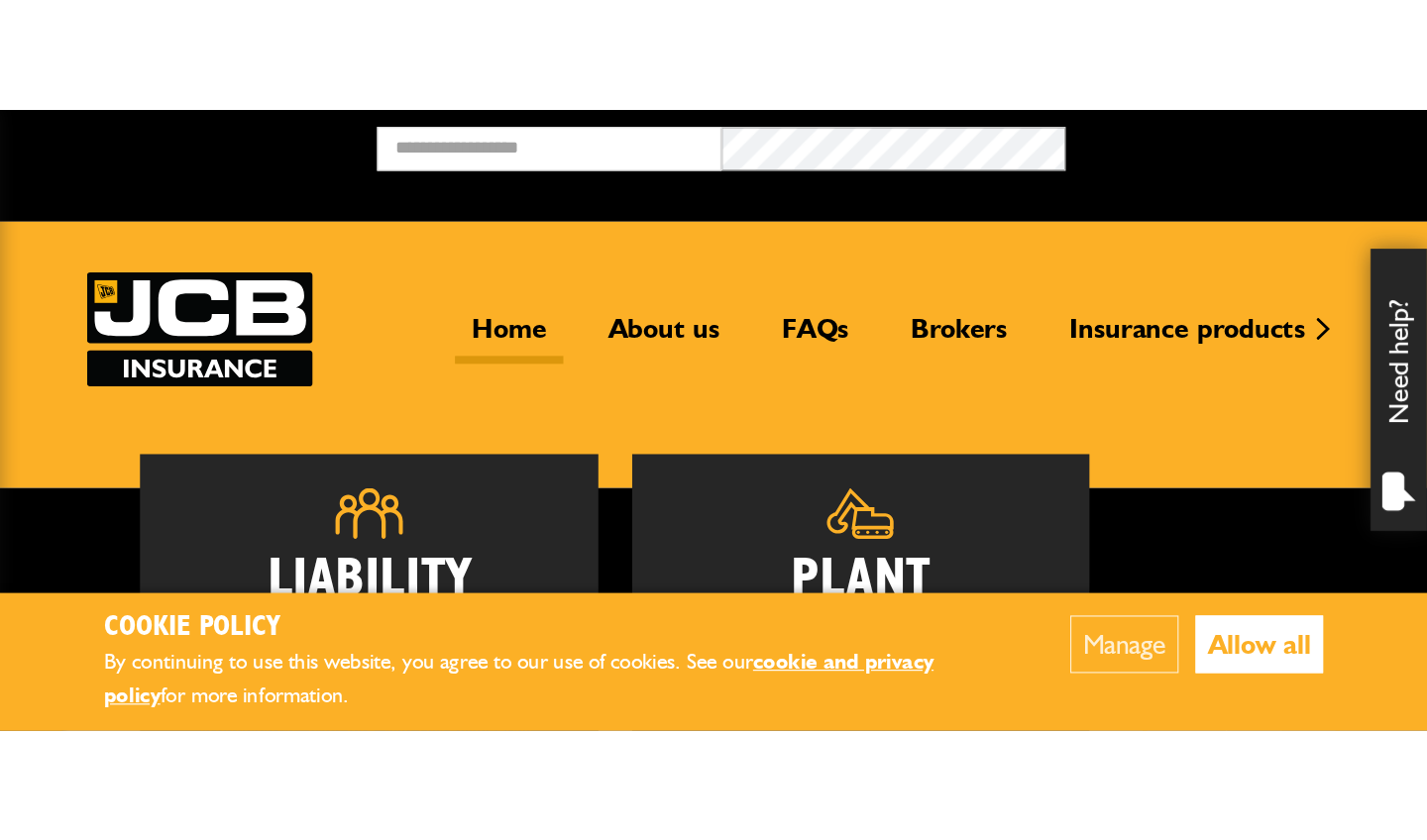 scroll, scrollTop: 0, scrollLeft: 0, axis: both 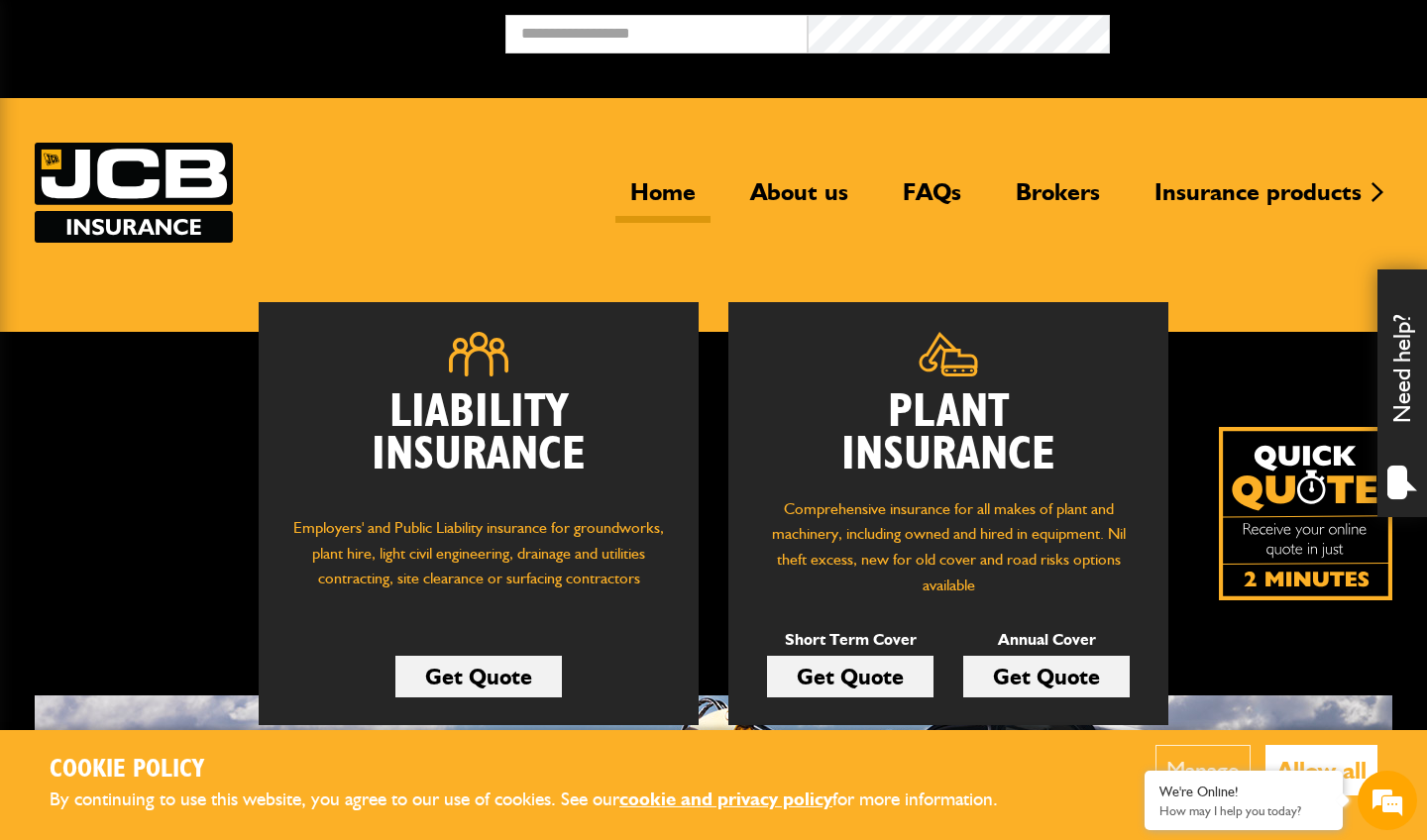 click on "Plant Insurance" at bounding box center (948, 434) 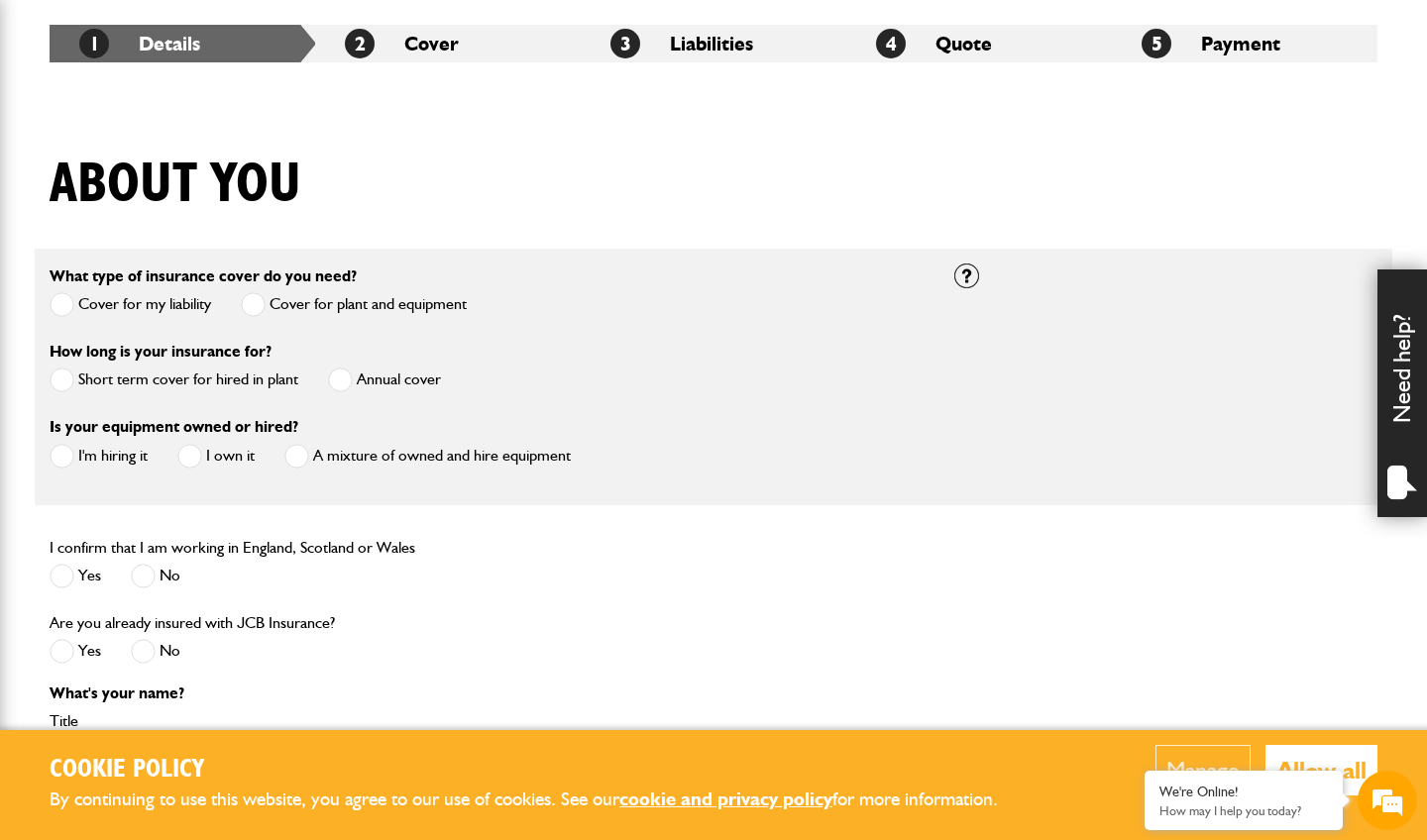 scroll, scrollTop: 367, scrollLeft: 0, axis: vertical 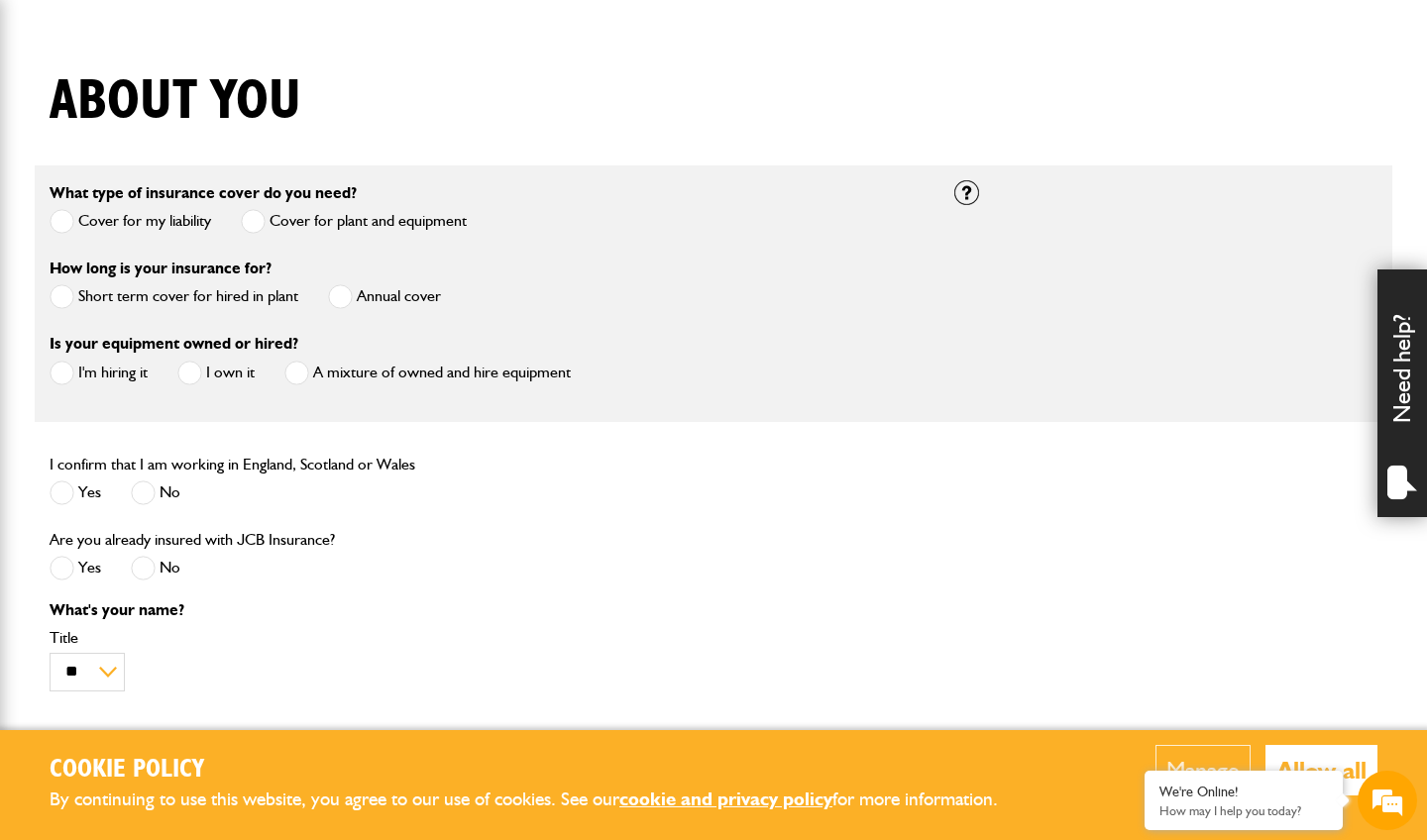 click at bounding box center (61, 372) 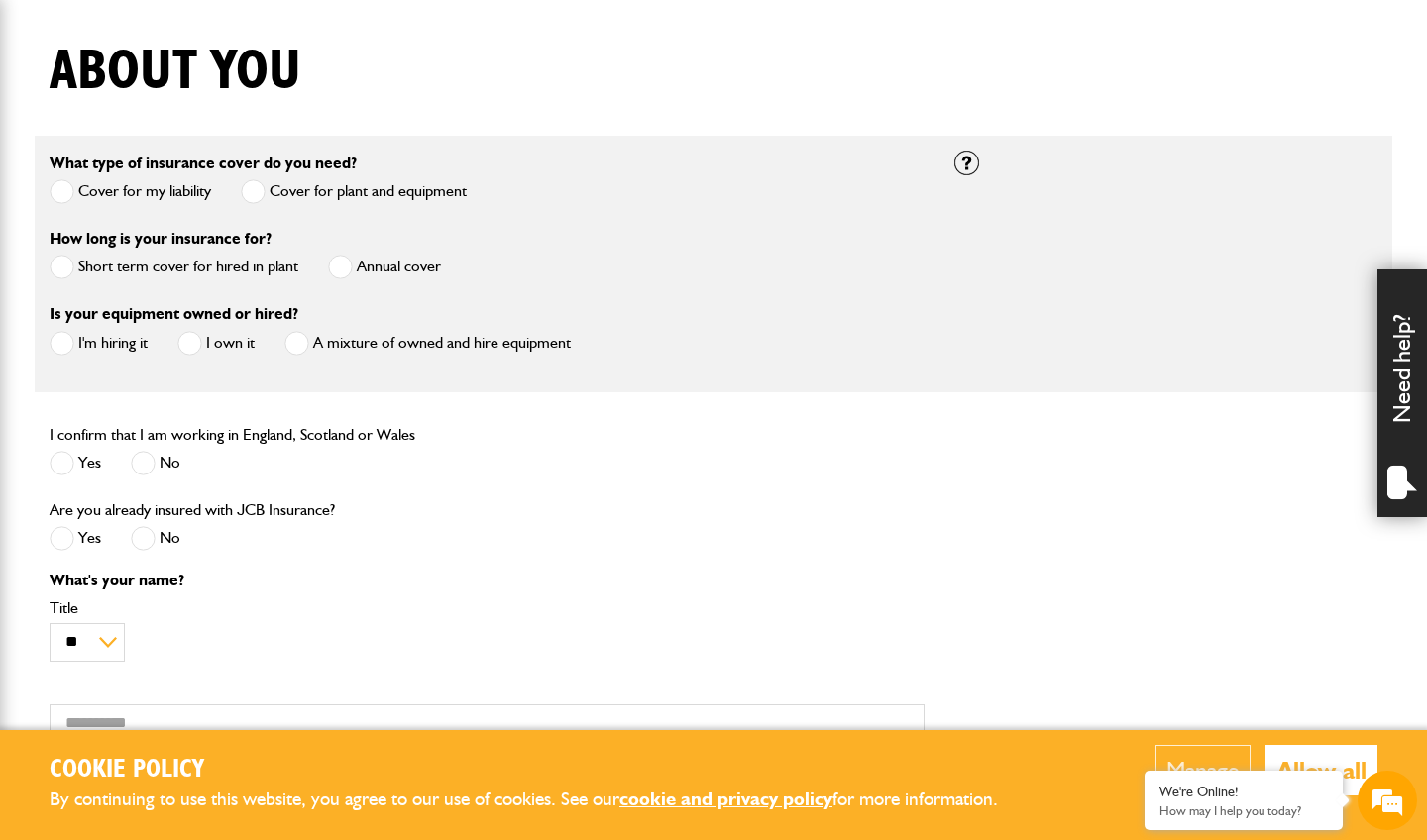 scroll, scrollTop: 505, scrollLeft: 0, axis: vertical 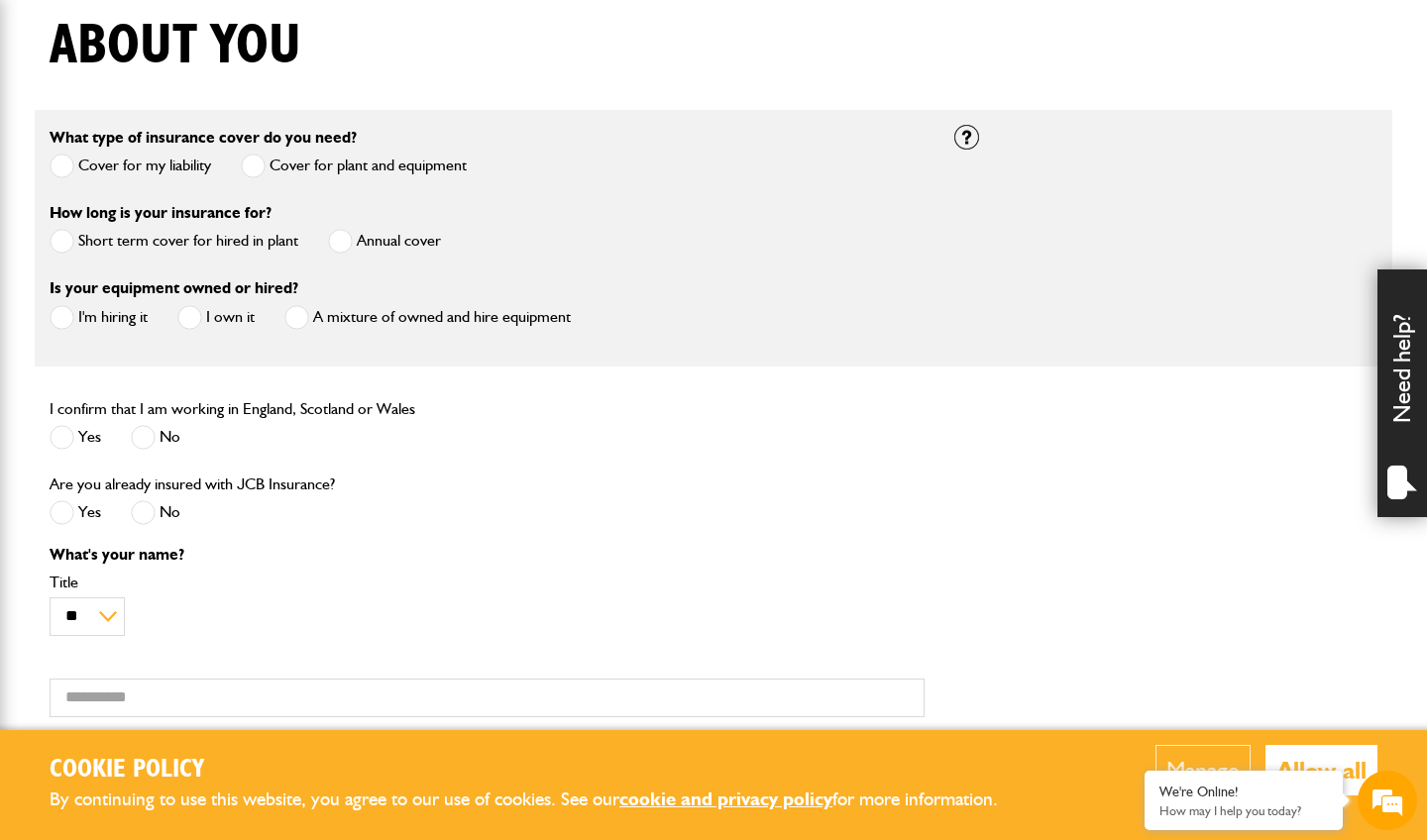 drag, startPoint x: 70, startPoint y: 438, endPoint x: 162, endPoint y: 490, distance: 105.678759 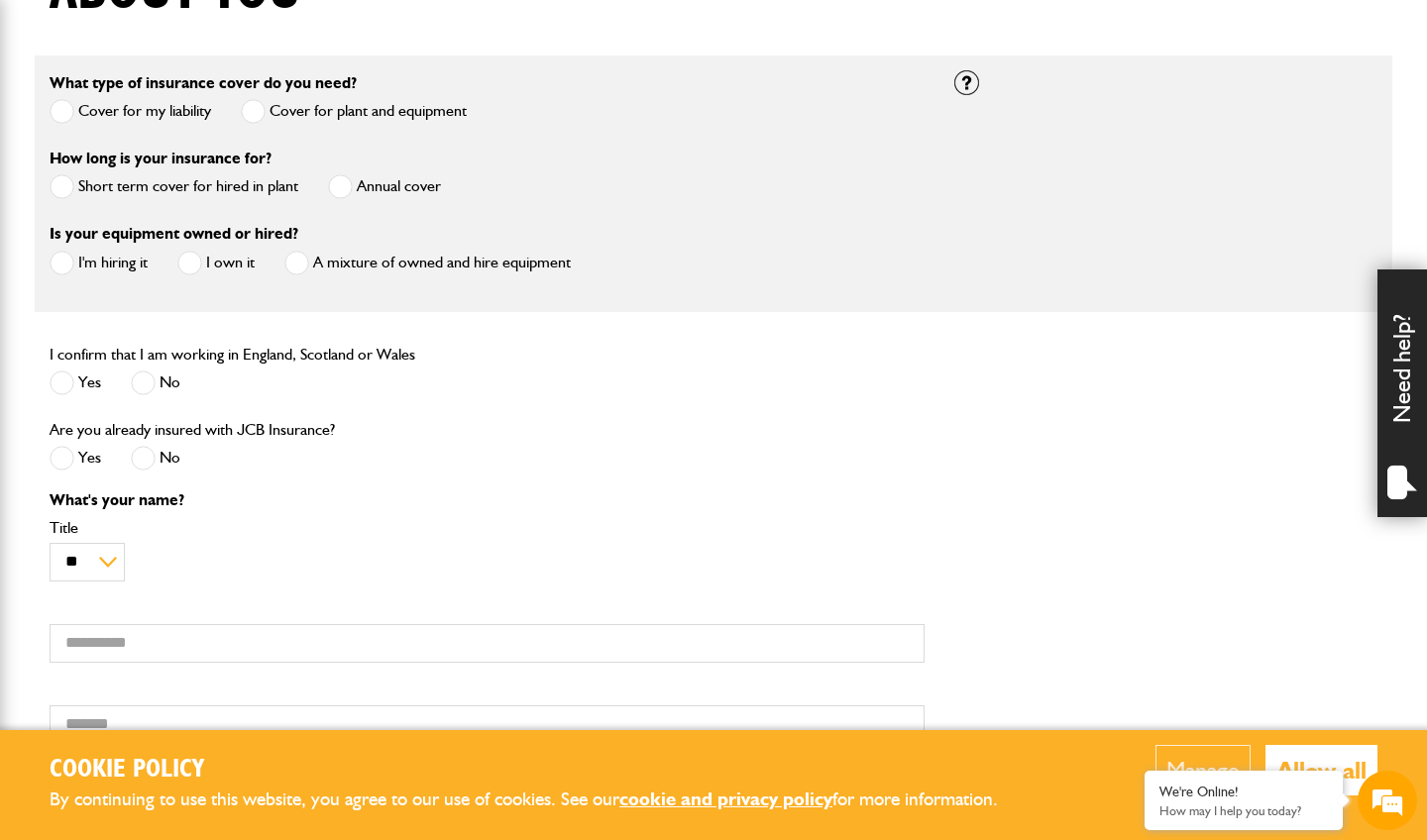 scroll, scrollTop: 597, scrollLeft: 0, axis: vertical 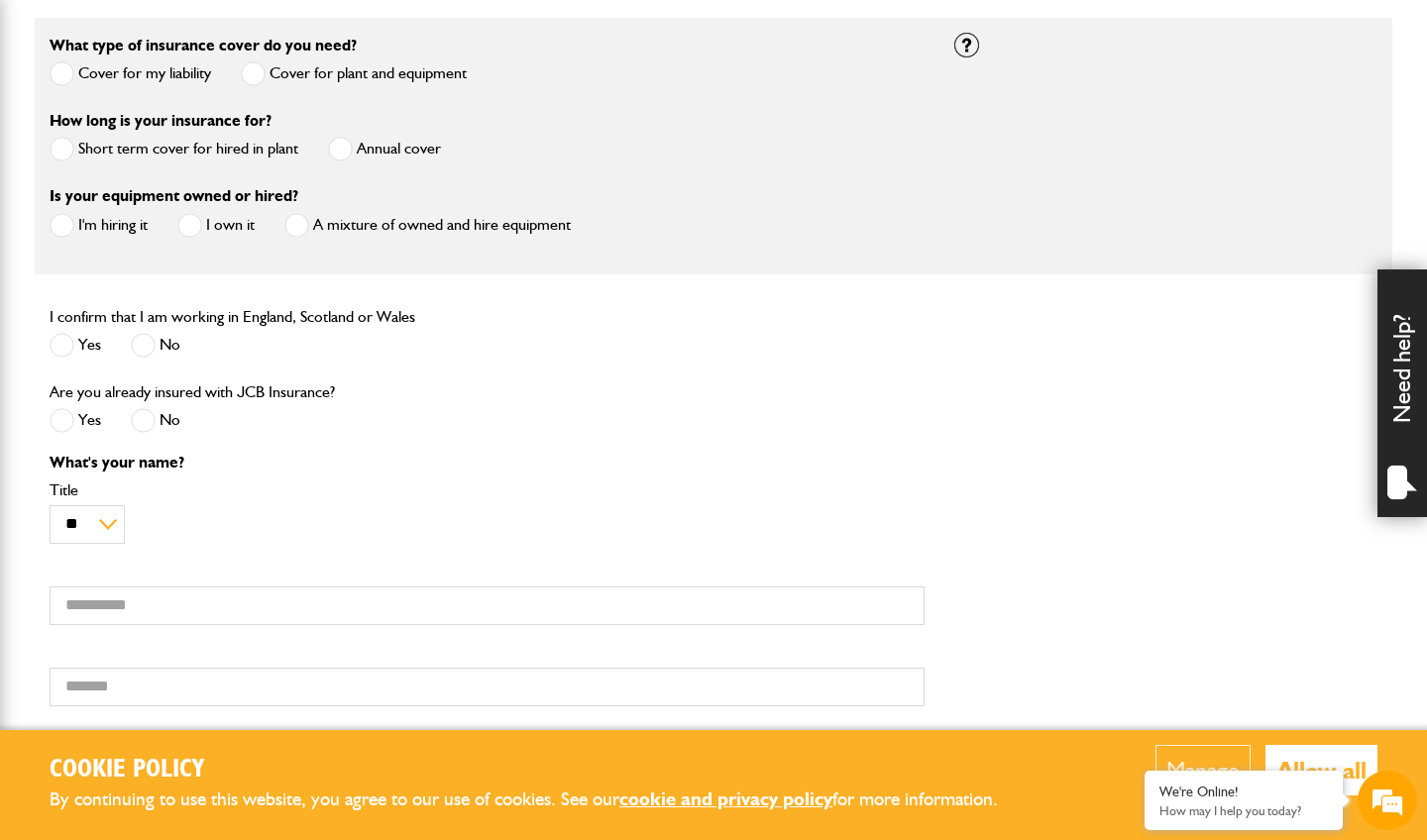 click at bounding box center (61, 420) 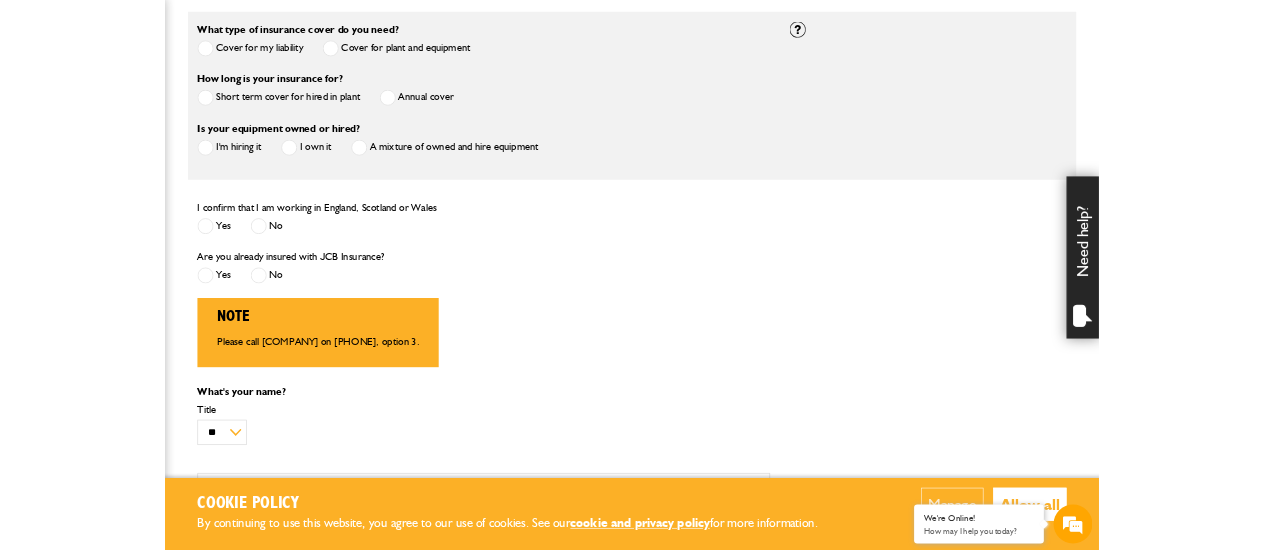 scroll, scrollTop: 0, scrollLeft: 0, axis: both 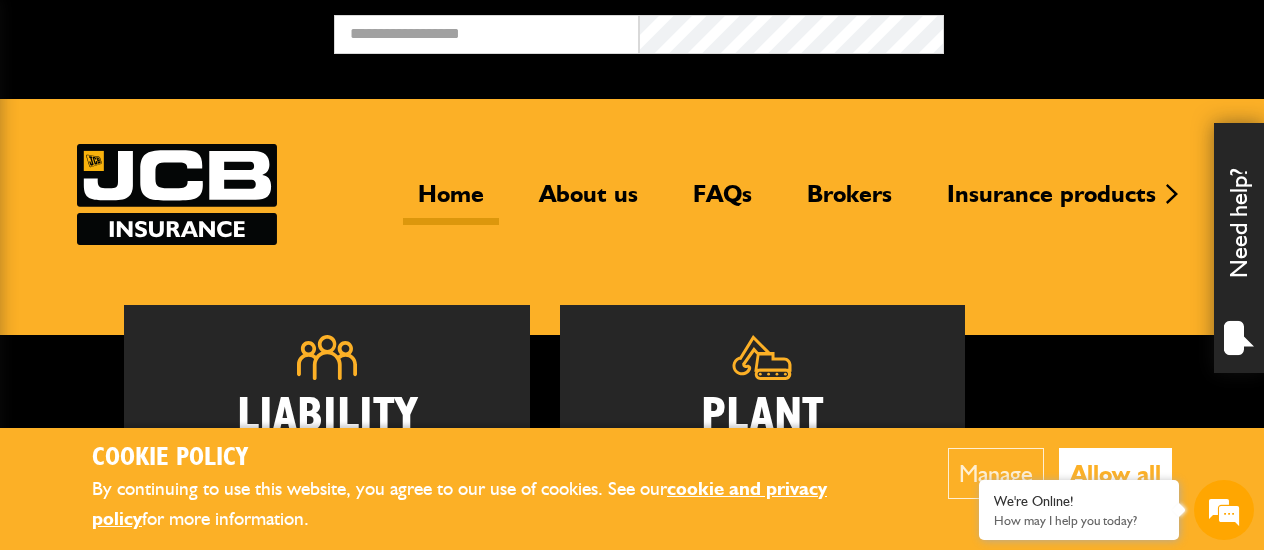 click on "Plant Insurance Comprehensive insurance for all makes of plant and machinery, including owned and hired in equipment.  Nil theft excess, new for old cover and road risks options available Short Term Cover Get Quote Annual Cover Get Quote" at bounding box center [763, 518] 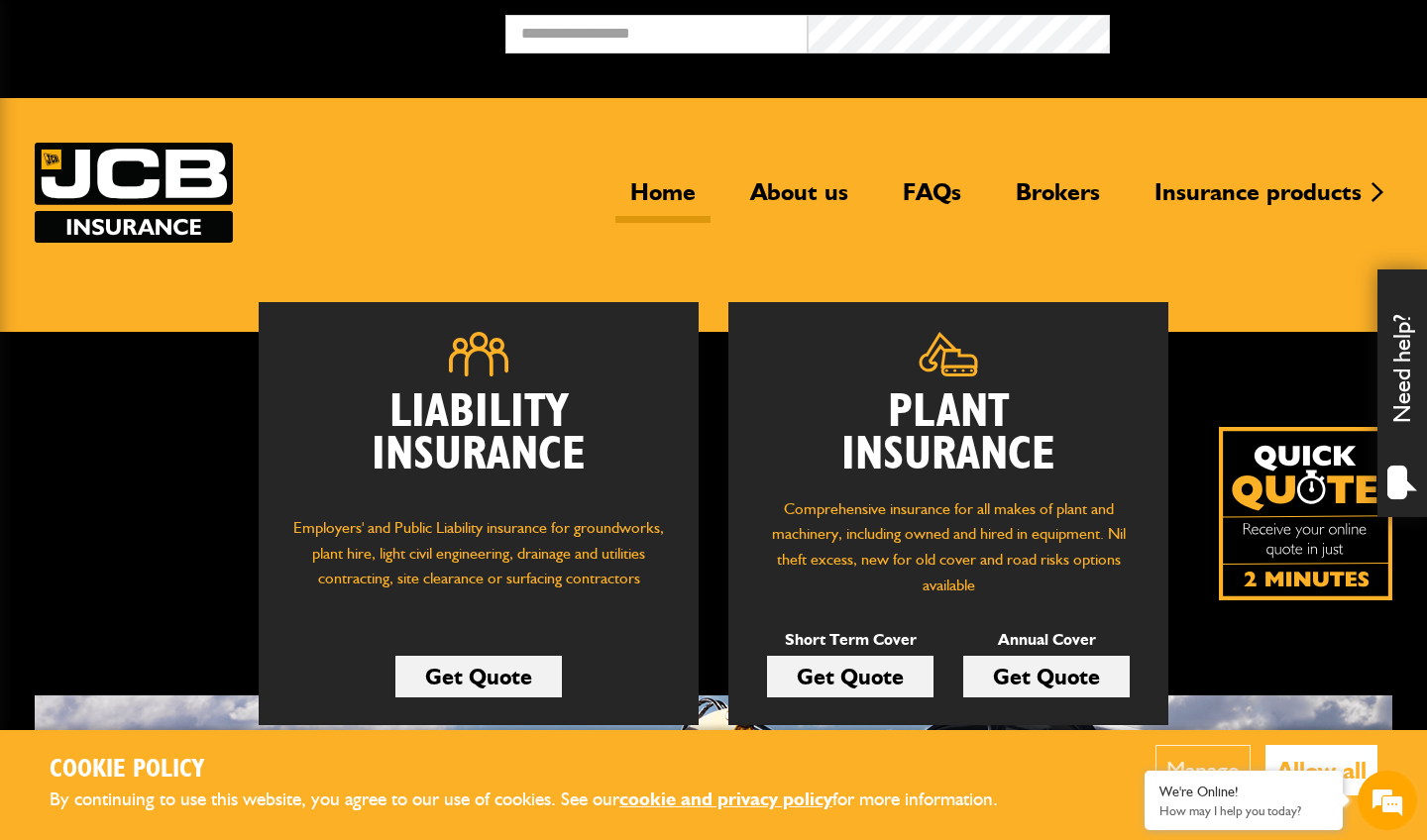 click on "Get Quote" at bounding box center (1046, 677) 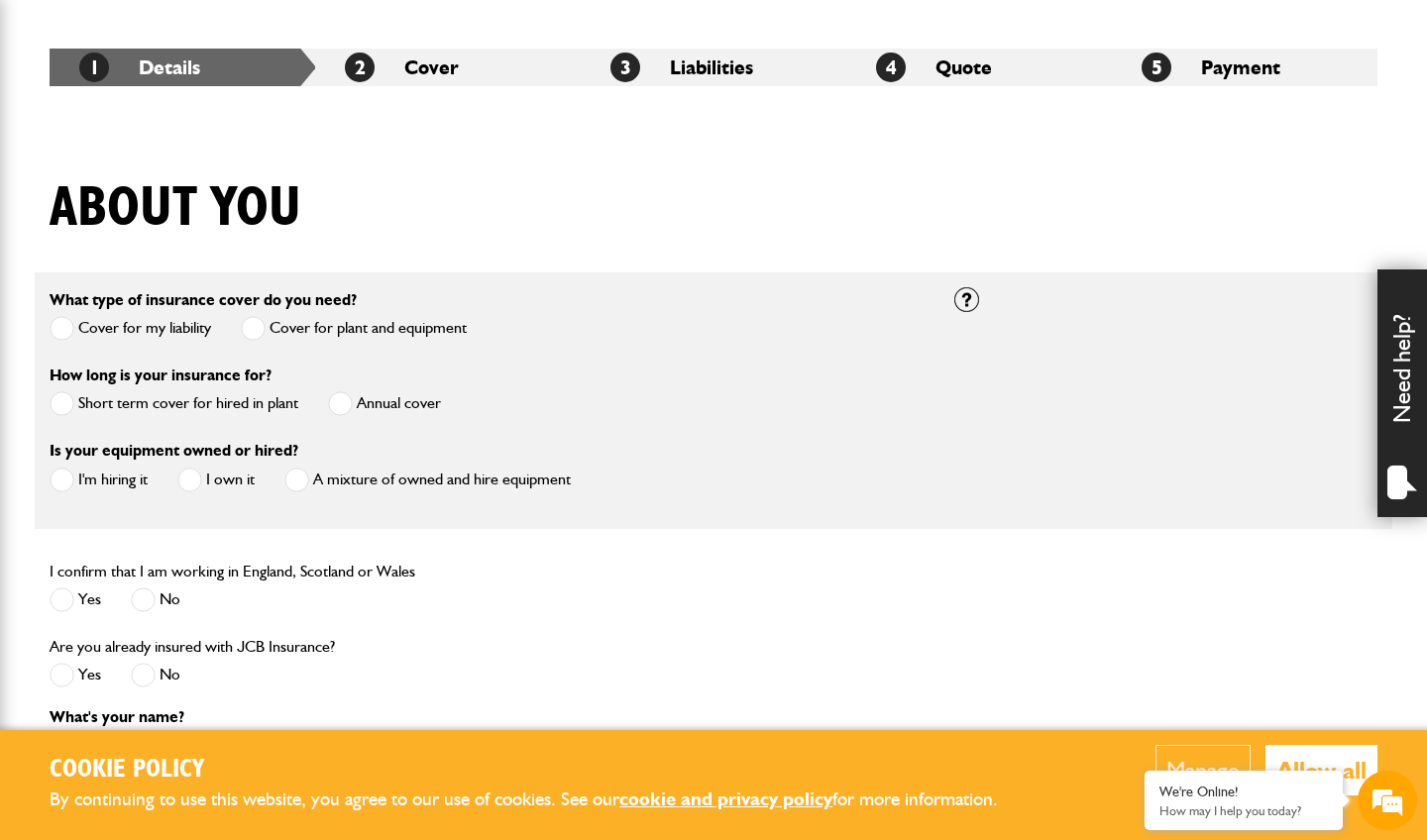 scroll, scrollTop: 344, scrollLeft: 0, axis: vertical 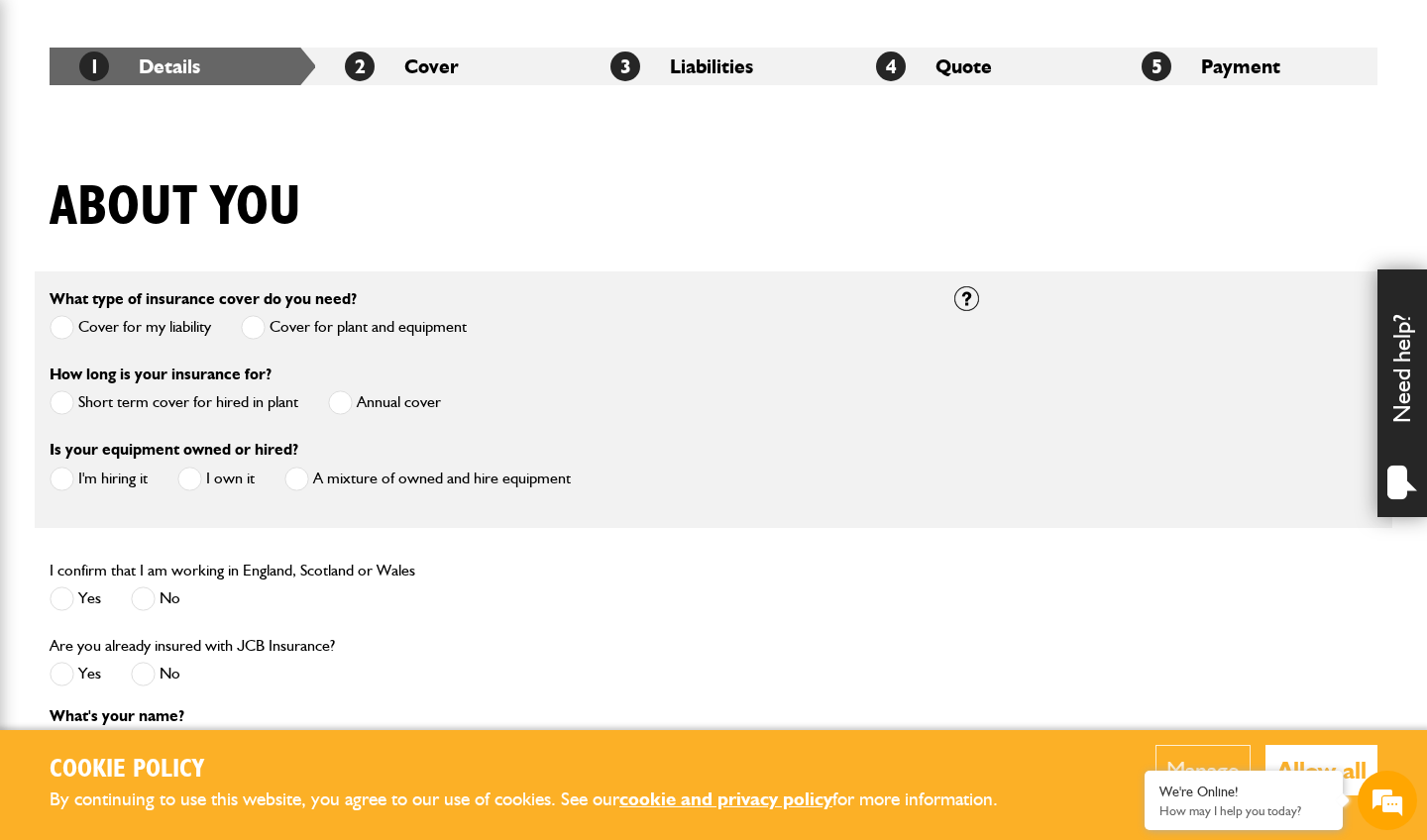 click at bounding box center (340, 402) 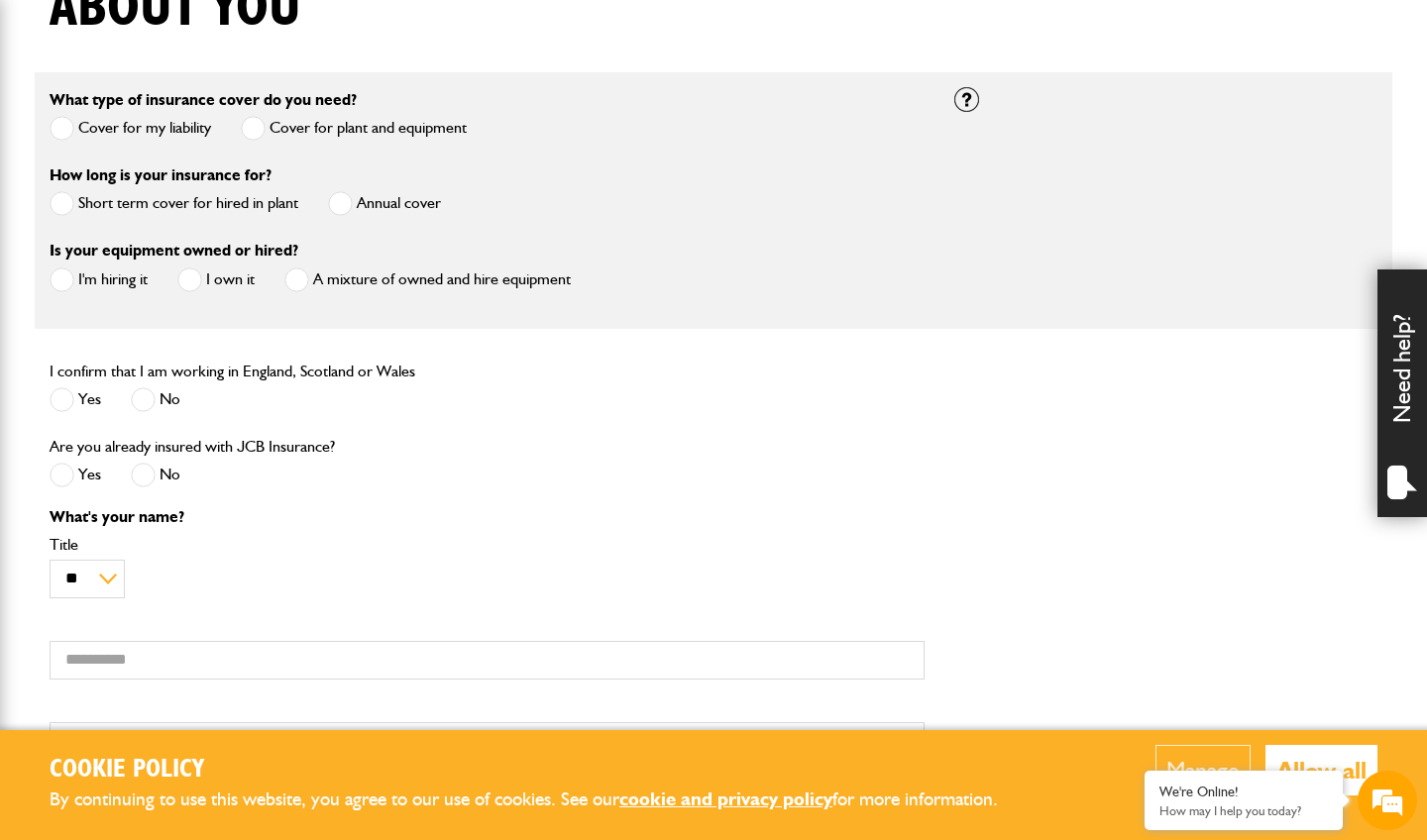 scroll, scrollTop: 544, scrollLeft: 0, axis: vertical 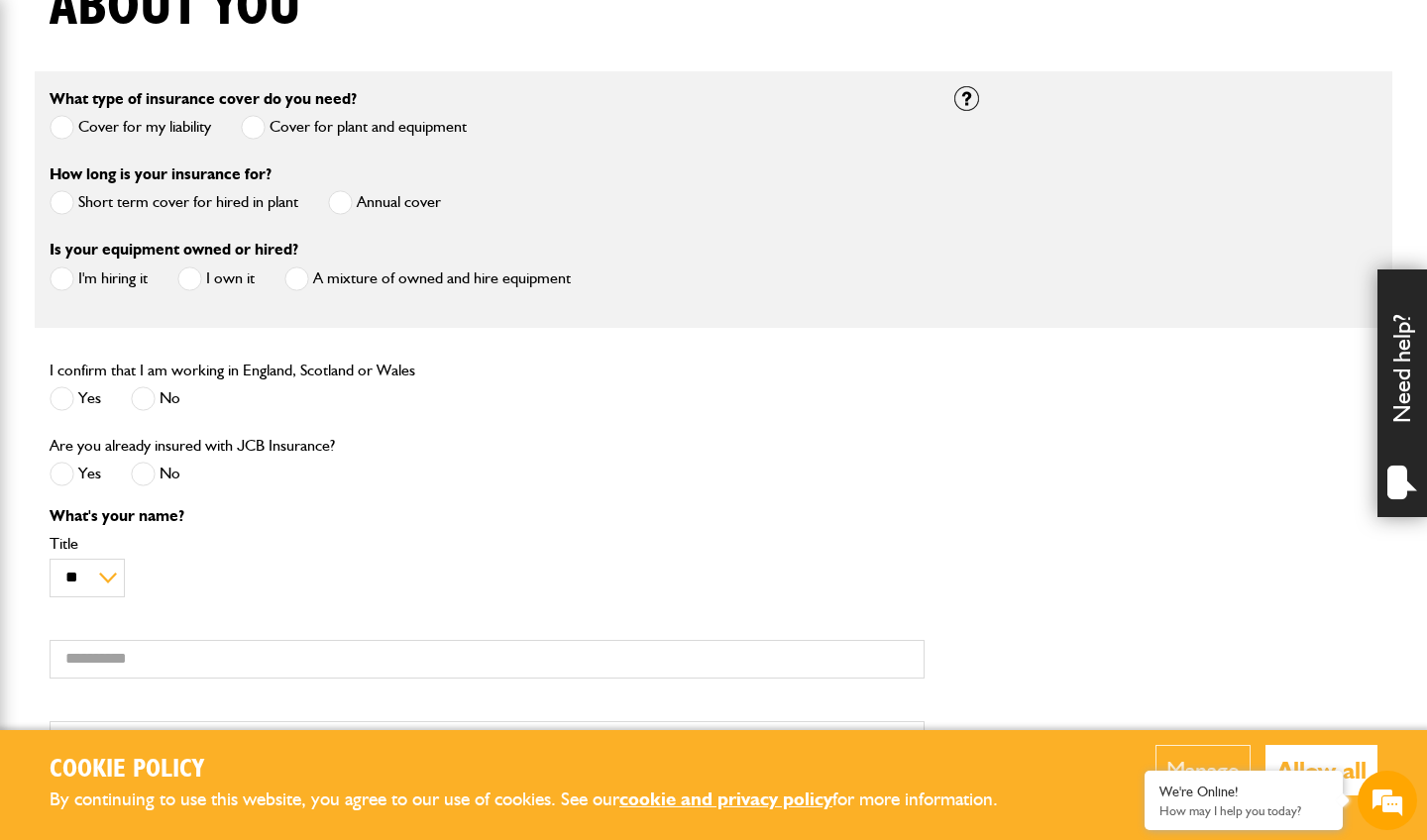 click at bounding box center [61, 398] 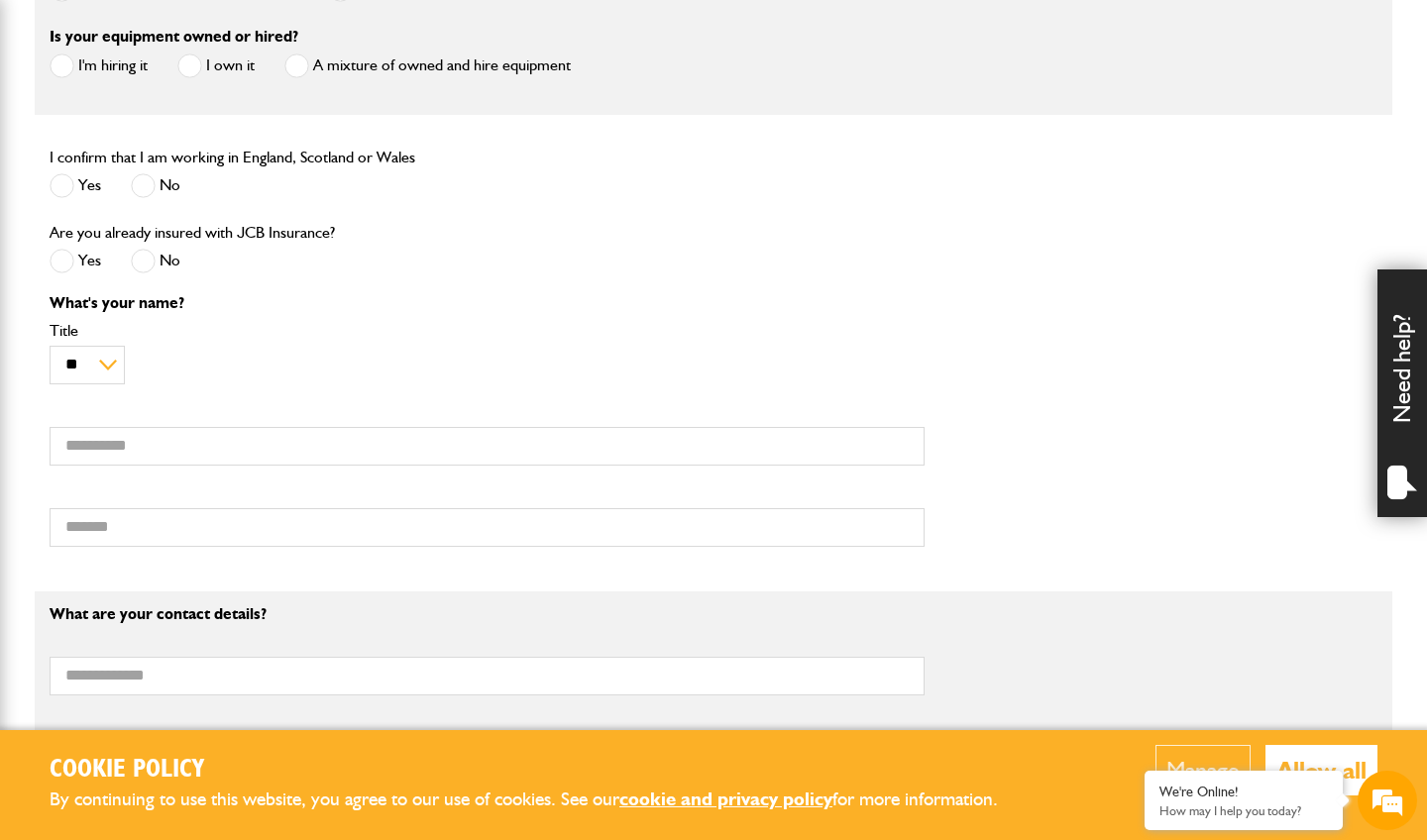 scroll, scrollTop: 761, scrollLeft: 0, axis: vertical 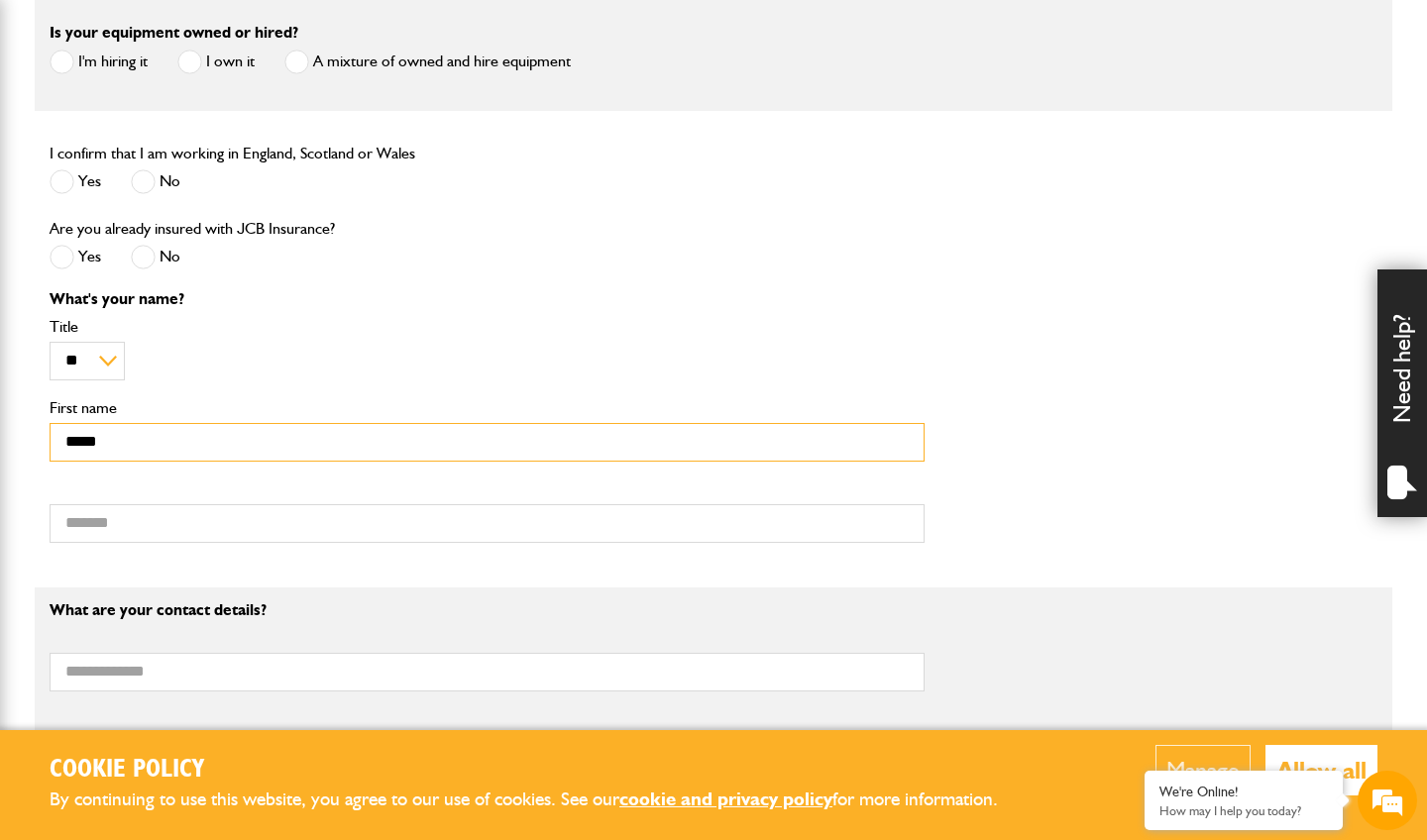 type on "*****" 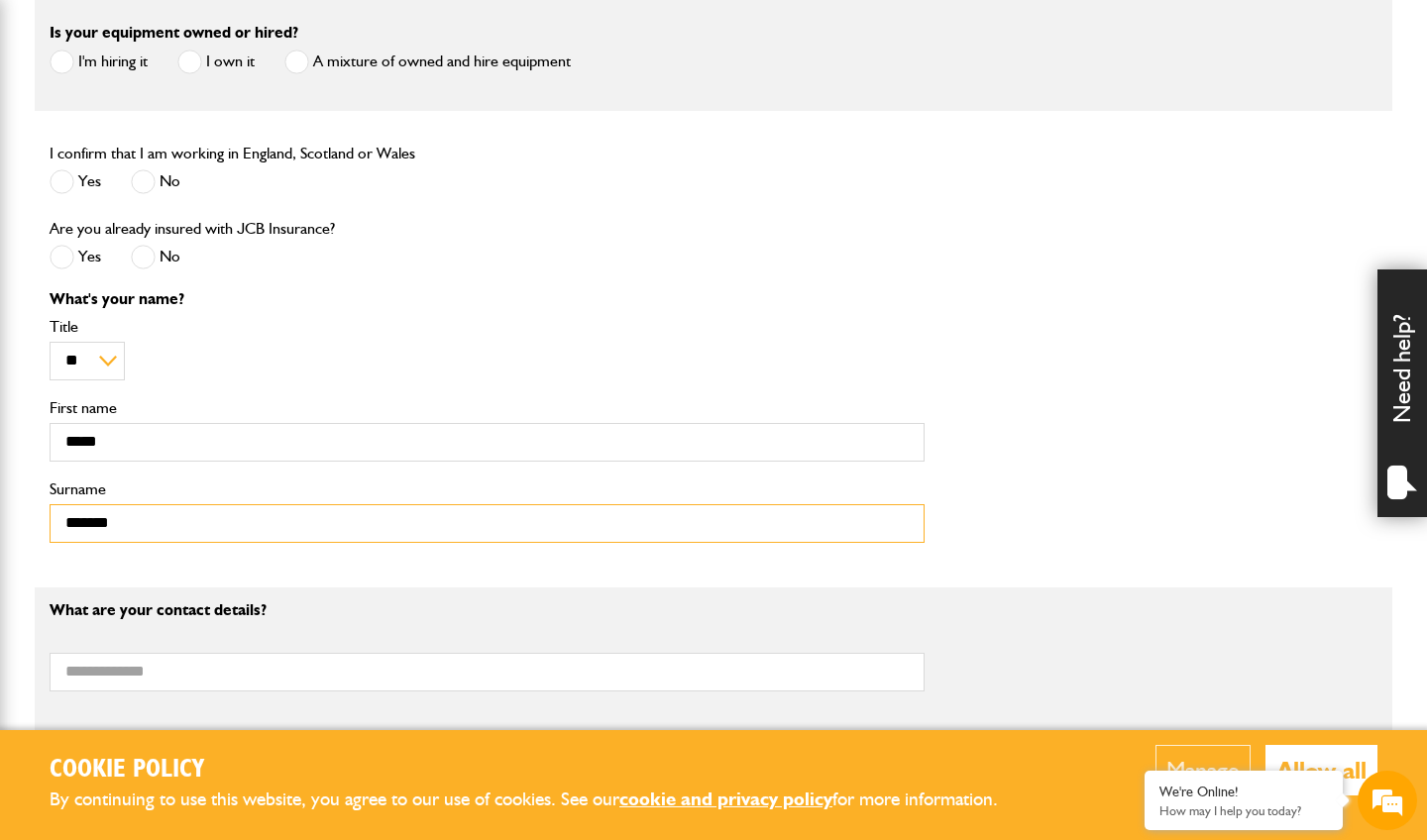 type on "*******" 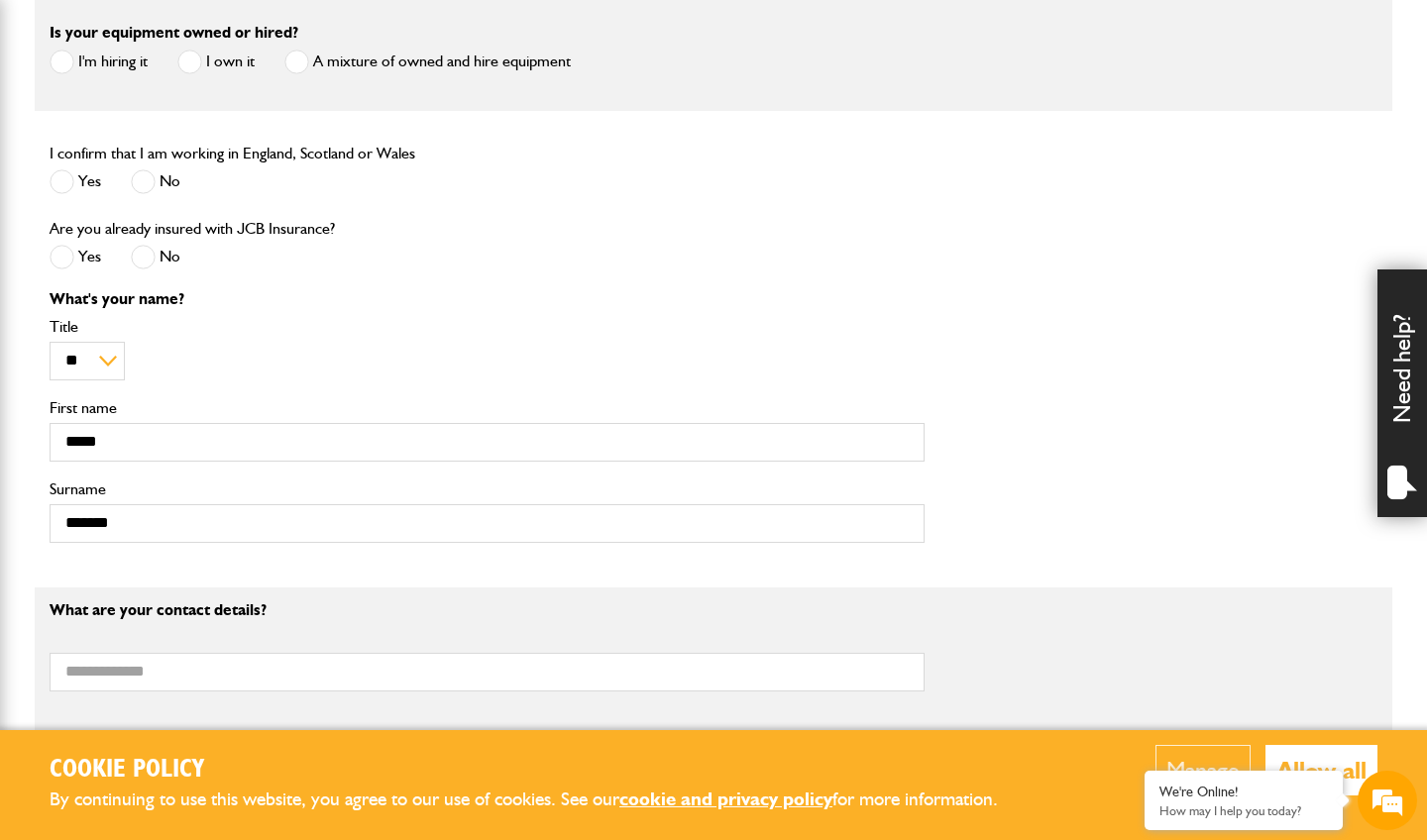 click on "Email address" at bounding box center (487, 638) 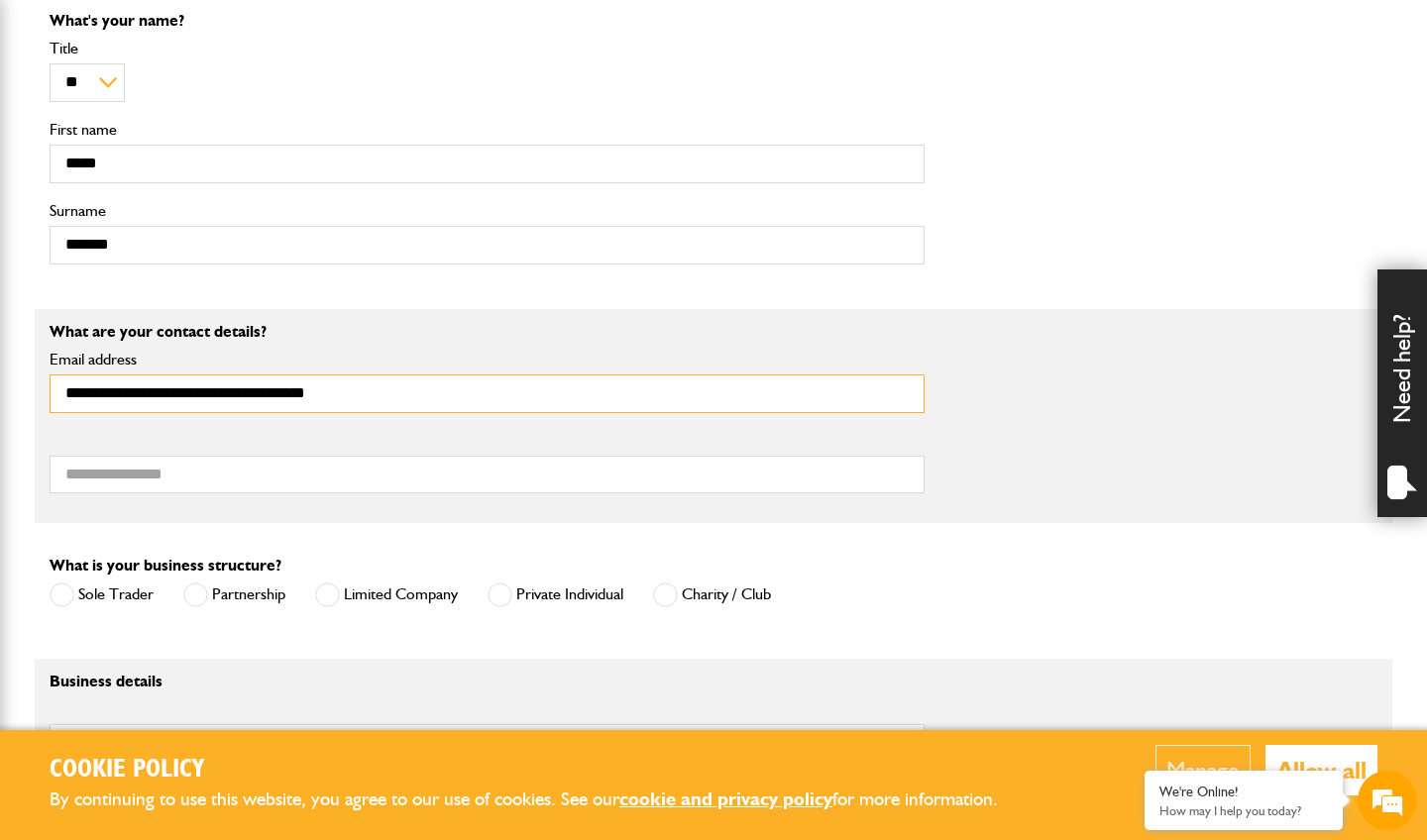 scroll, scrollTop: 1042, scrollLeft: 0, axis: vertical 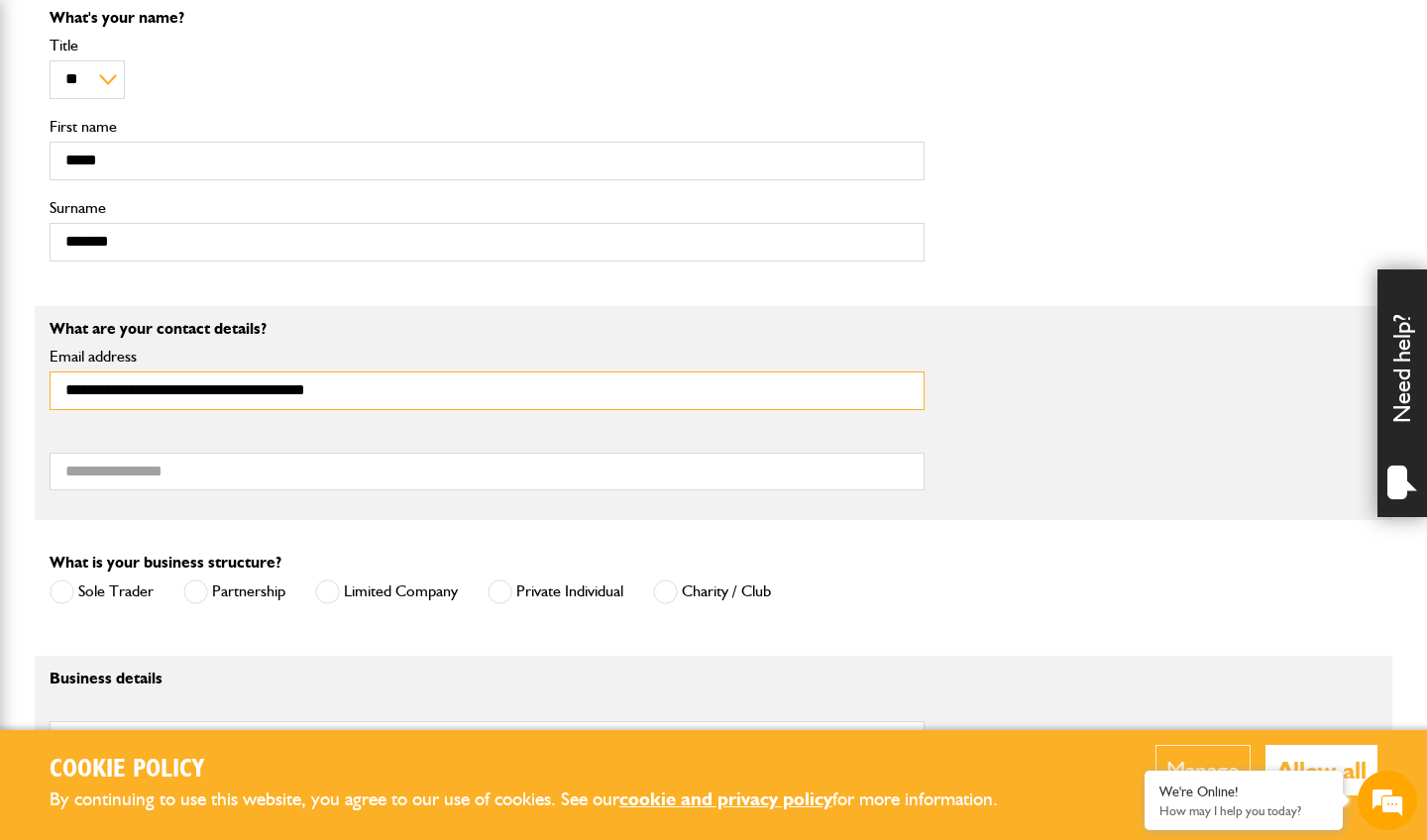 type on "**********" 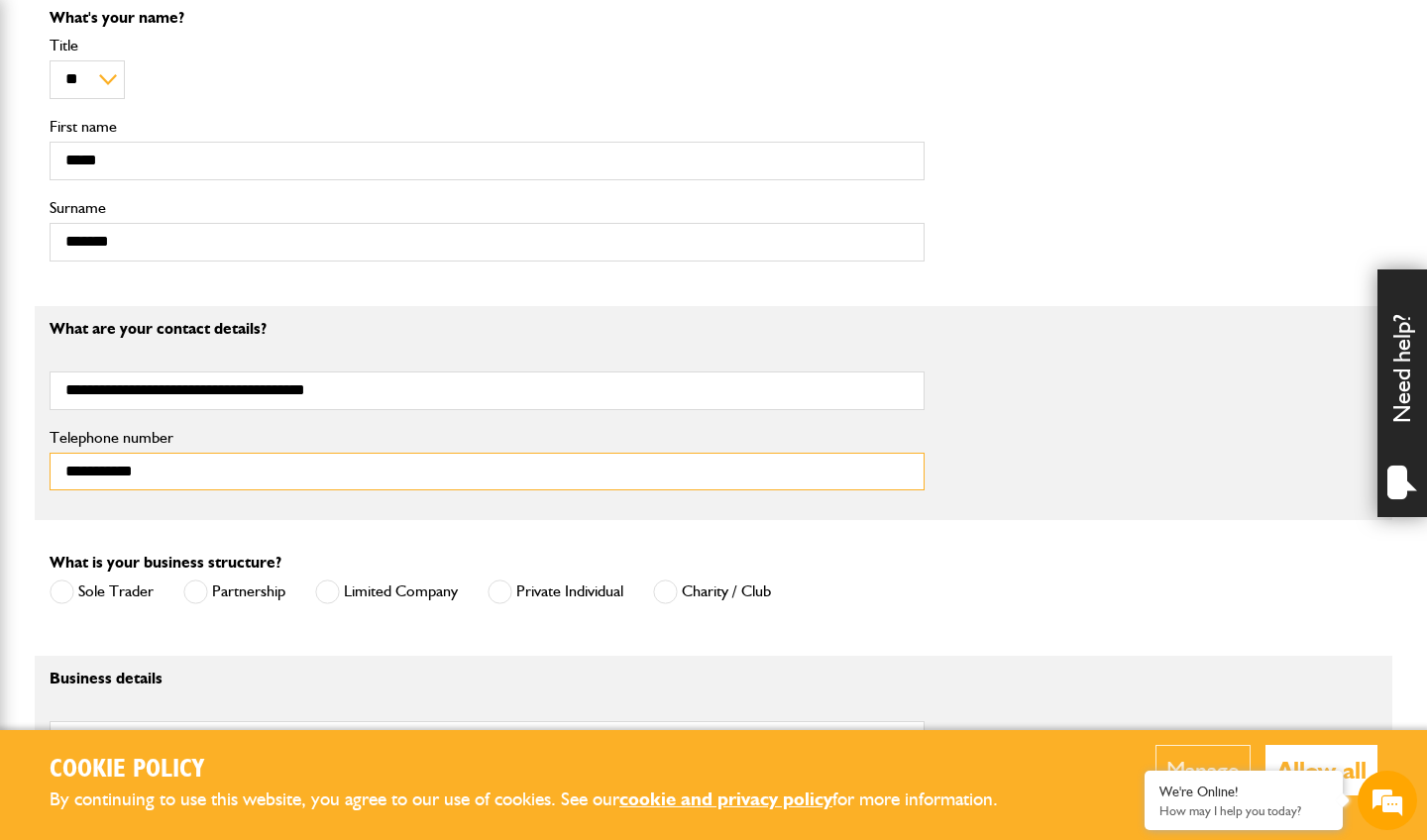 type on "**********" 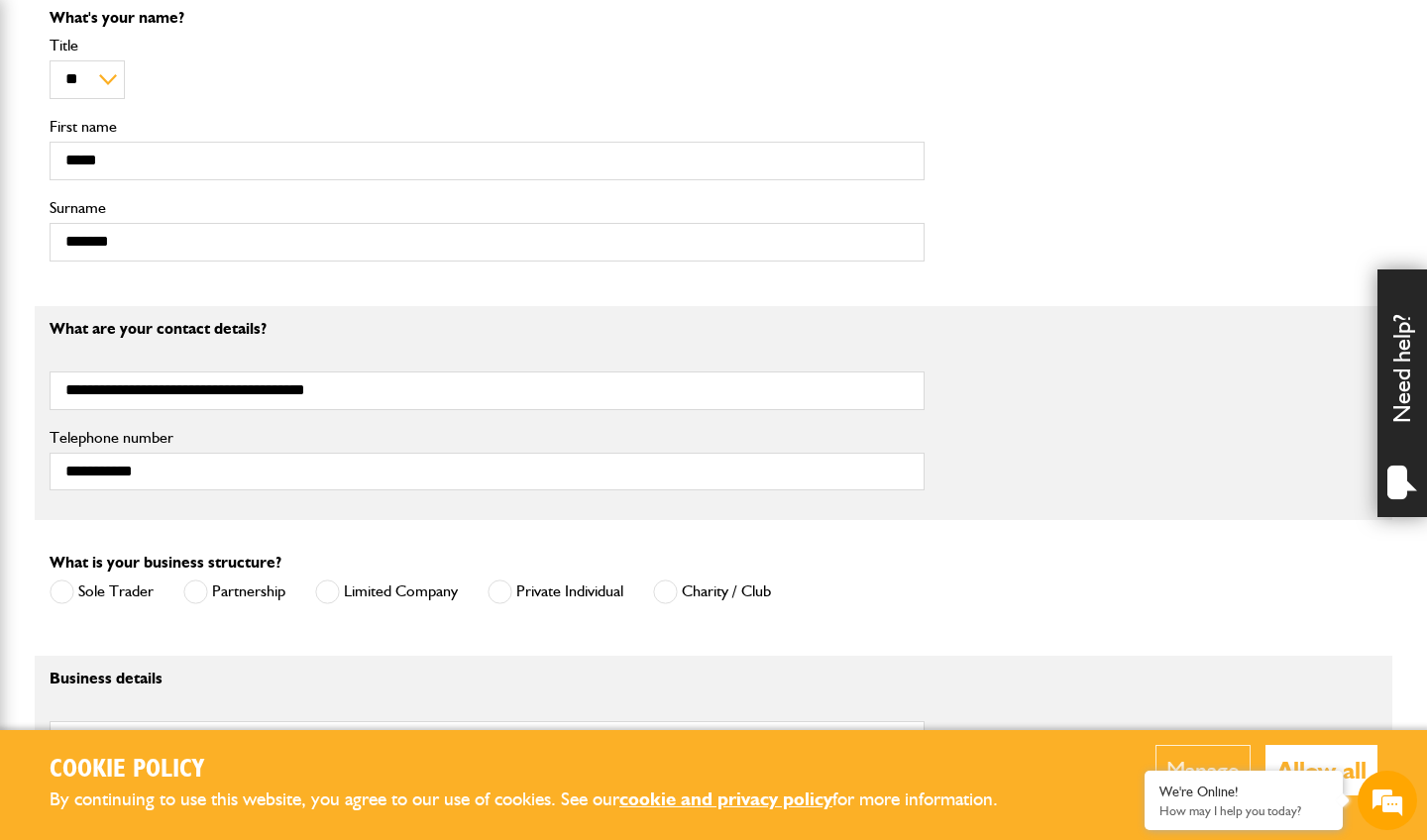 click at bounding box center (327, 591) 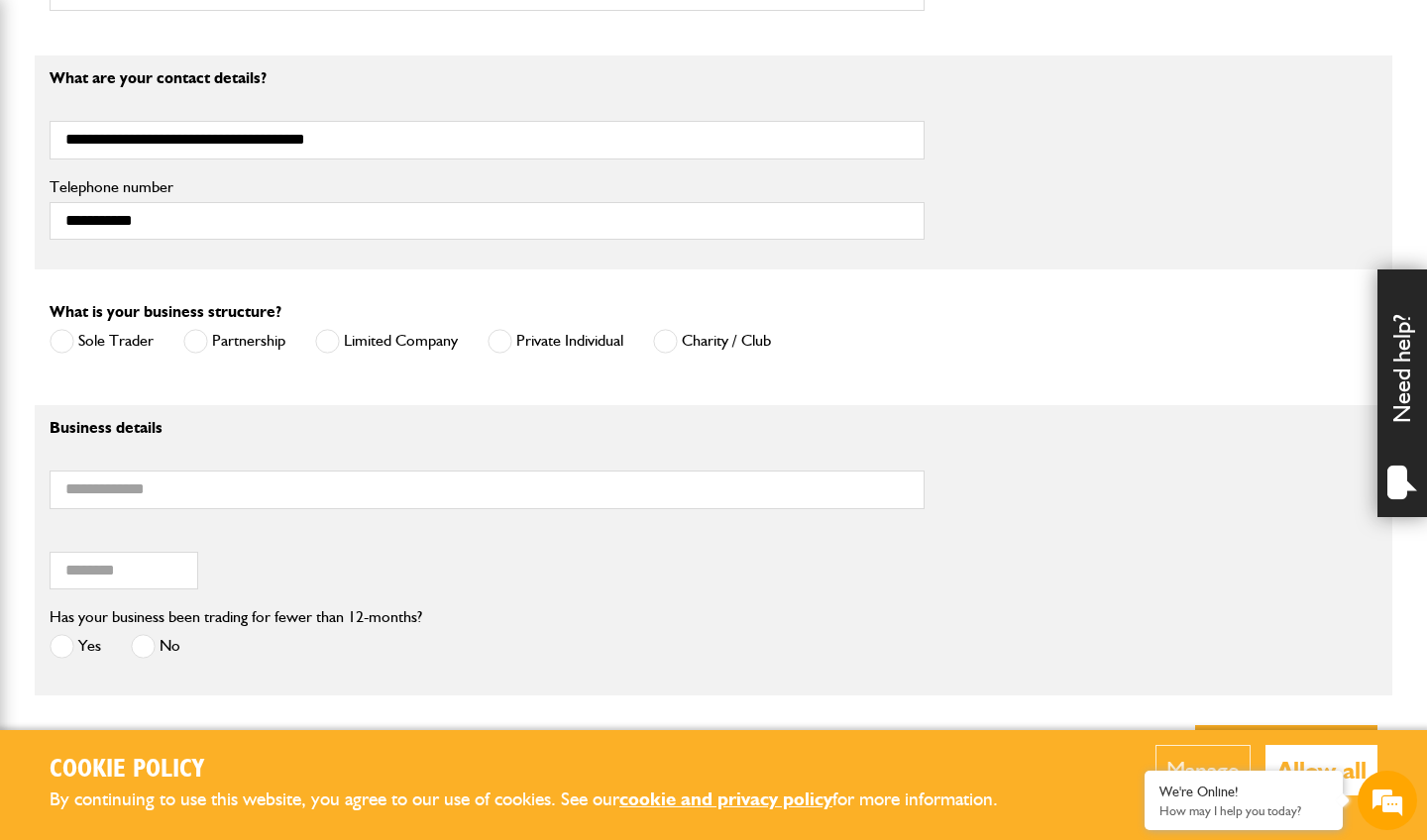 scroll, scrollTop: 1294, scrollLeft: 0, axis: vertical 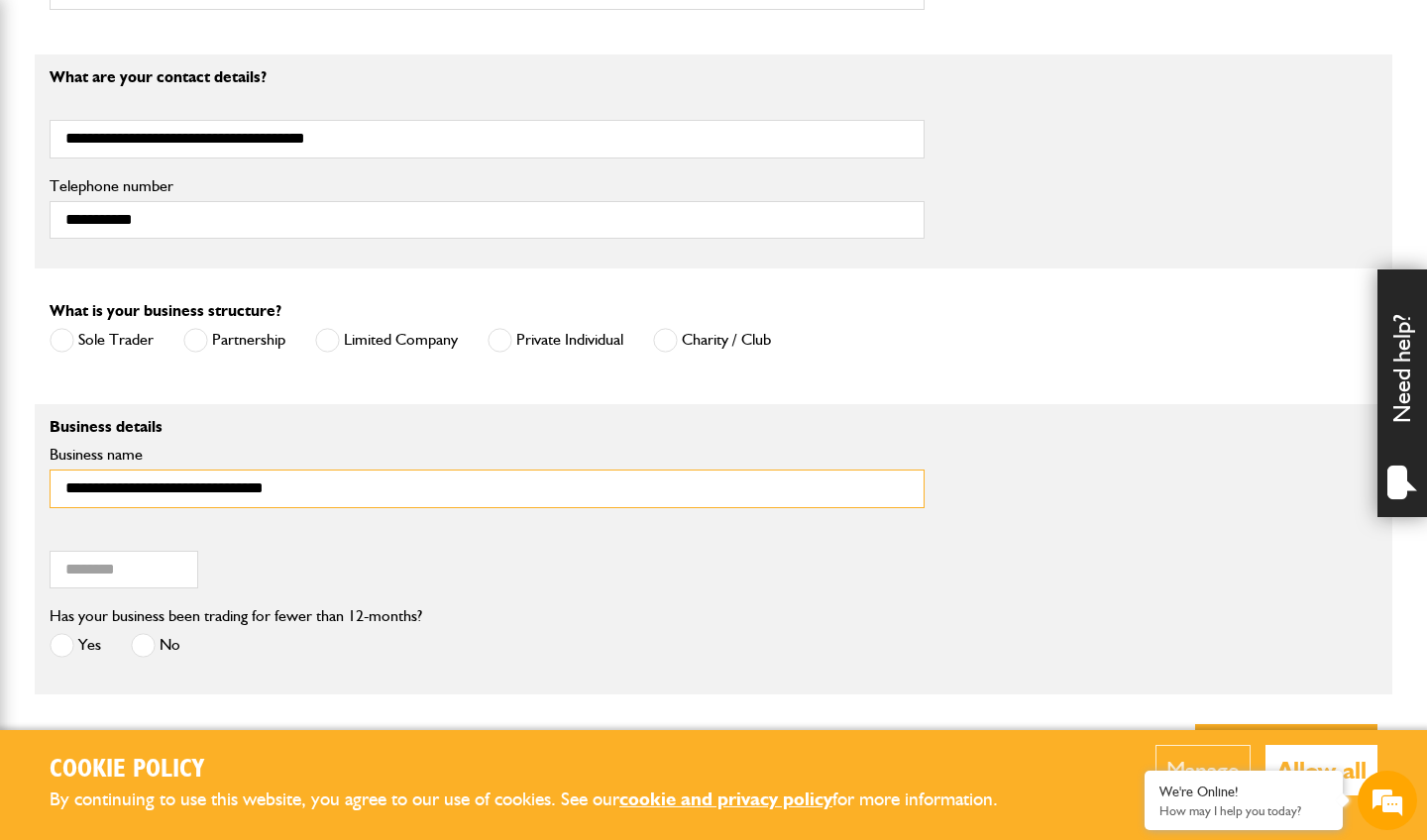type on "**********" 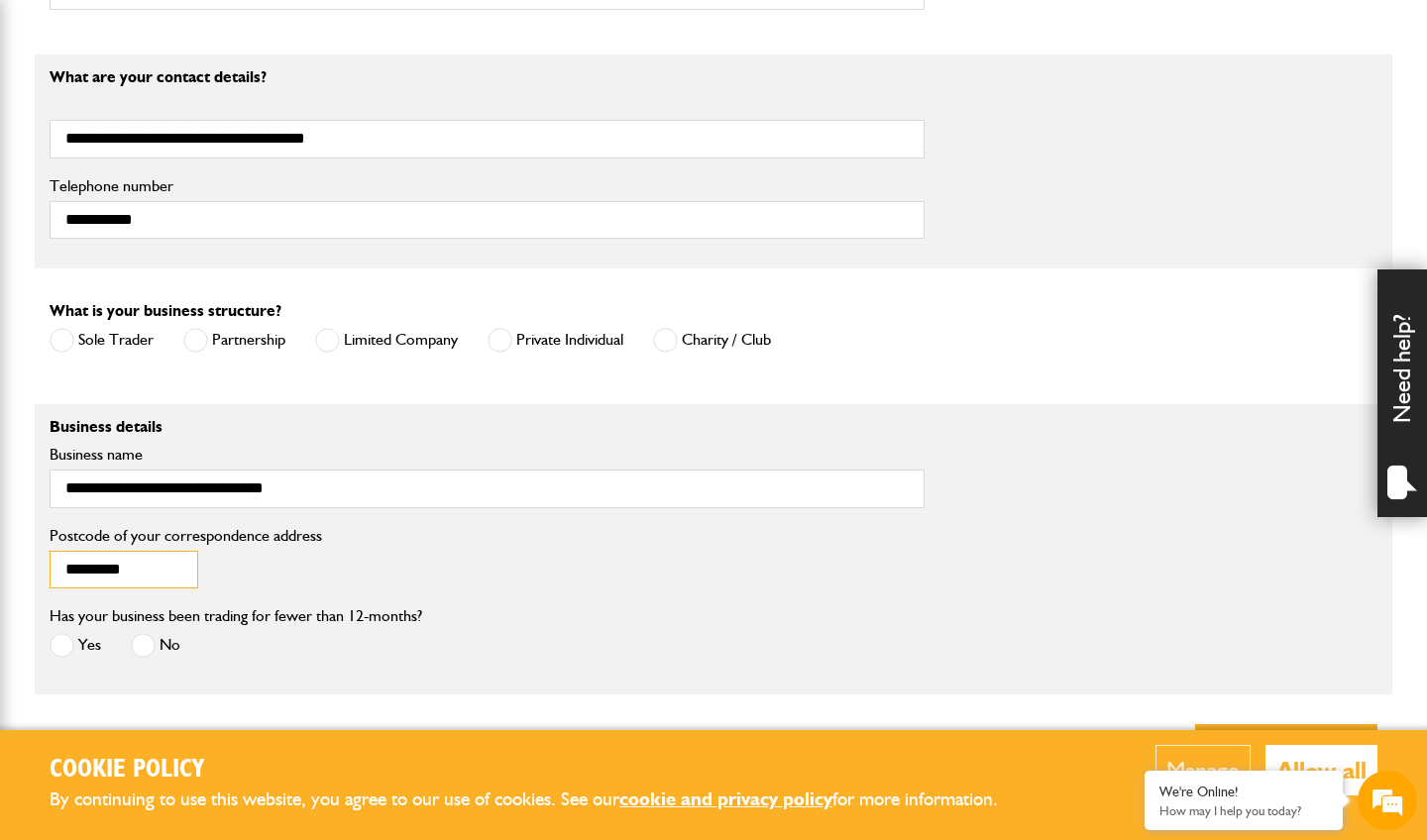 type on "********" 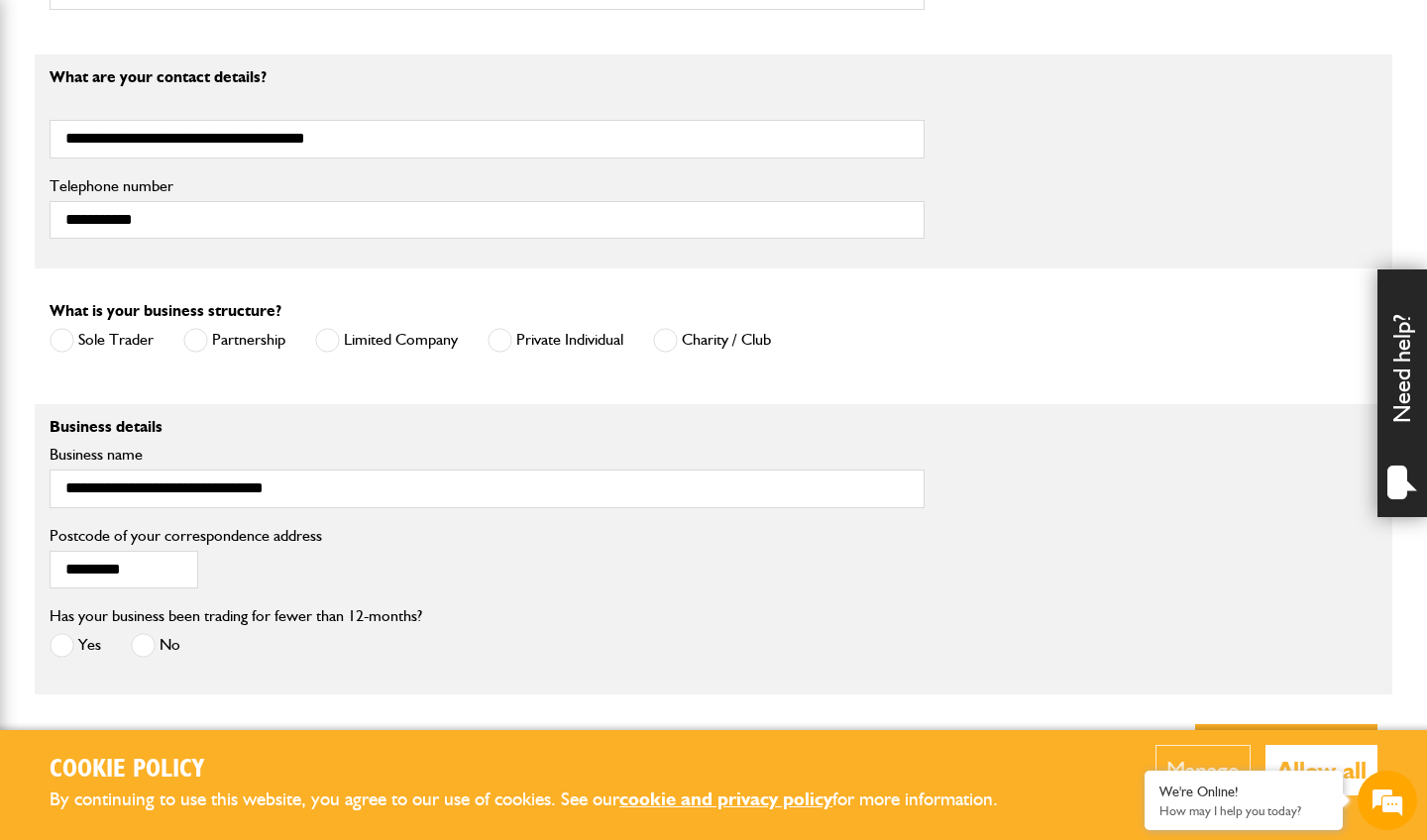 click at bounding box center [143, 645] 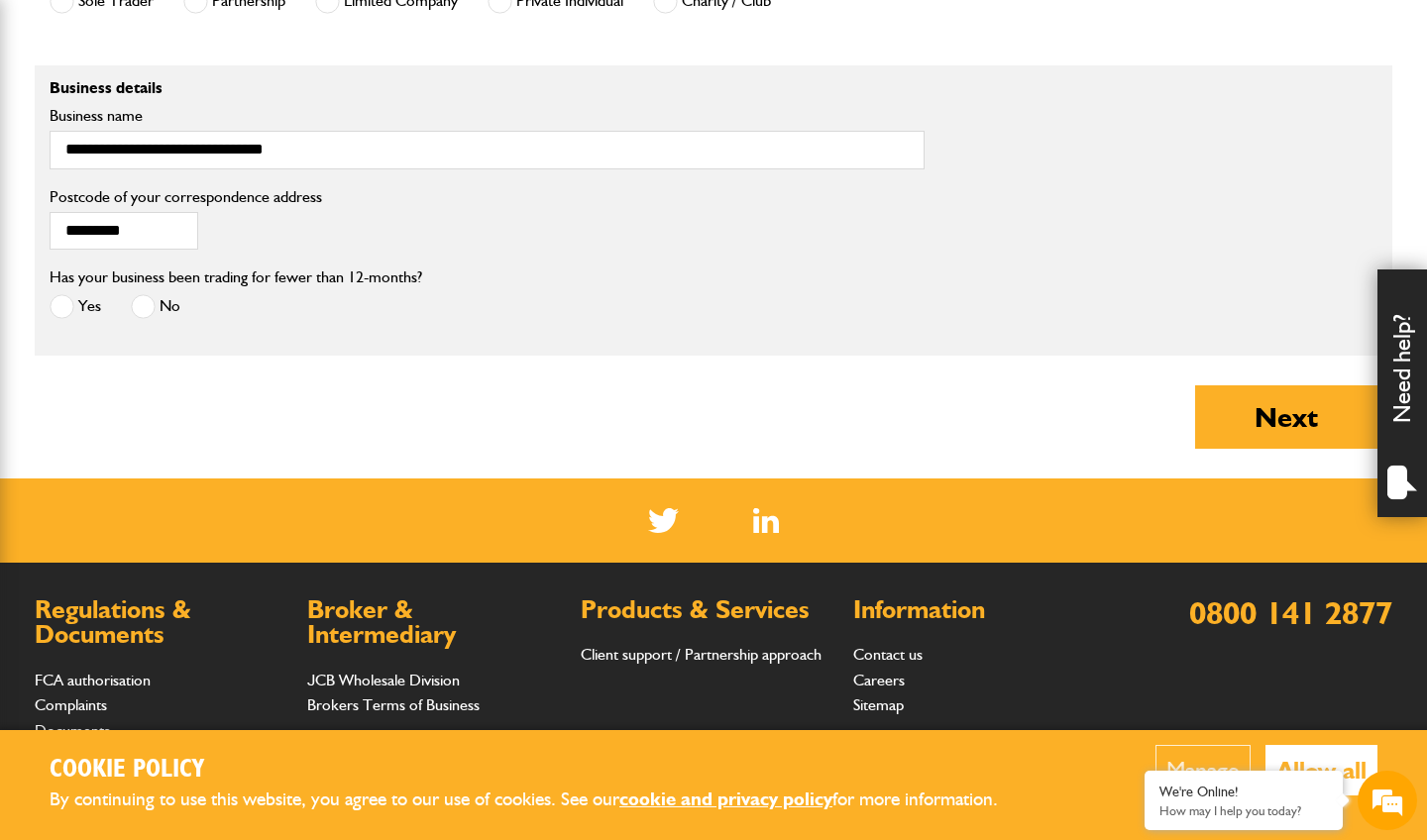 scroll, scrollTop: 1632, scrollLeft: 0, axis: vertical 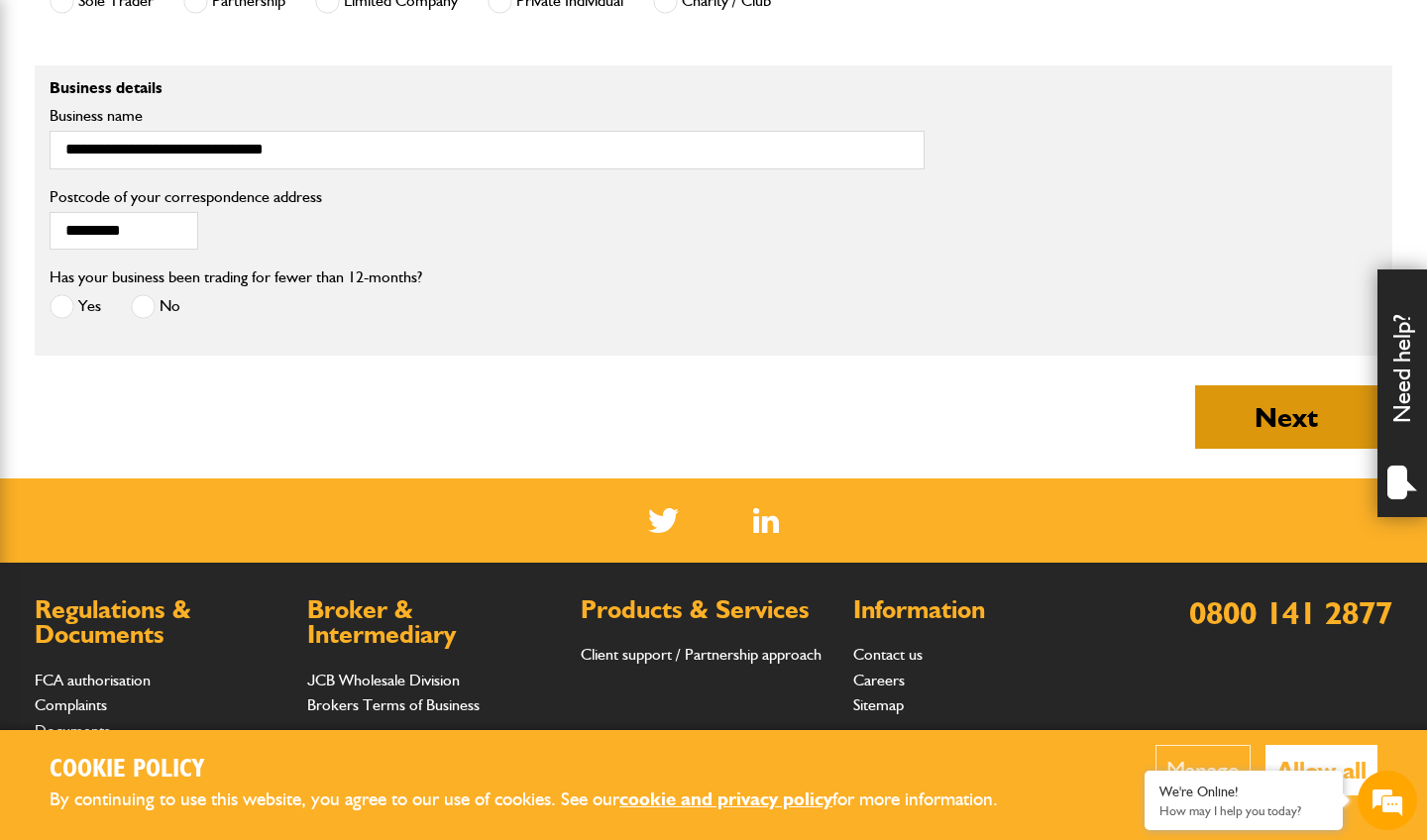 click on "Next" at bounding box center (1286, 417) 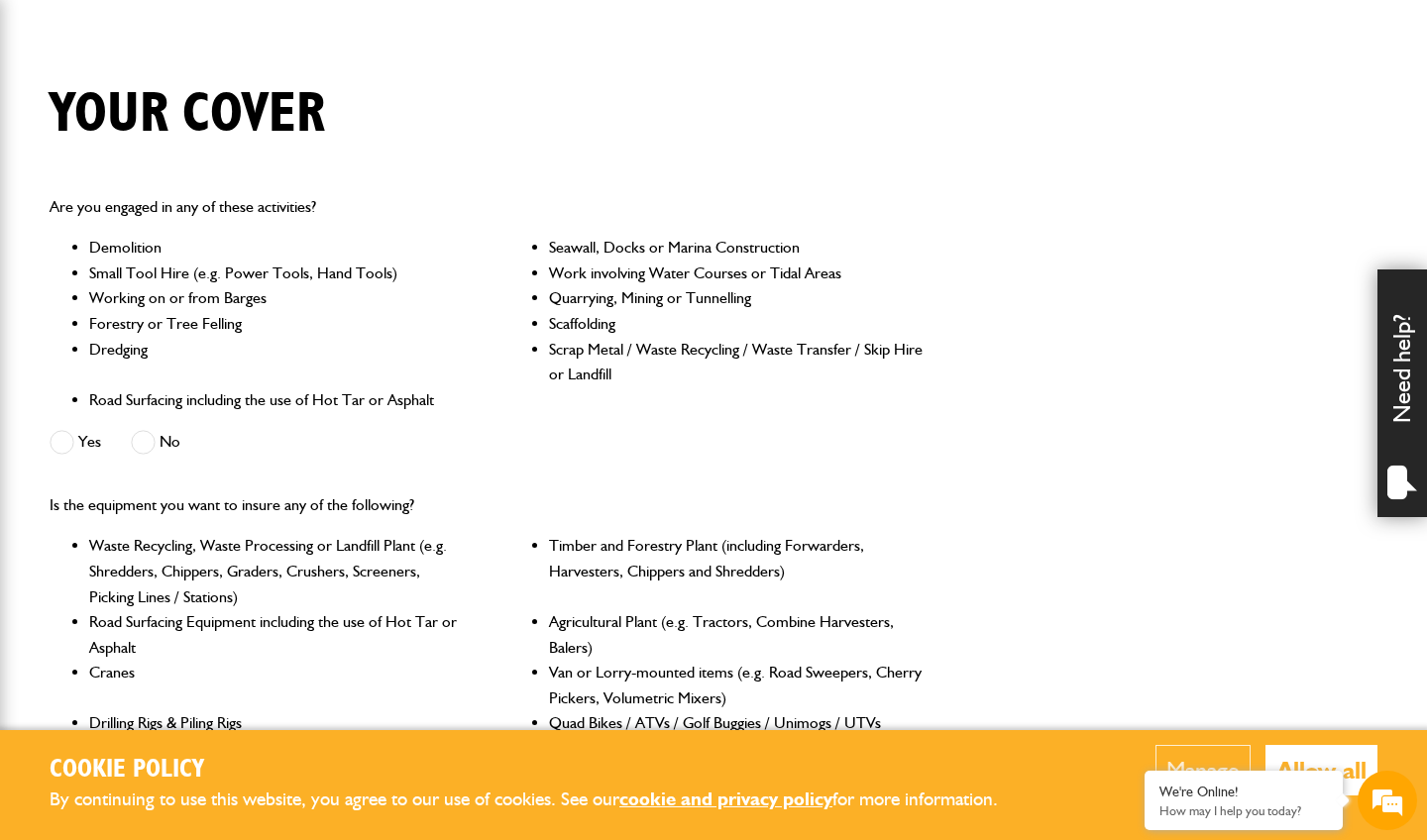 scroll, scrollTop: 436, scrollLeft: 0, axis: vertical 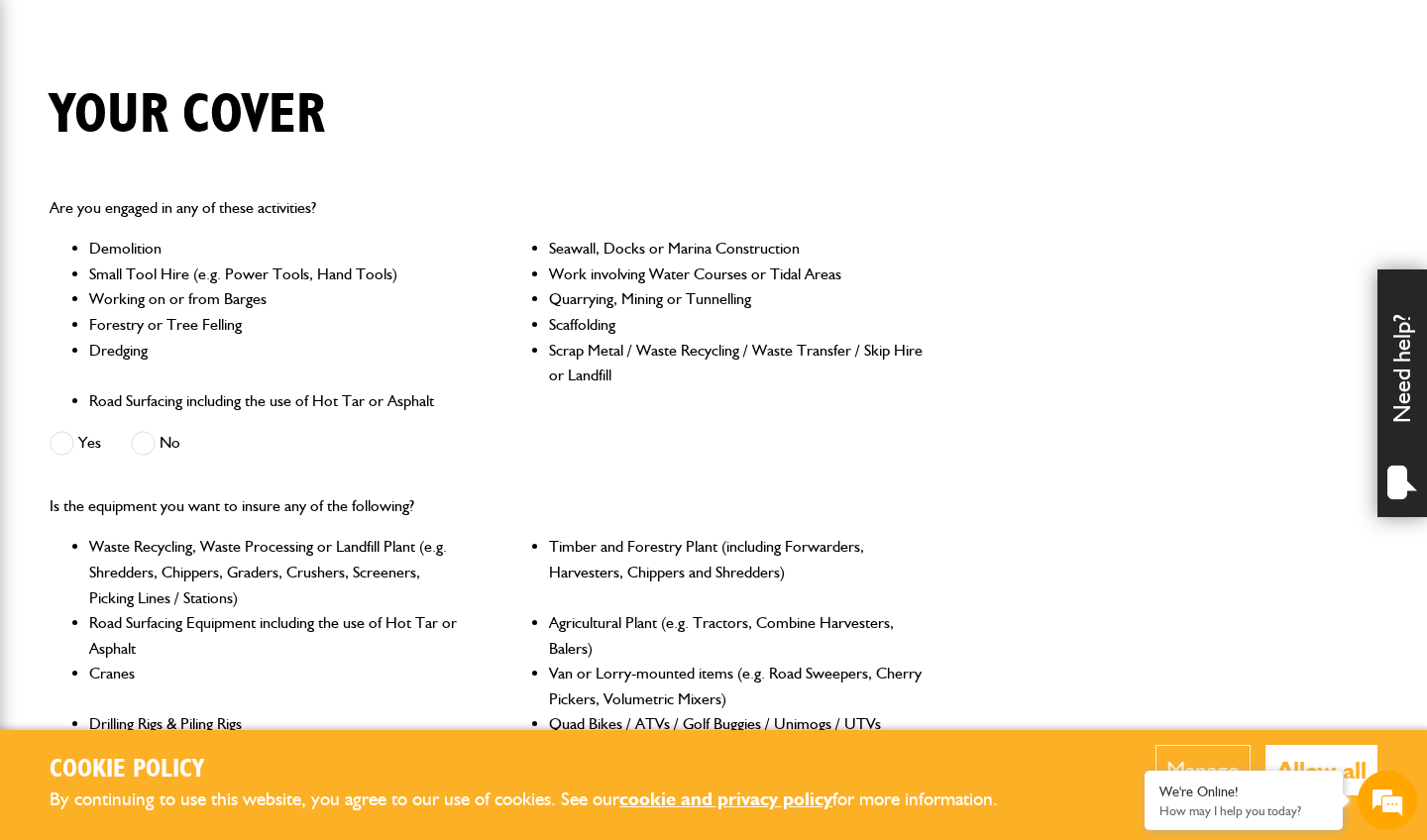 click at bounding box center (143, 443) 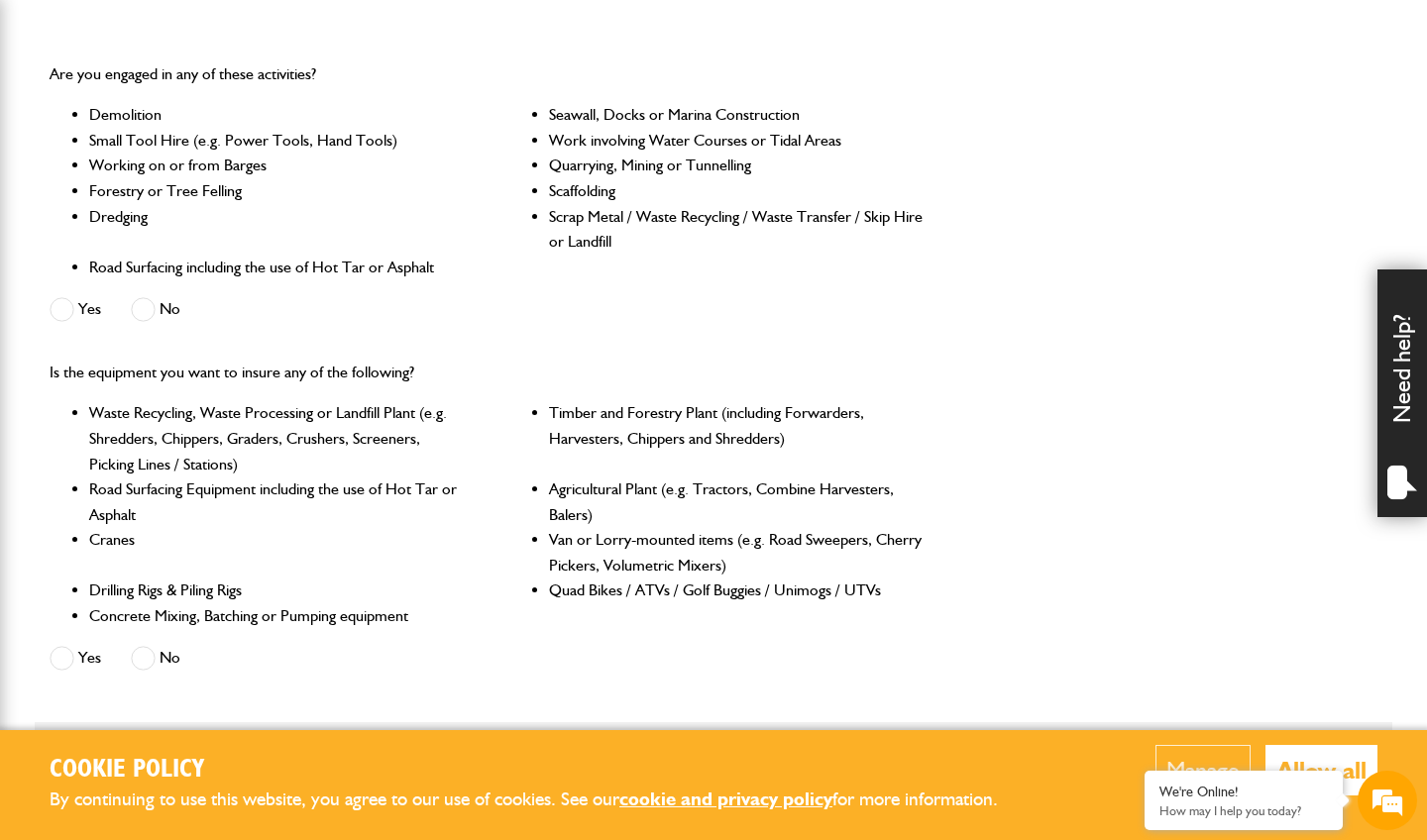scroll, scrollTop: 572, scrollLeft: 0, axis: vertical 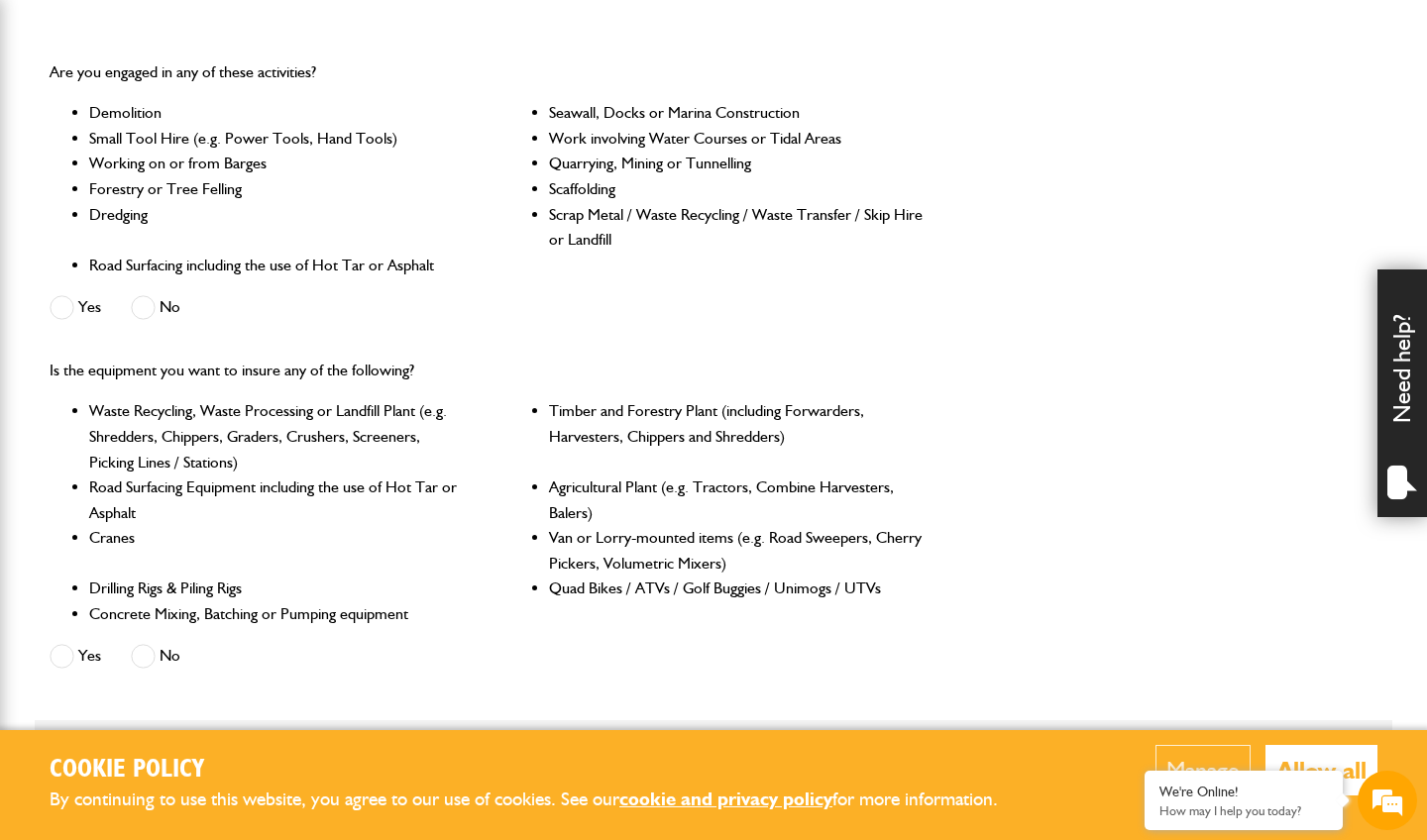 click on "No" at bounding box center [156, 656] 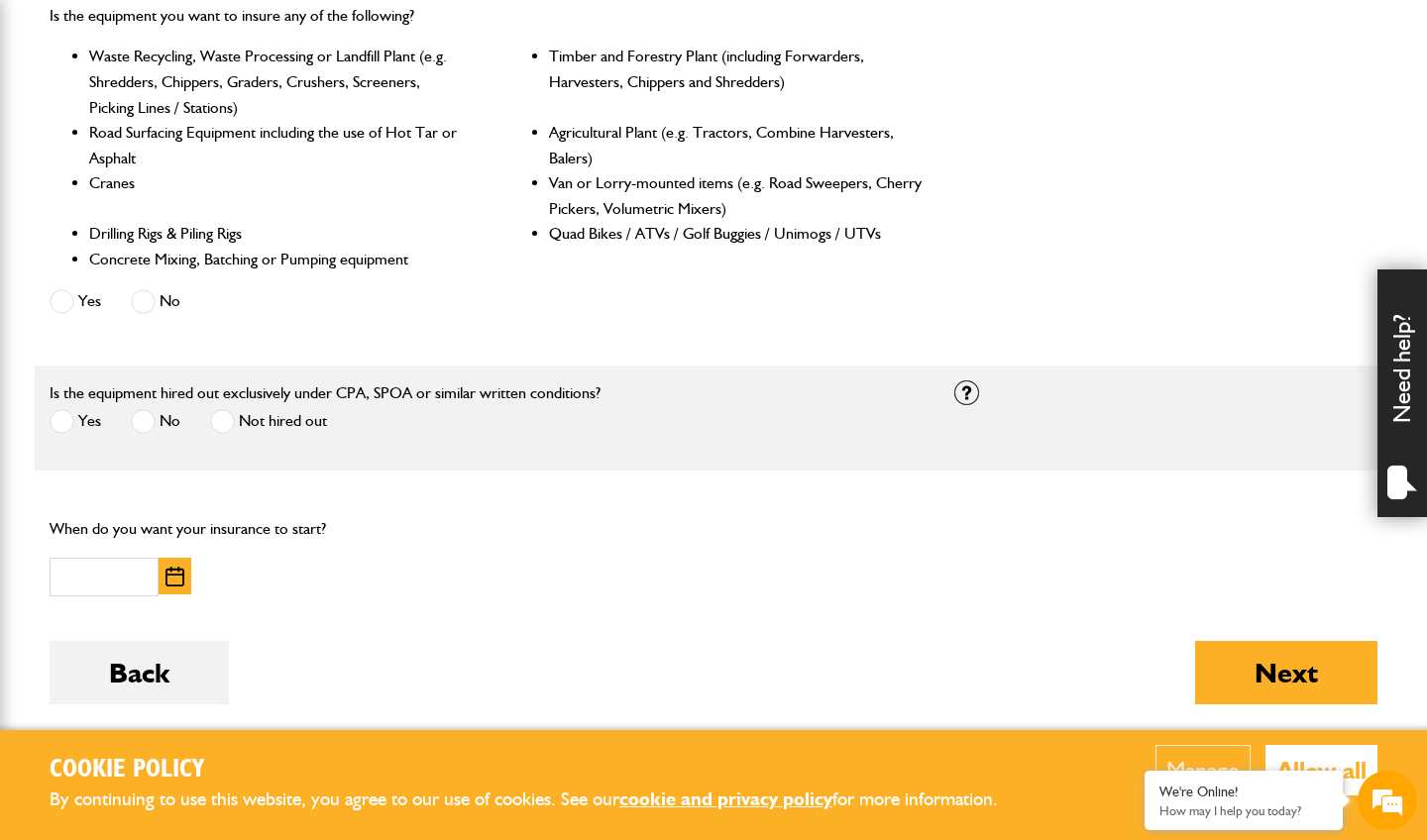 scroll, scrollTop: 927, scrollLeft: 0, axis: vertical 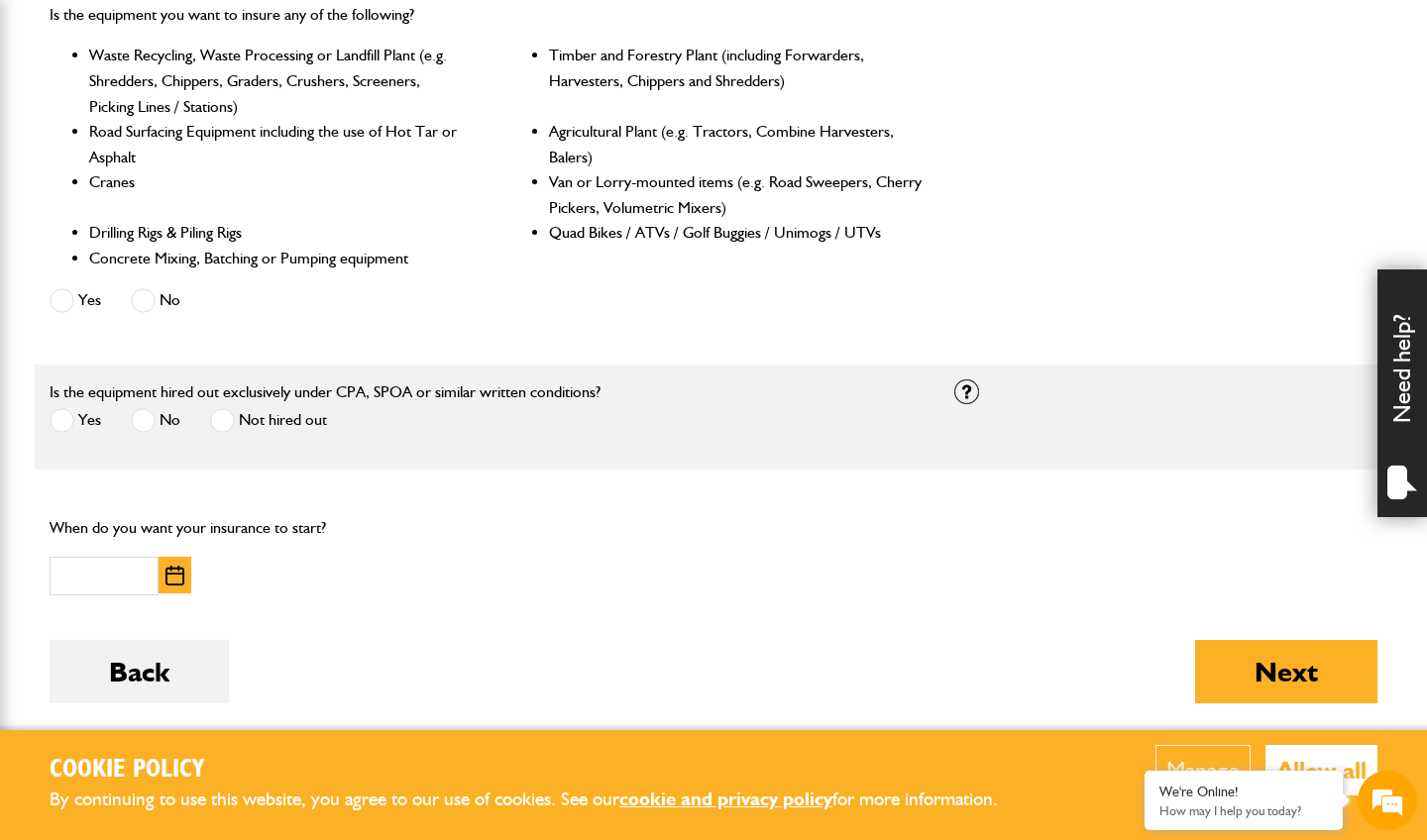 click at bounding box center [143, 420] 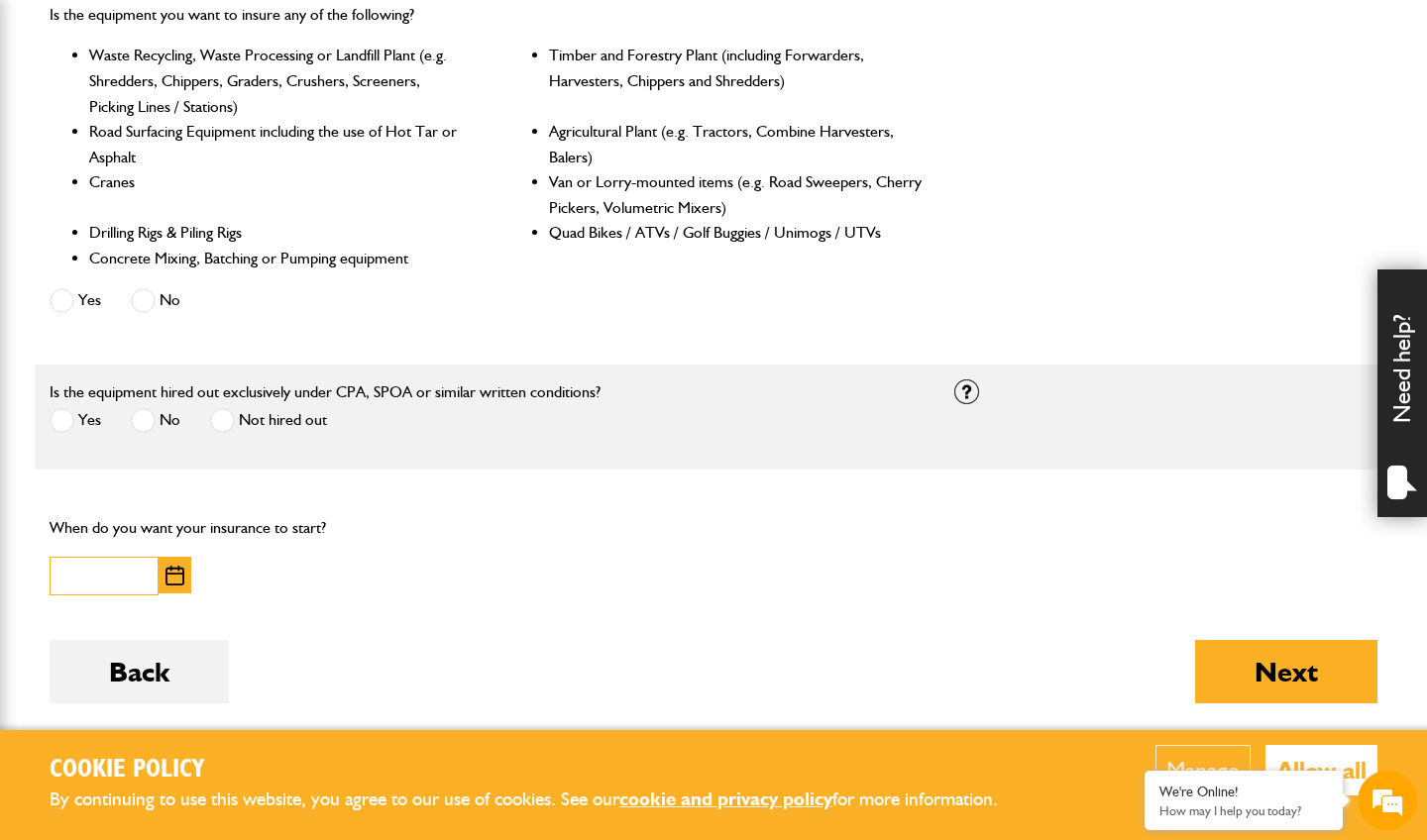click at bounding box center (104, 576) 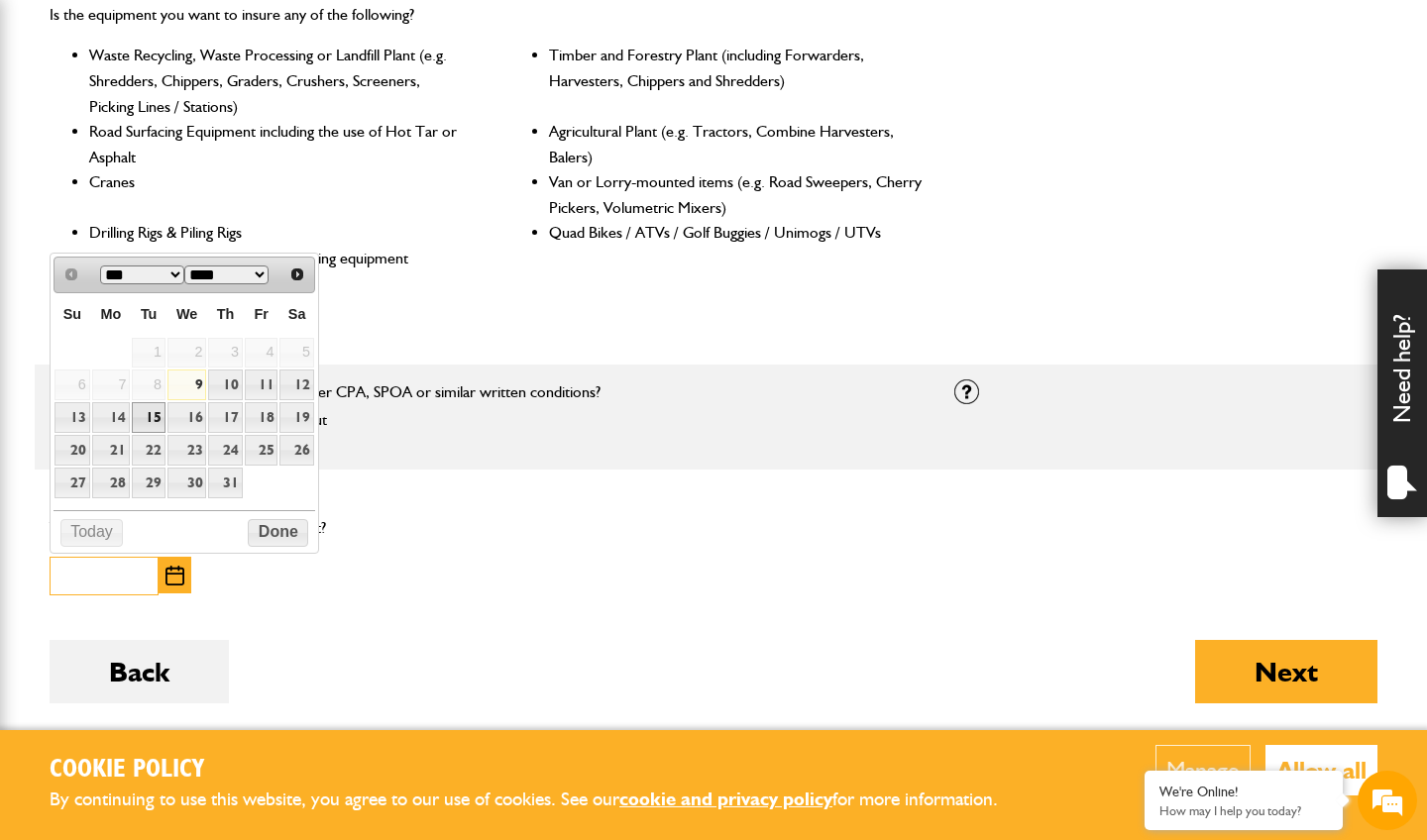scroll, scrollTop: 927, scrollLeft: 1, axis: both 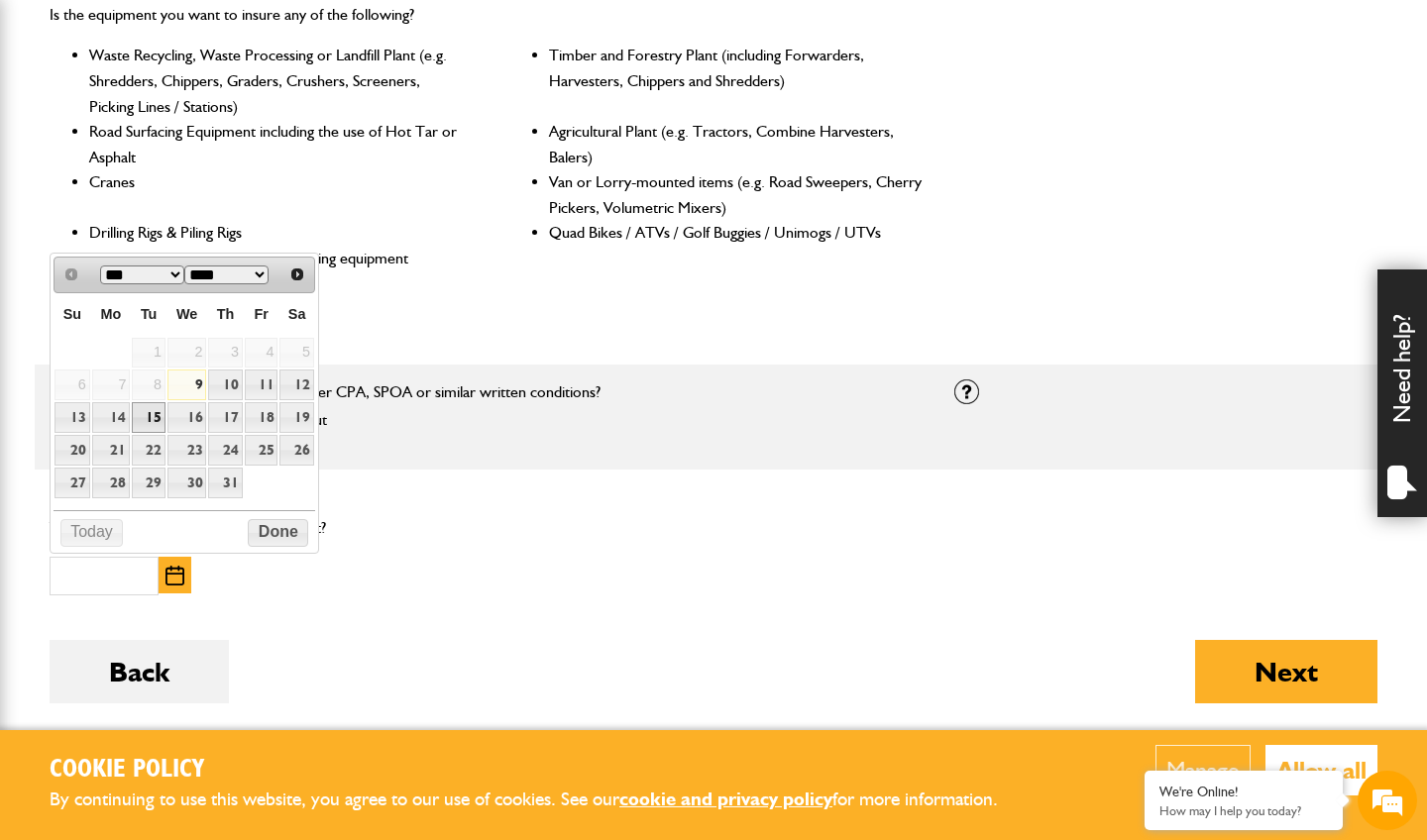 click on "15" at bounding box center (149, 417) 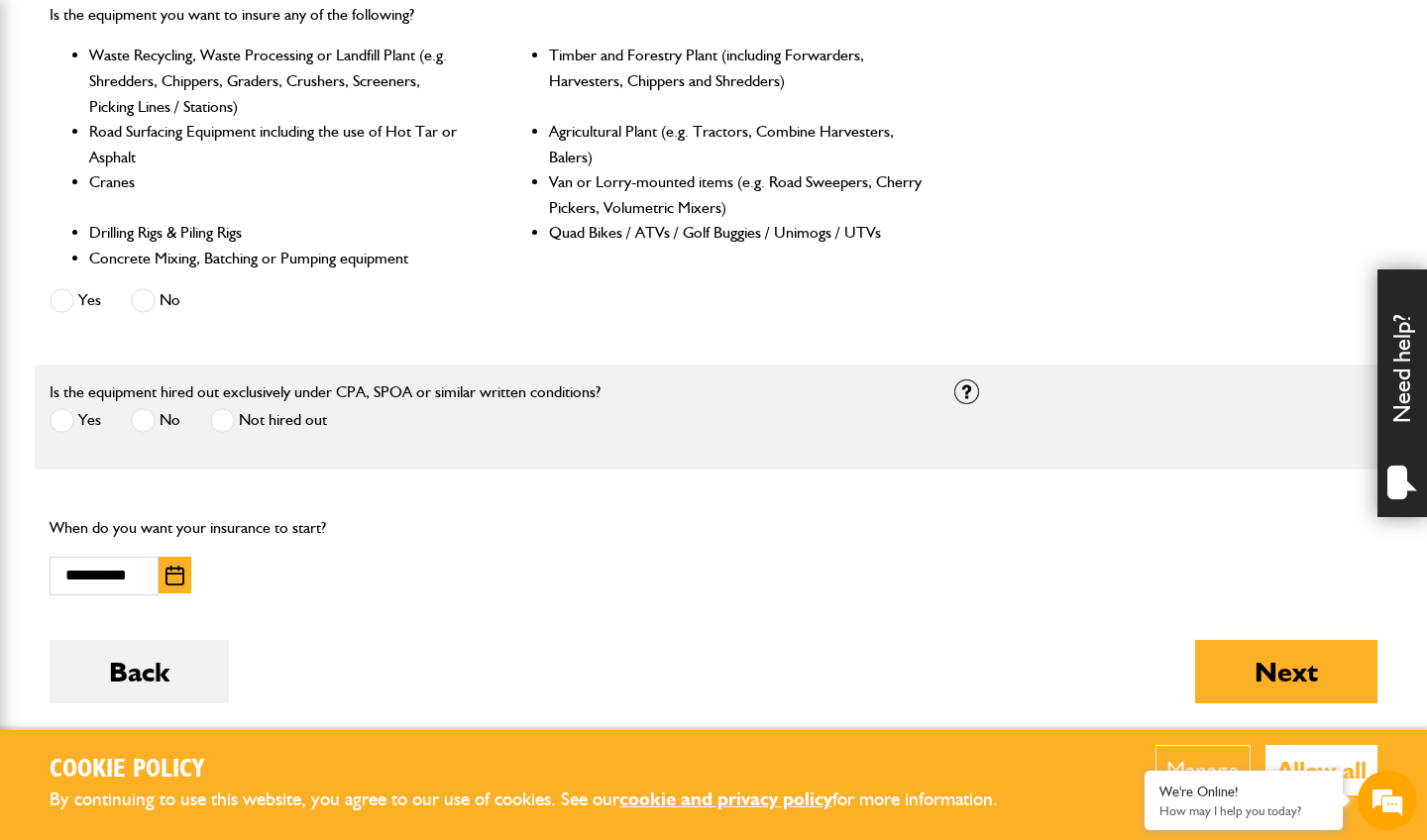 scroll, scrollTop: 927, scrollLeft: 0, axis: vertical 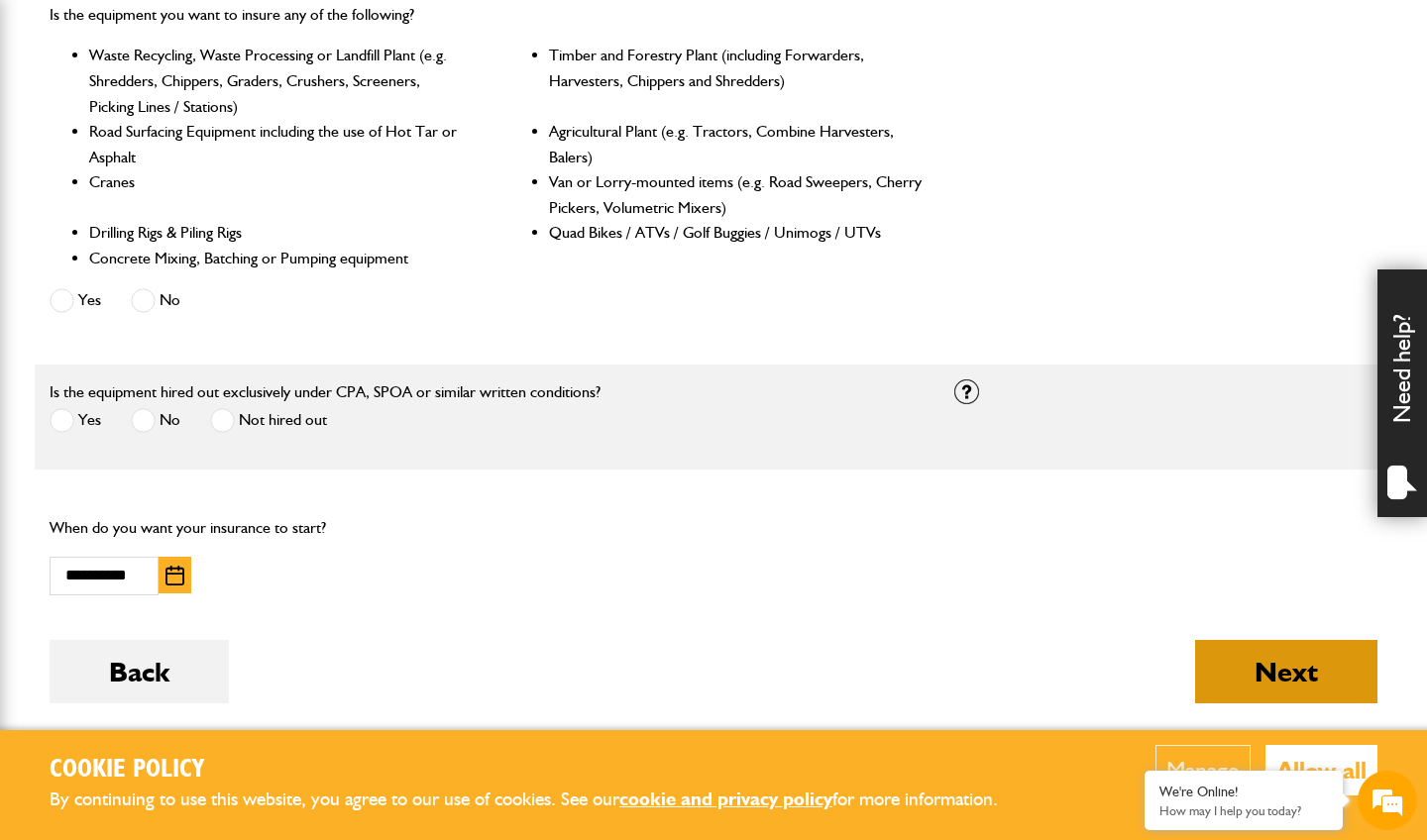 click on "Next" at bounding box center [1286, 672] 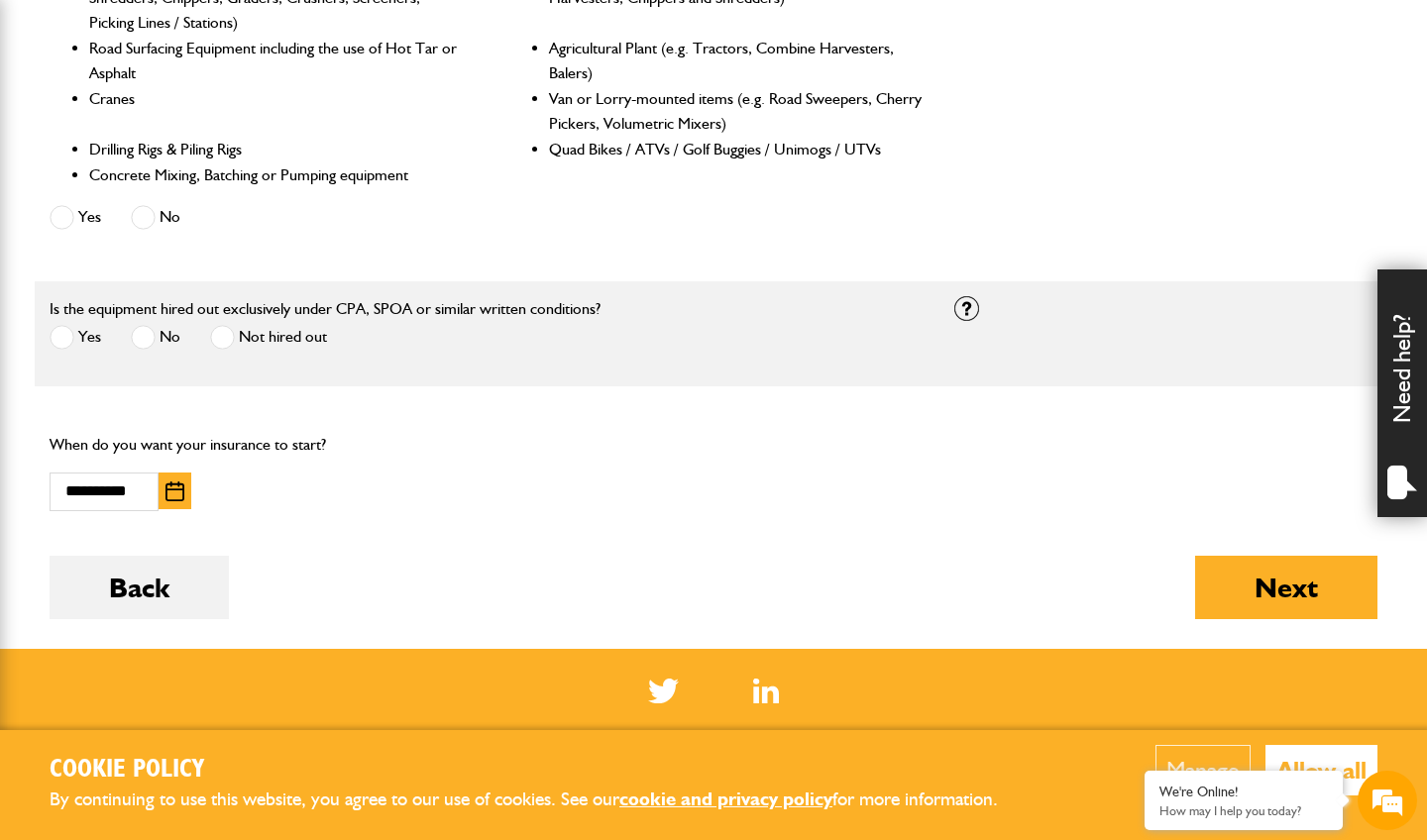 scroll, scrollTop: 1077, scrollLeft: 0, axis: vertical 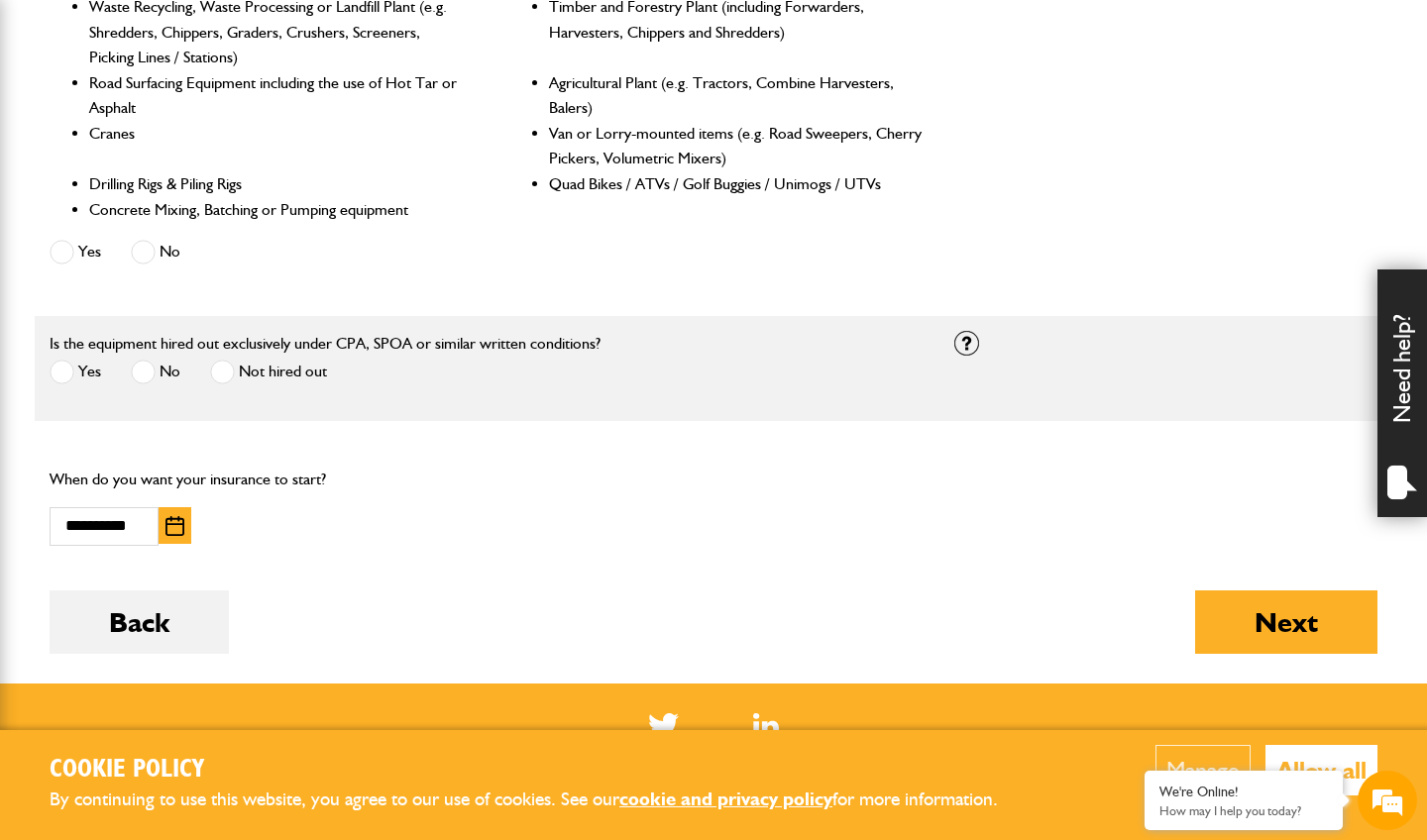 click at bounding box center [61, 371] 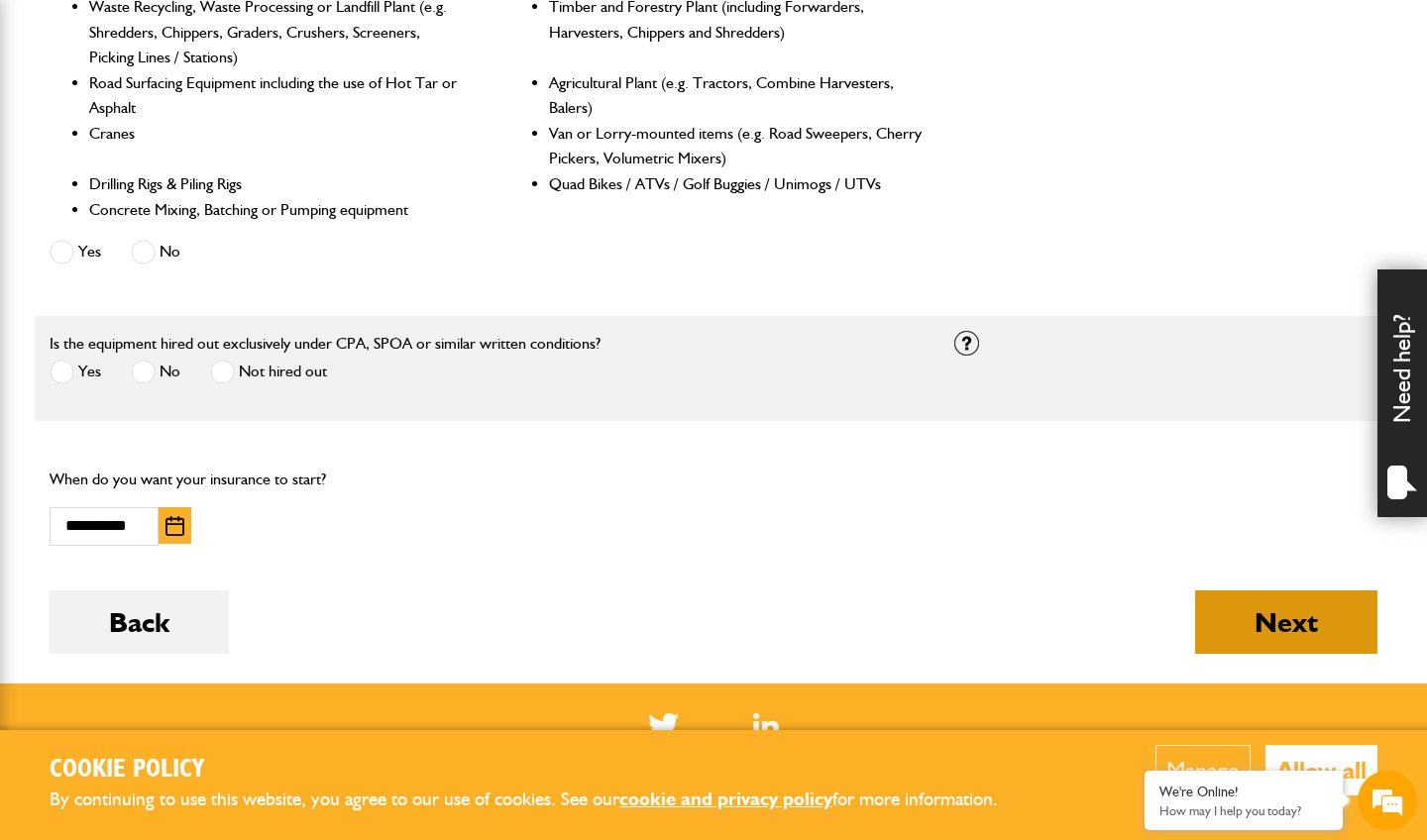 click on "Next" at bounding box center [1286, 622] 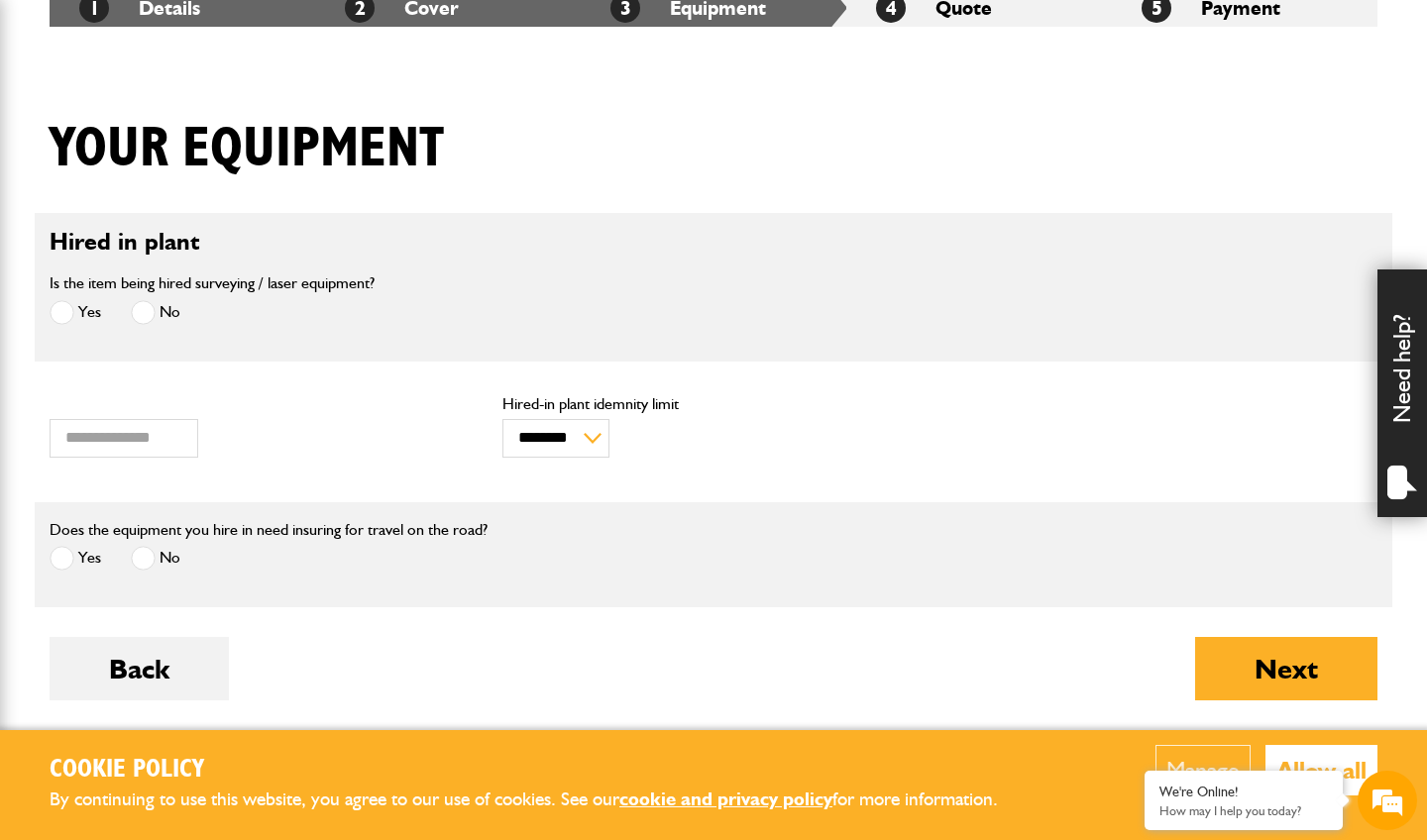 scroll, scrollTop: 416, scrollLeft: 0, axis: vertical 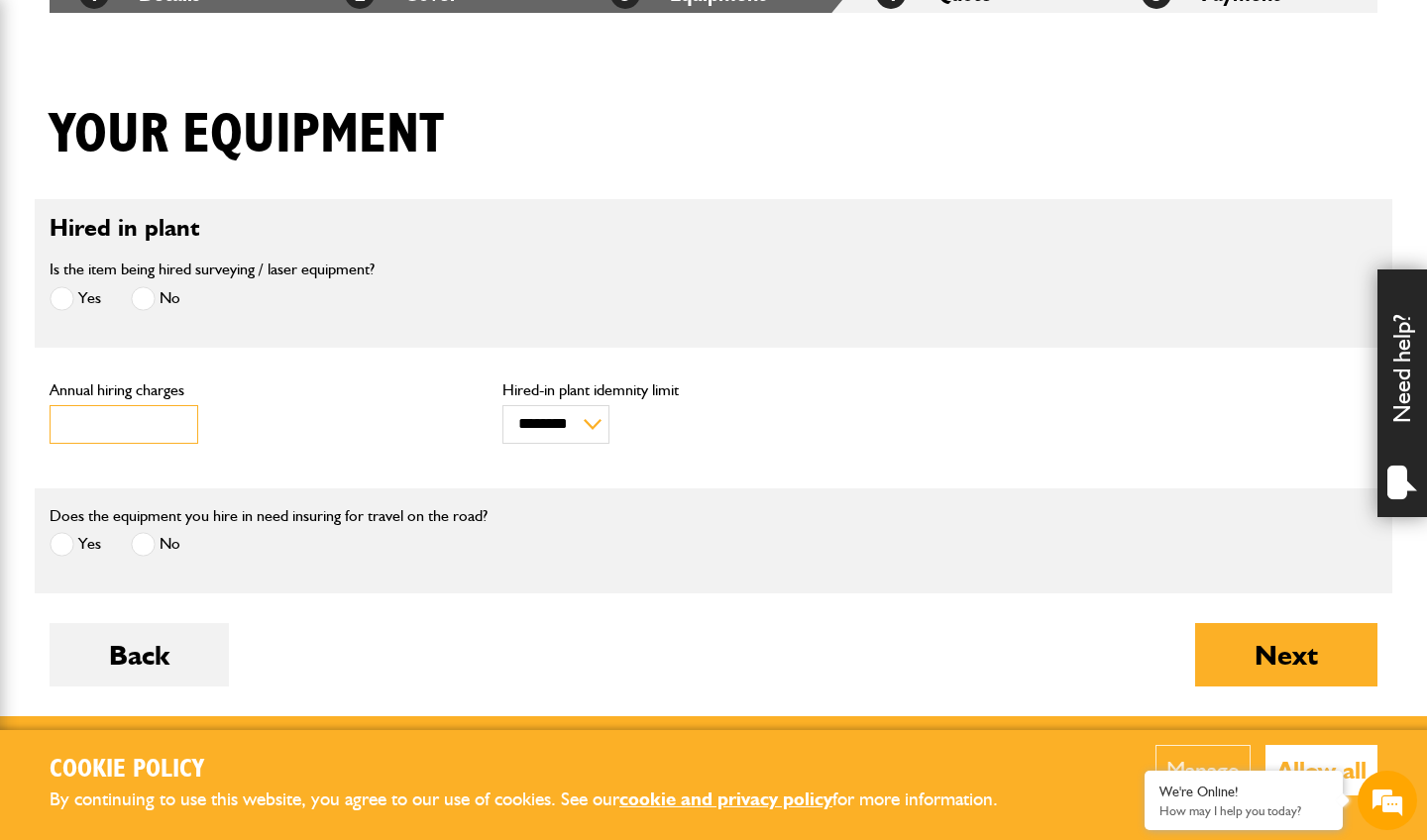 click on "***" at bounding box center [124, 424] 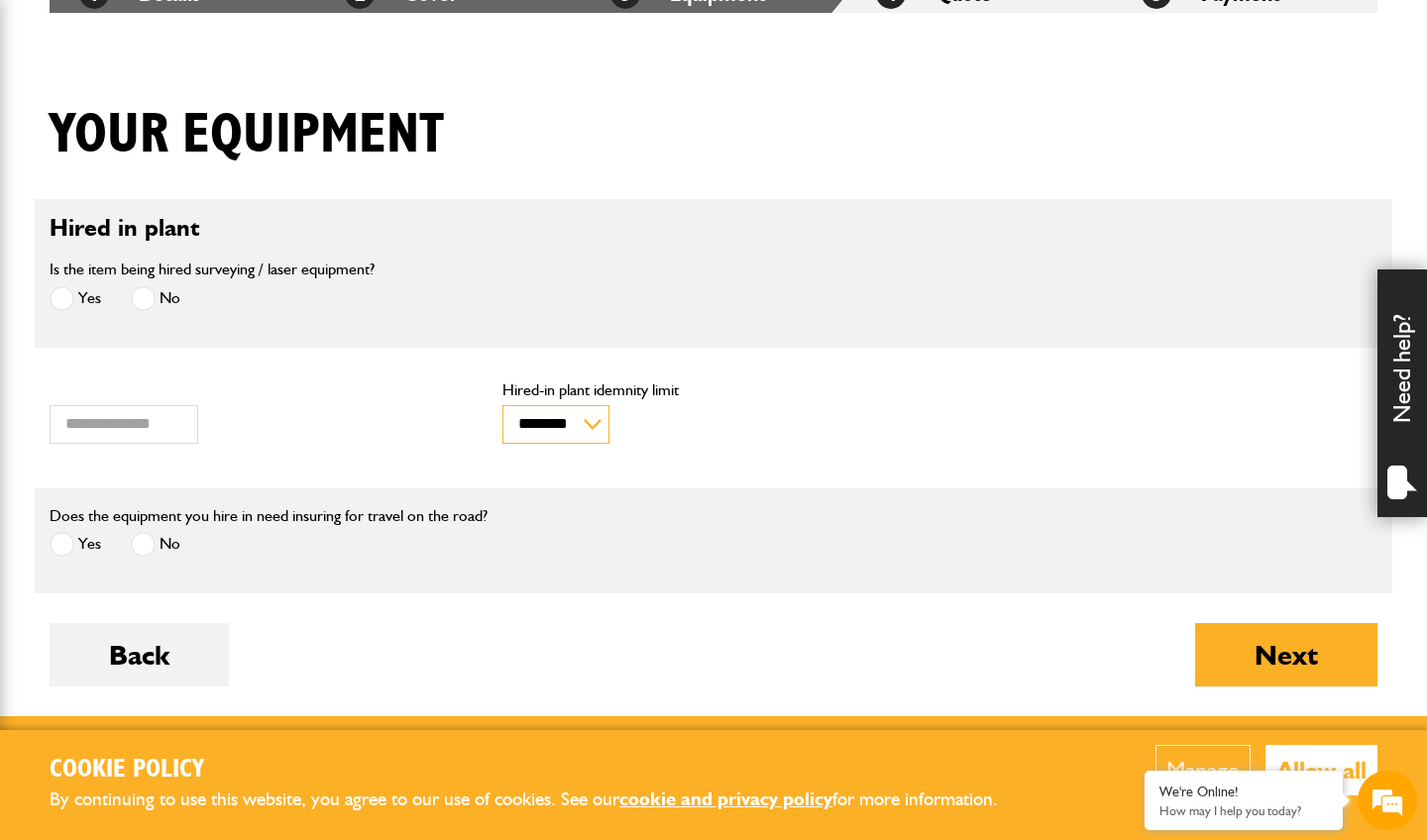 select on "*" 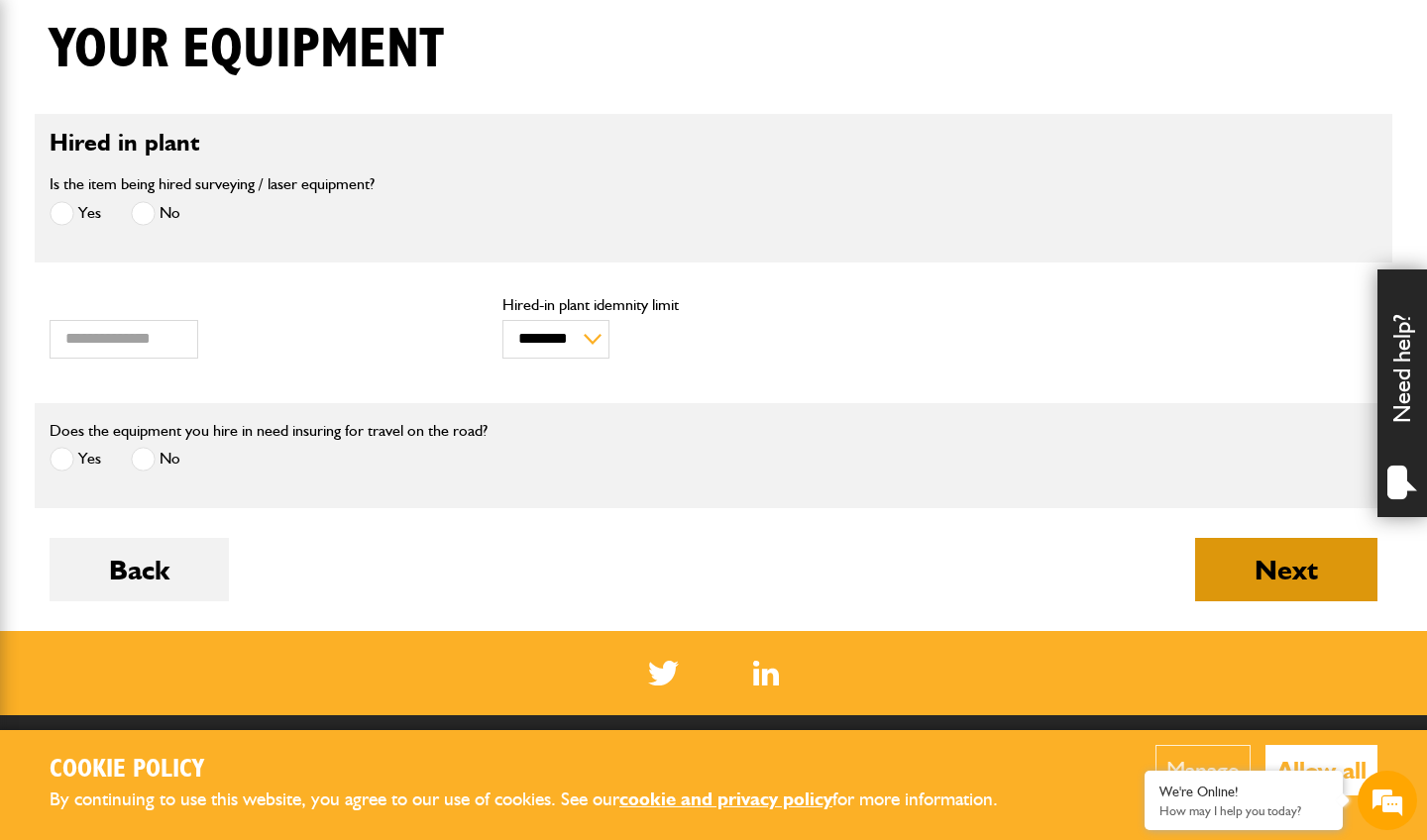 click on "Next" at bounding box center [1286, 570] 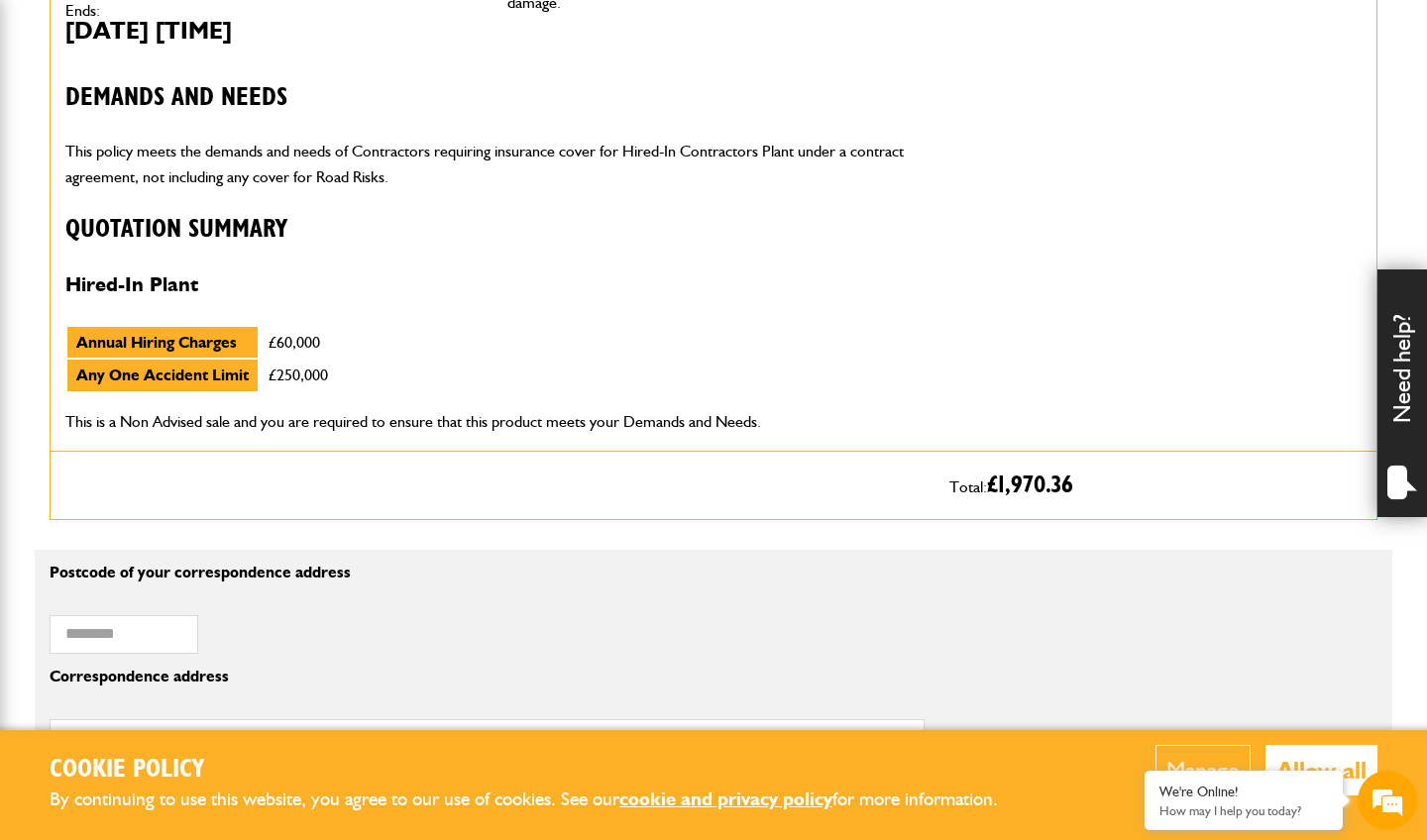 scroll, scrollTop: 845, scrollLeft: 0, axis: vertical 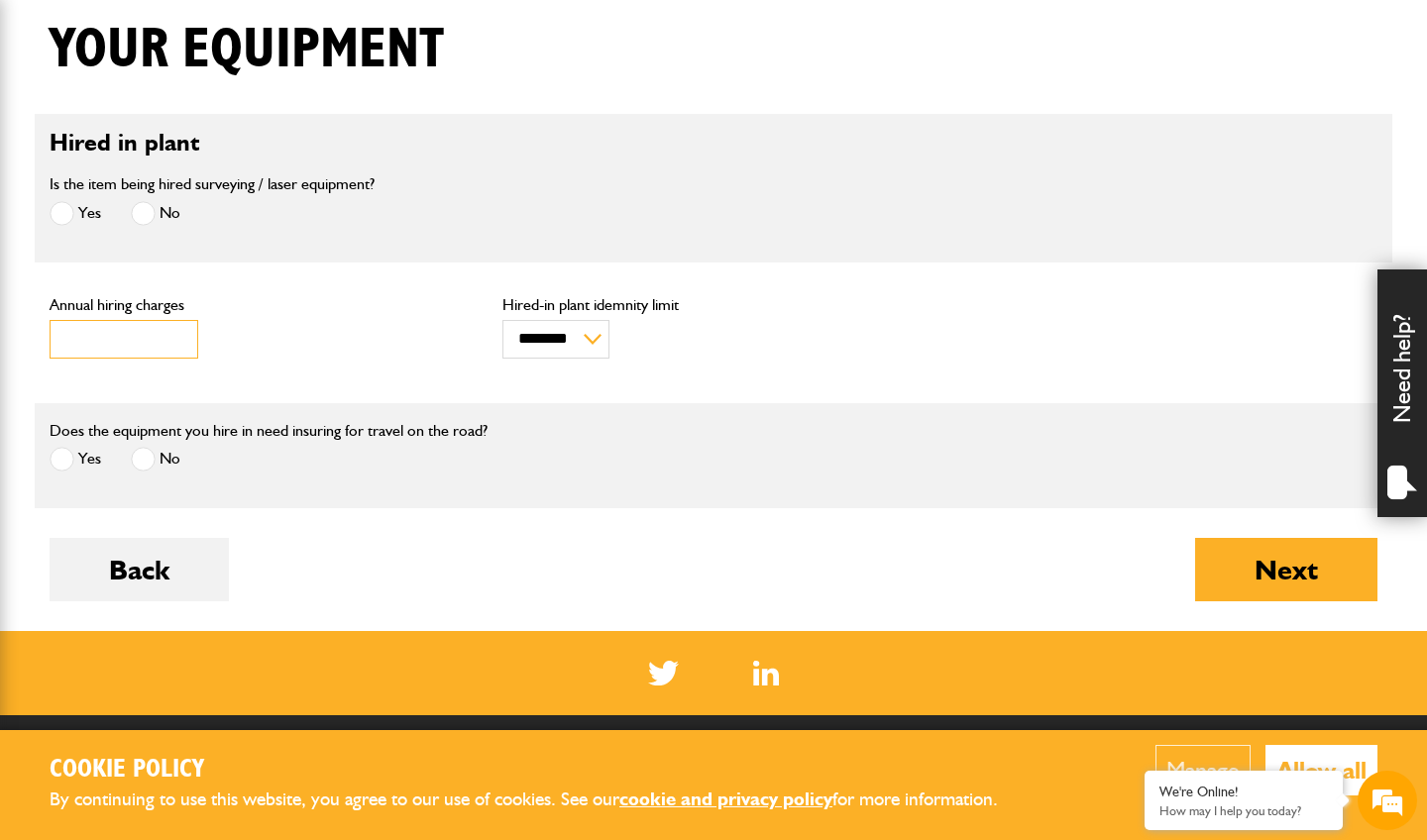 click on "*****" at bounding box center [124, 339] 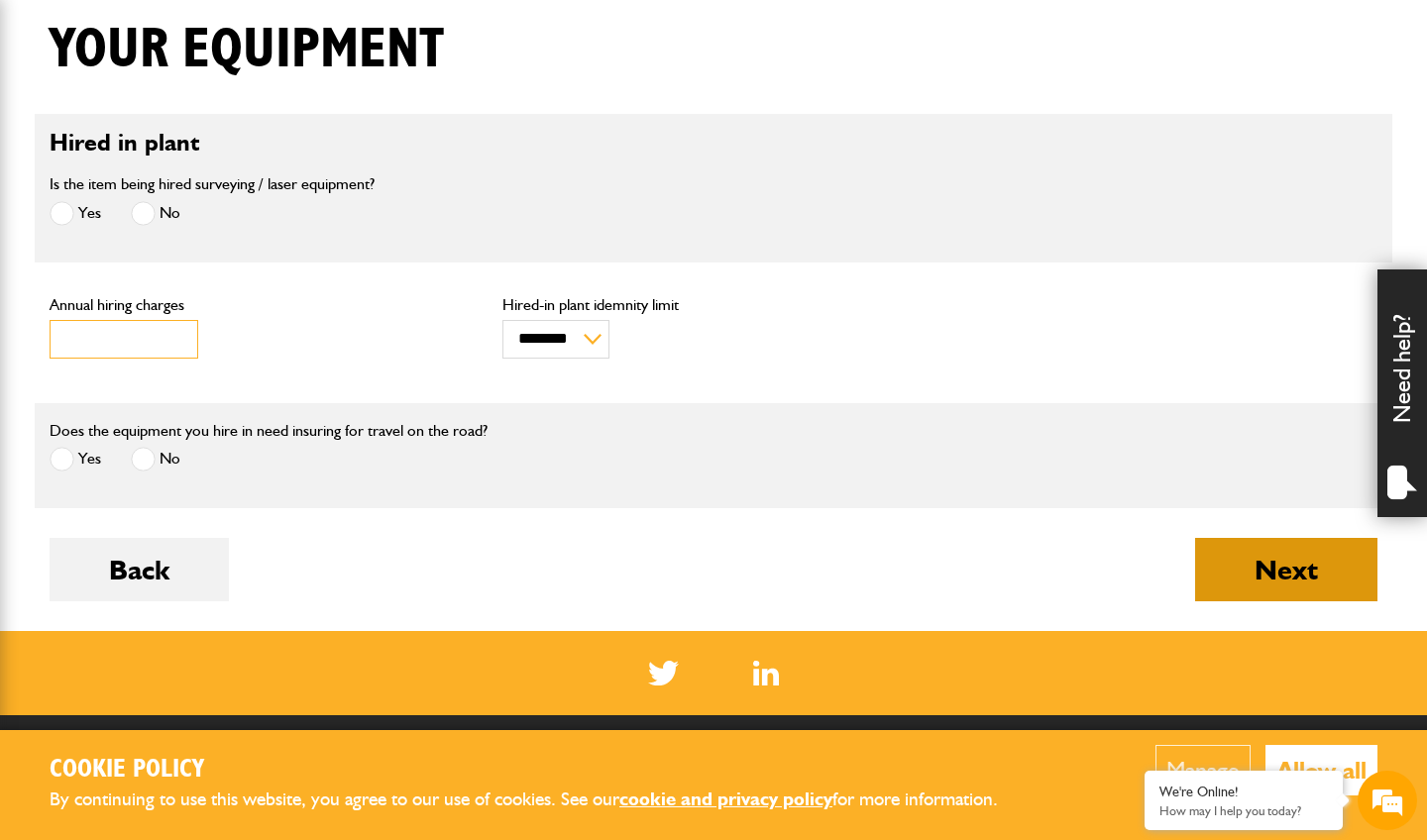 type on "******" 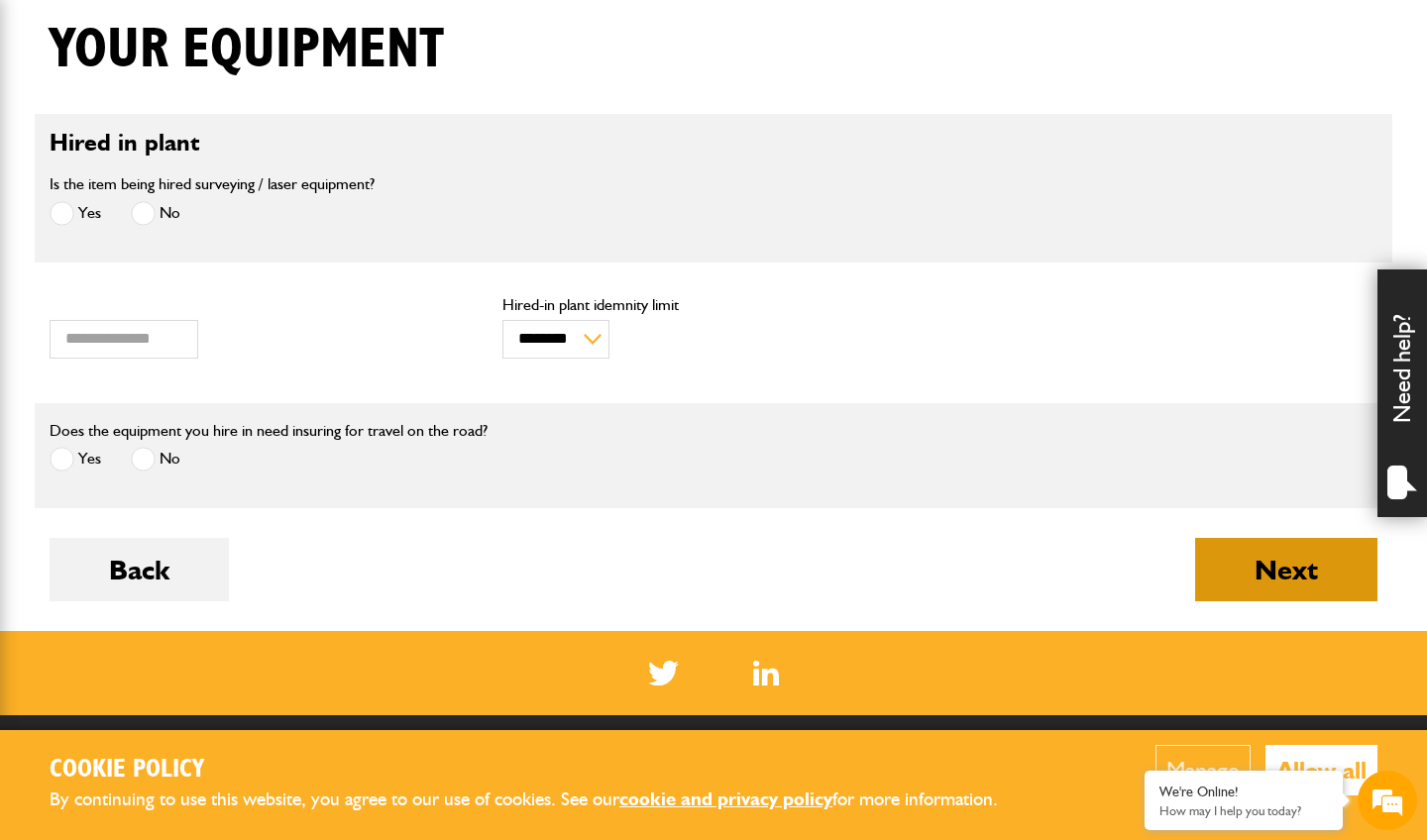 click on "Next" at bounding box center (1286, 570) 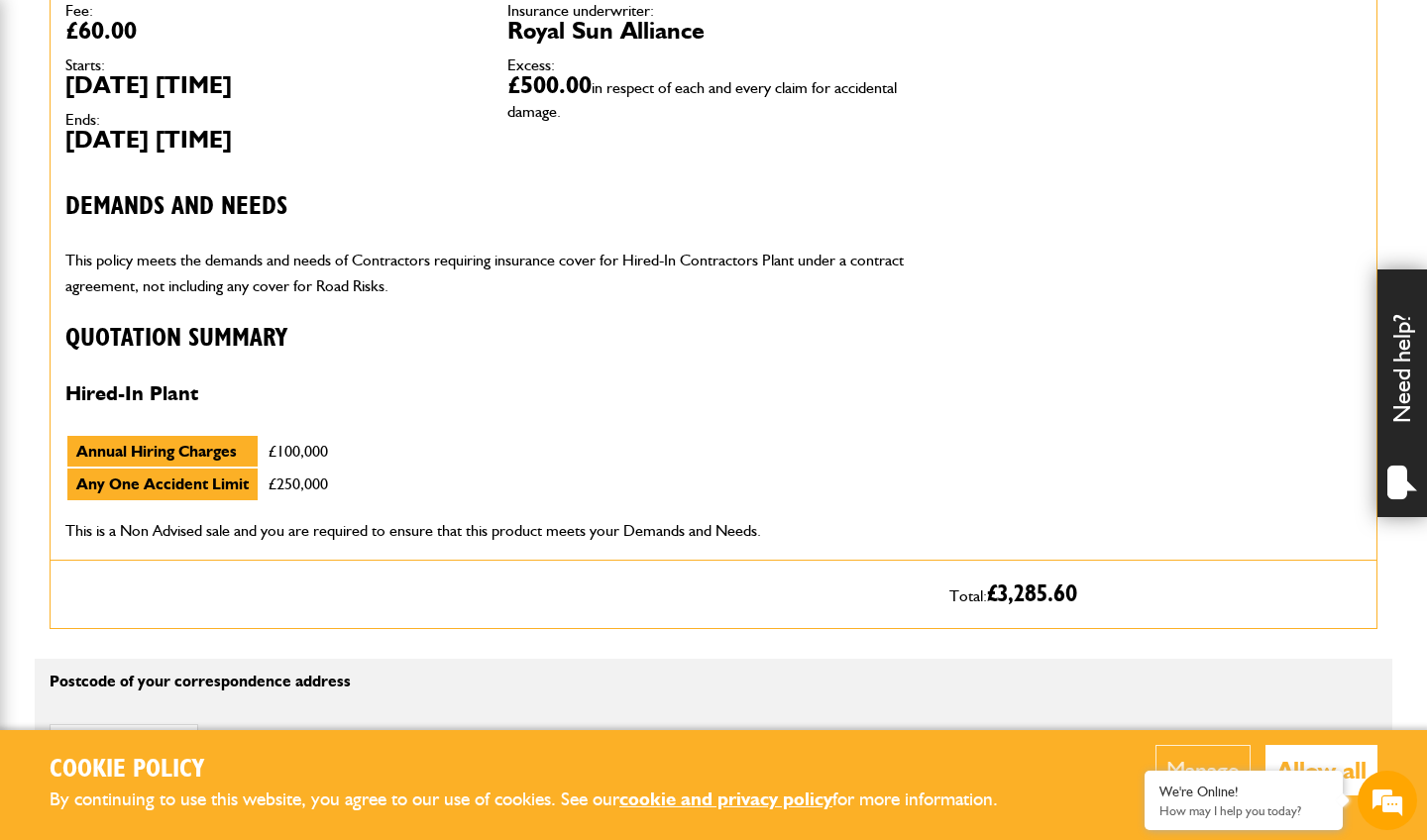 scroll, scrollTop: 740, scrollLeft: 0, axis: vertical 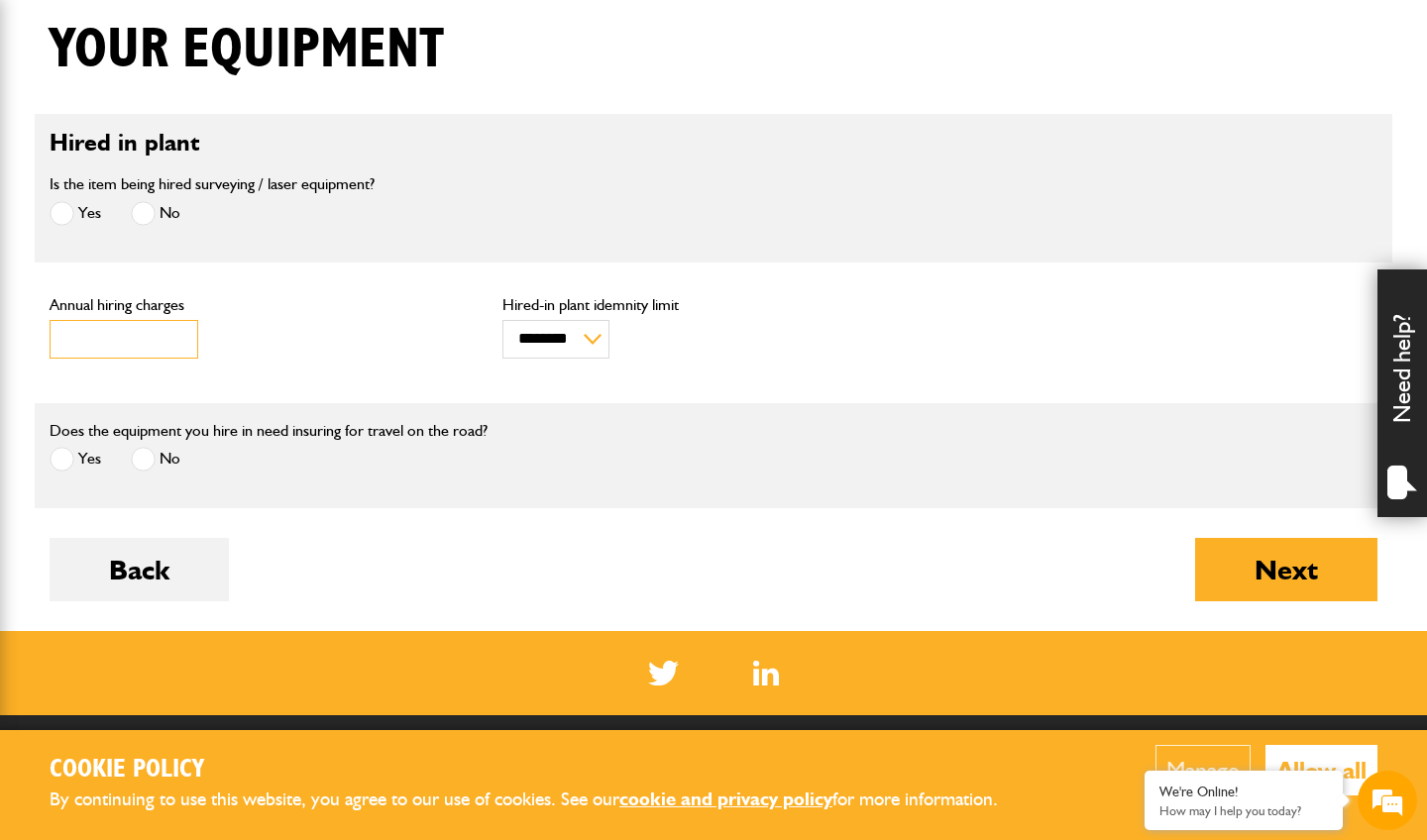 click on "******" at bounding box center (124, 339) 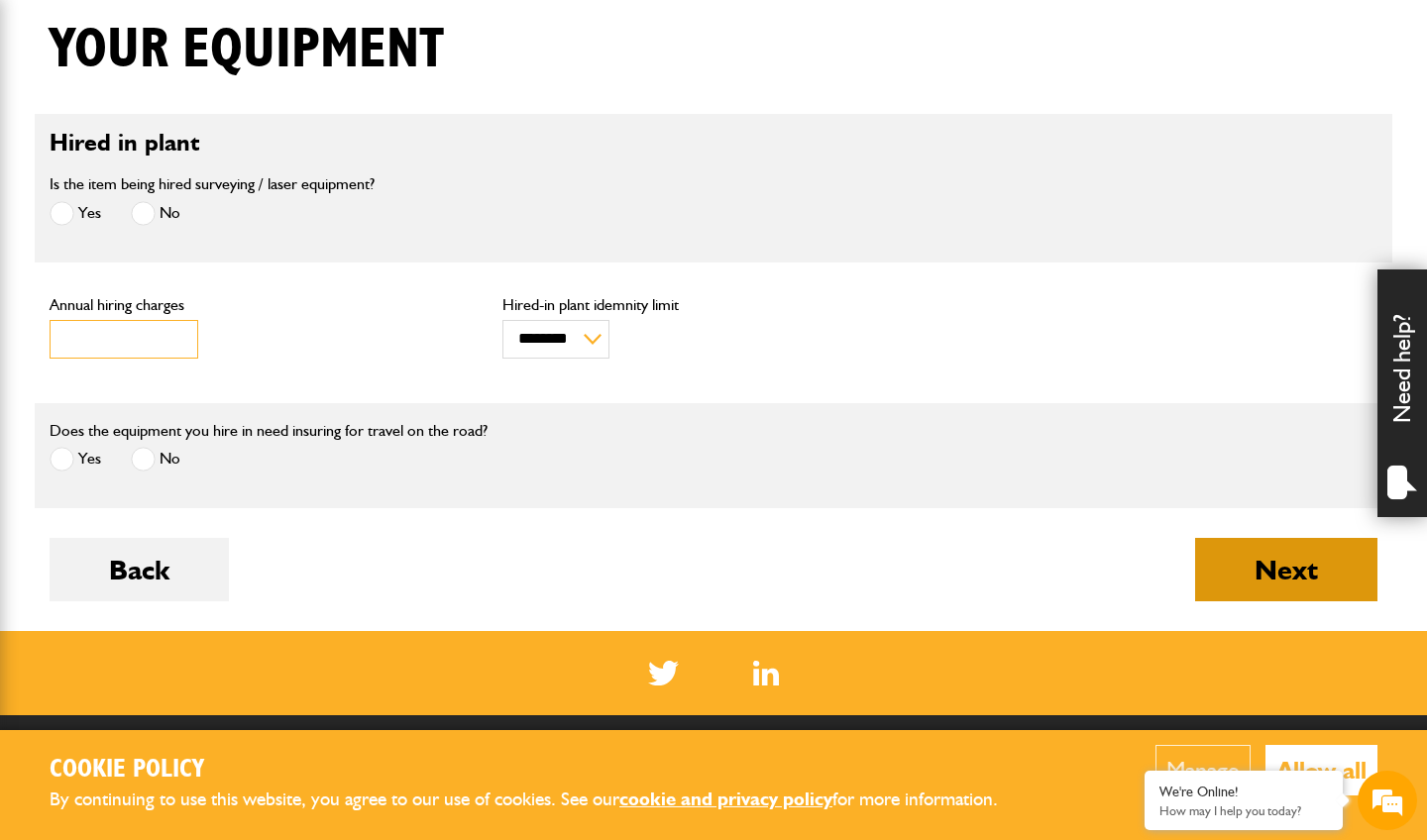type on "*****" 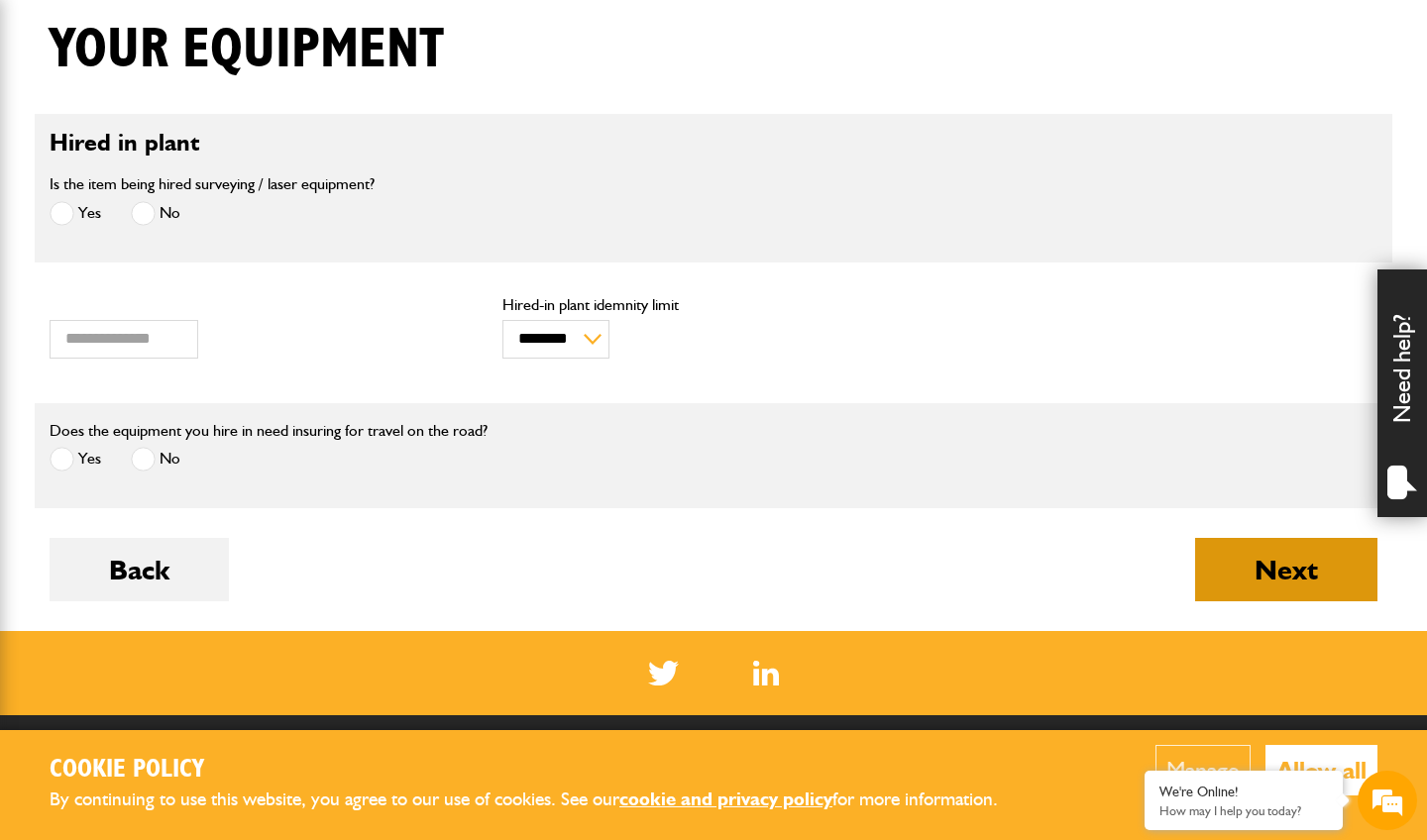 click on "Next" at bounding box center [1286, 570] 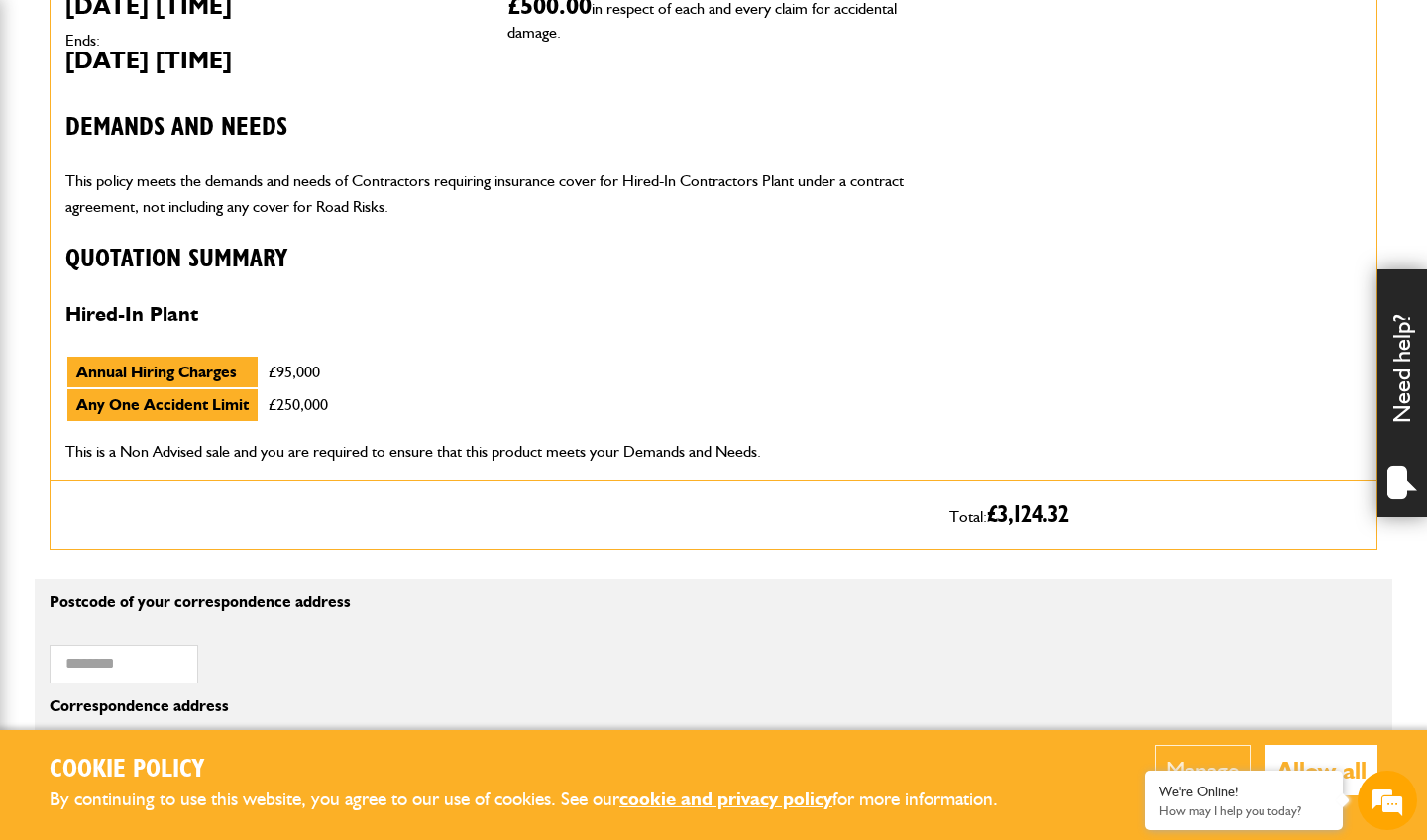 scroll, scrollTop: 819, scrollLeft: 0, axis: vertical 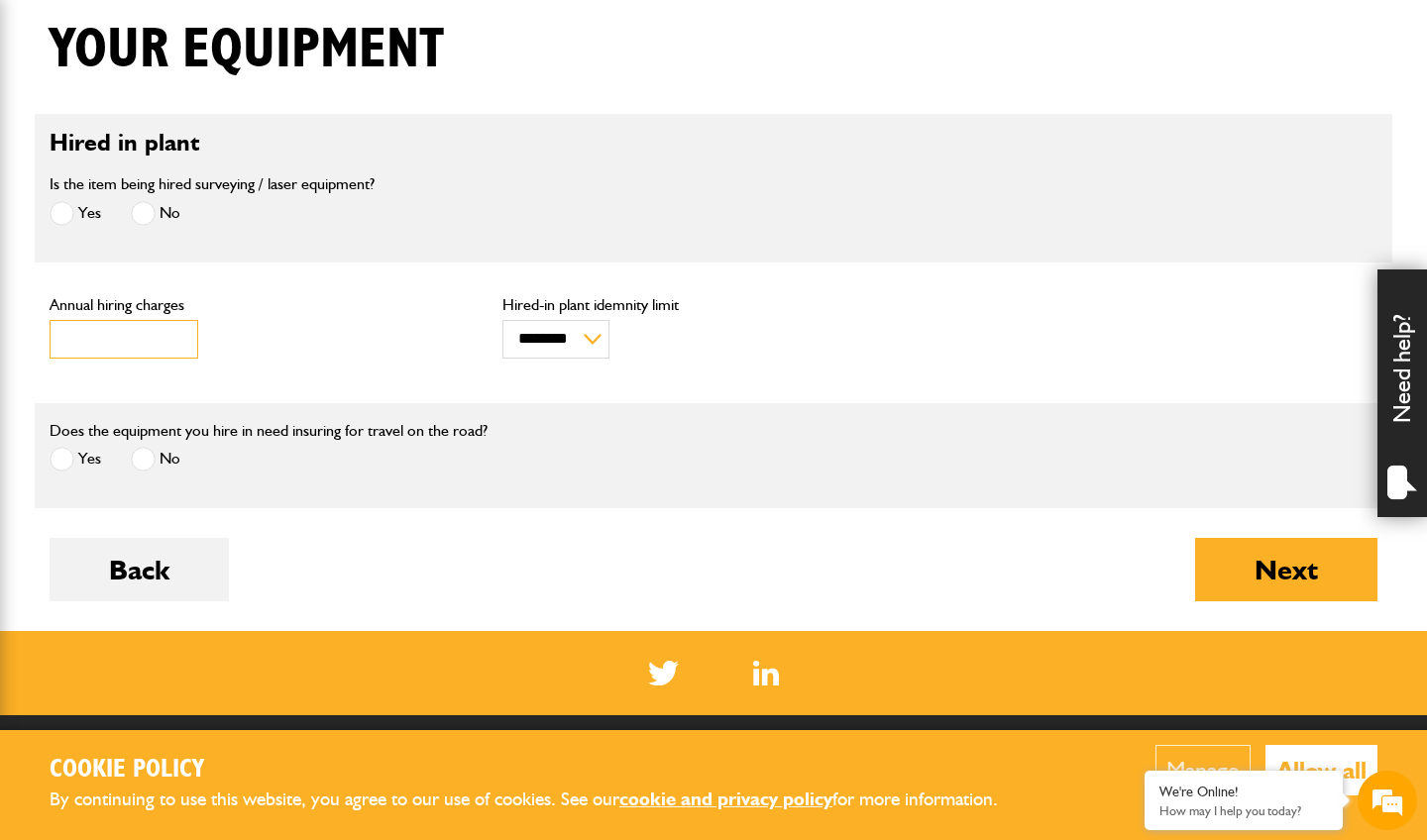 click on "*****" at bounding box center [124, 339] 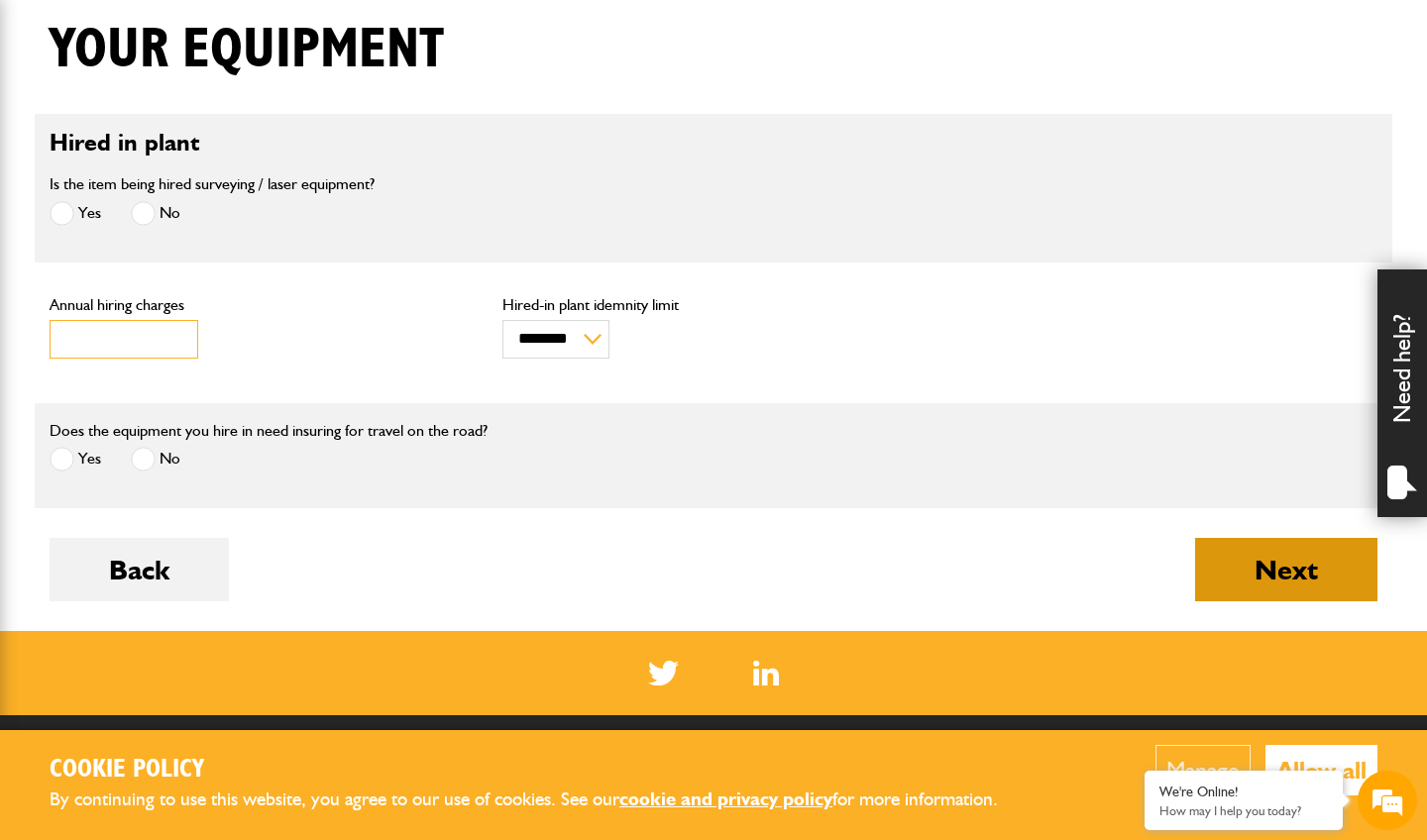 type on "******" 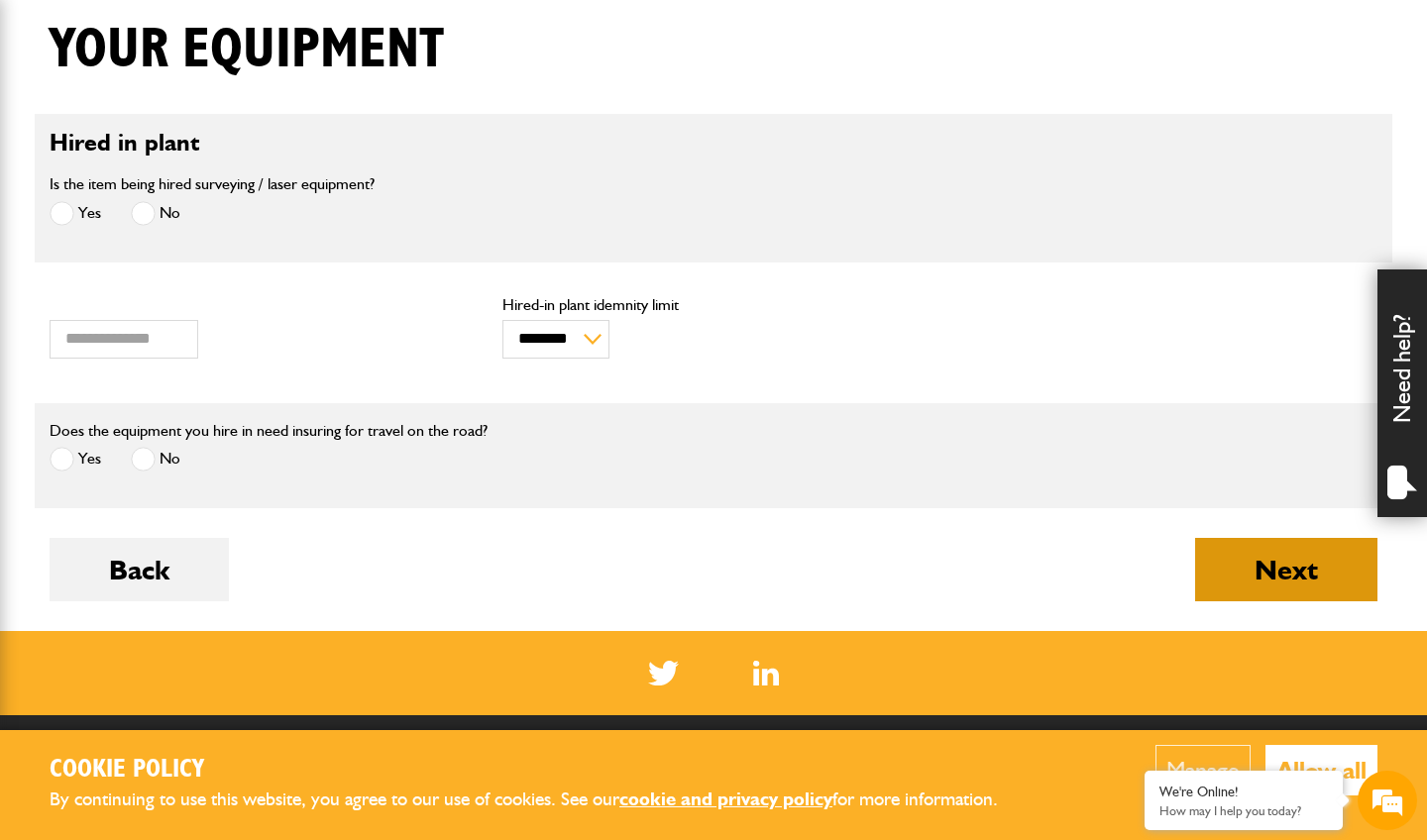 click on "Next" at bounding box center (1286, 570) 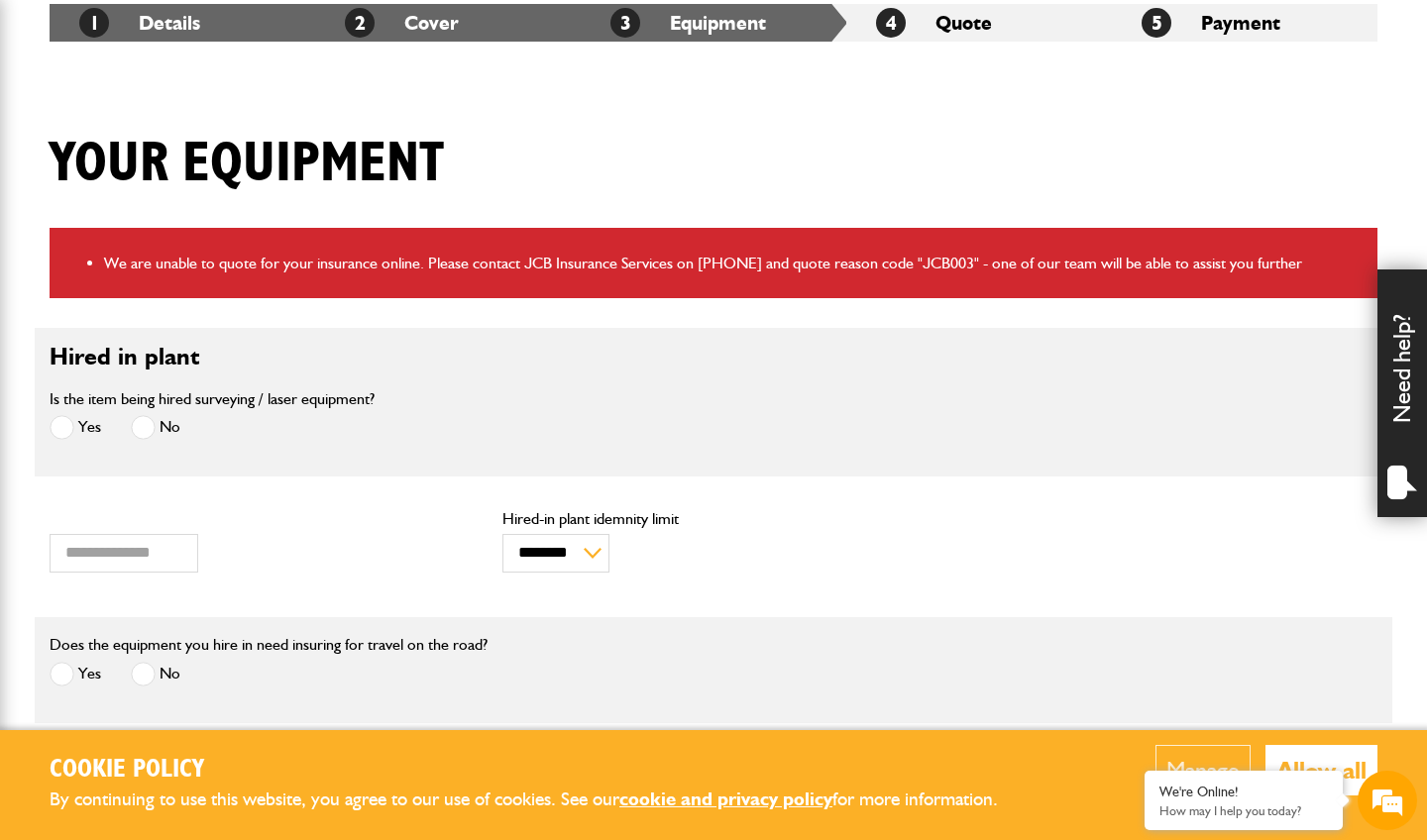 scroll, scrollTop: 388, scrollLeft: 0, axis: vertical 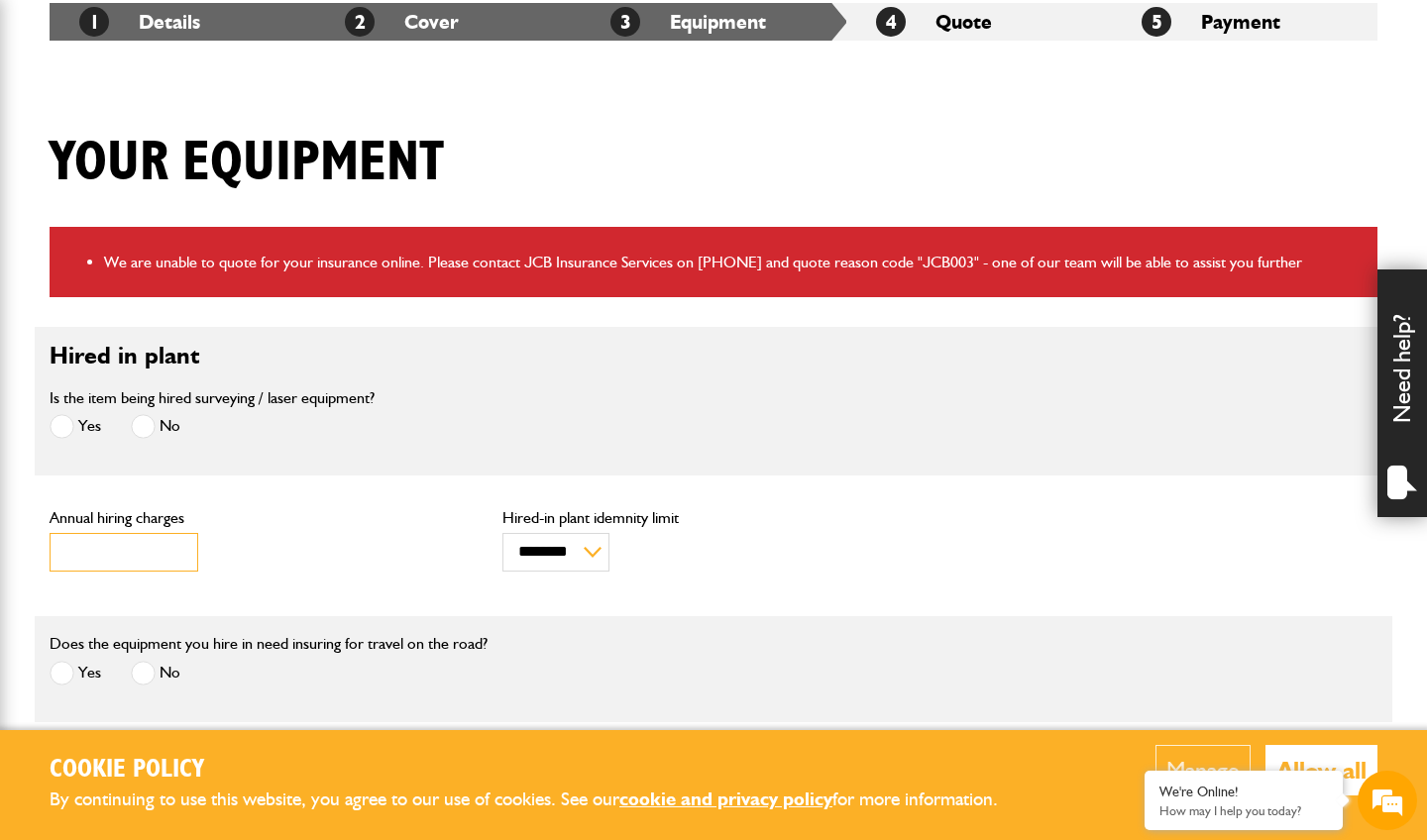 click on "******" at bounding box center (124, 552) 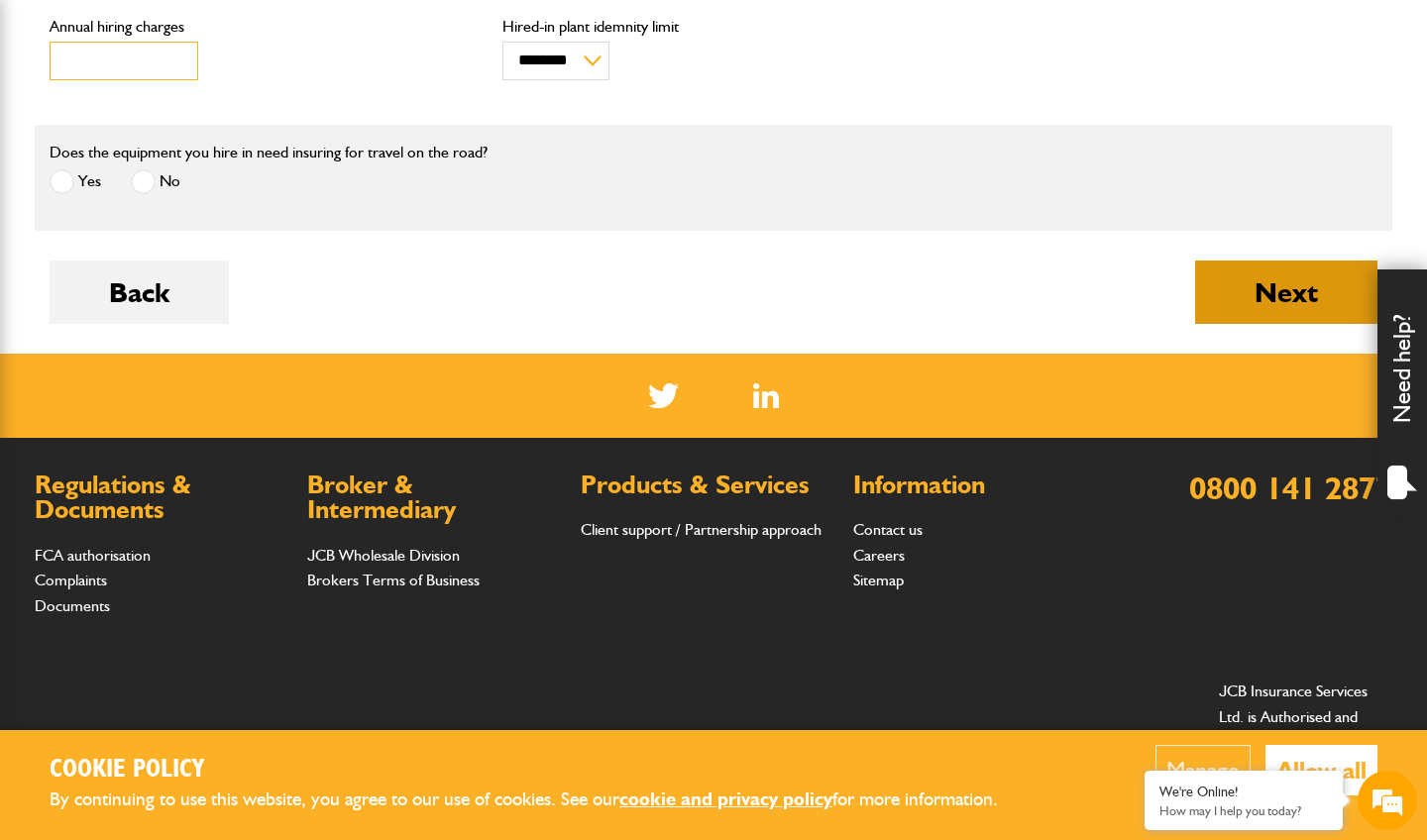 scroll, scrollTop: 877, scrollLeft: 0, axis: vertical 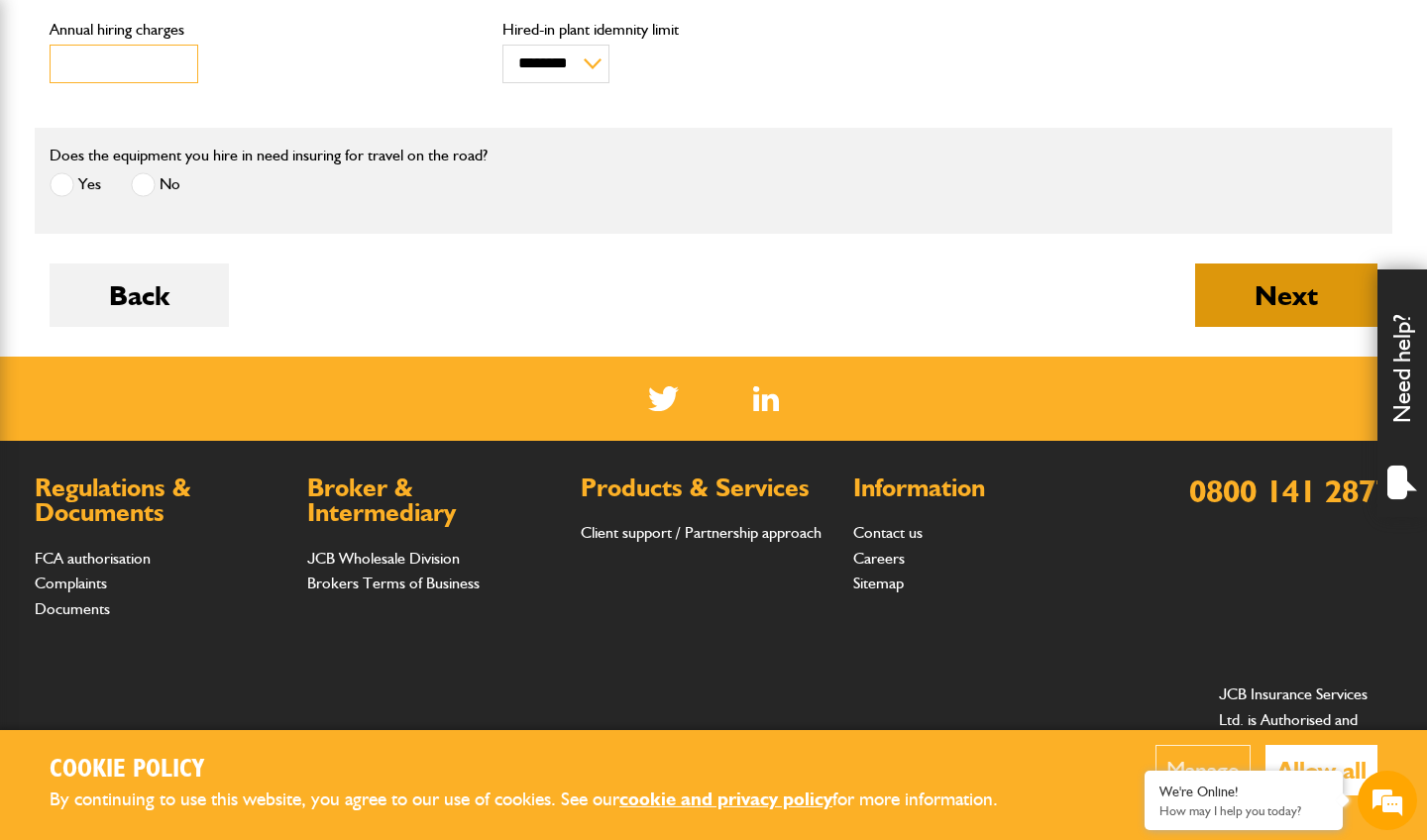type on "******" 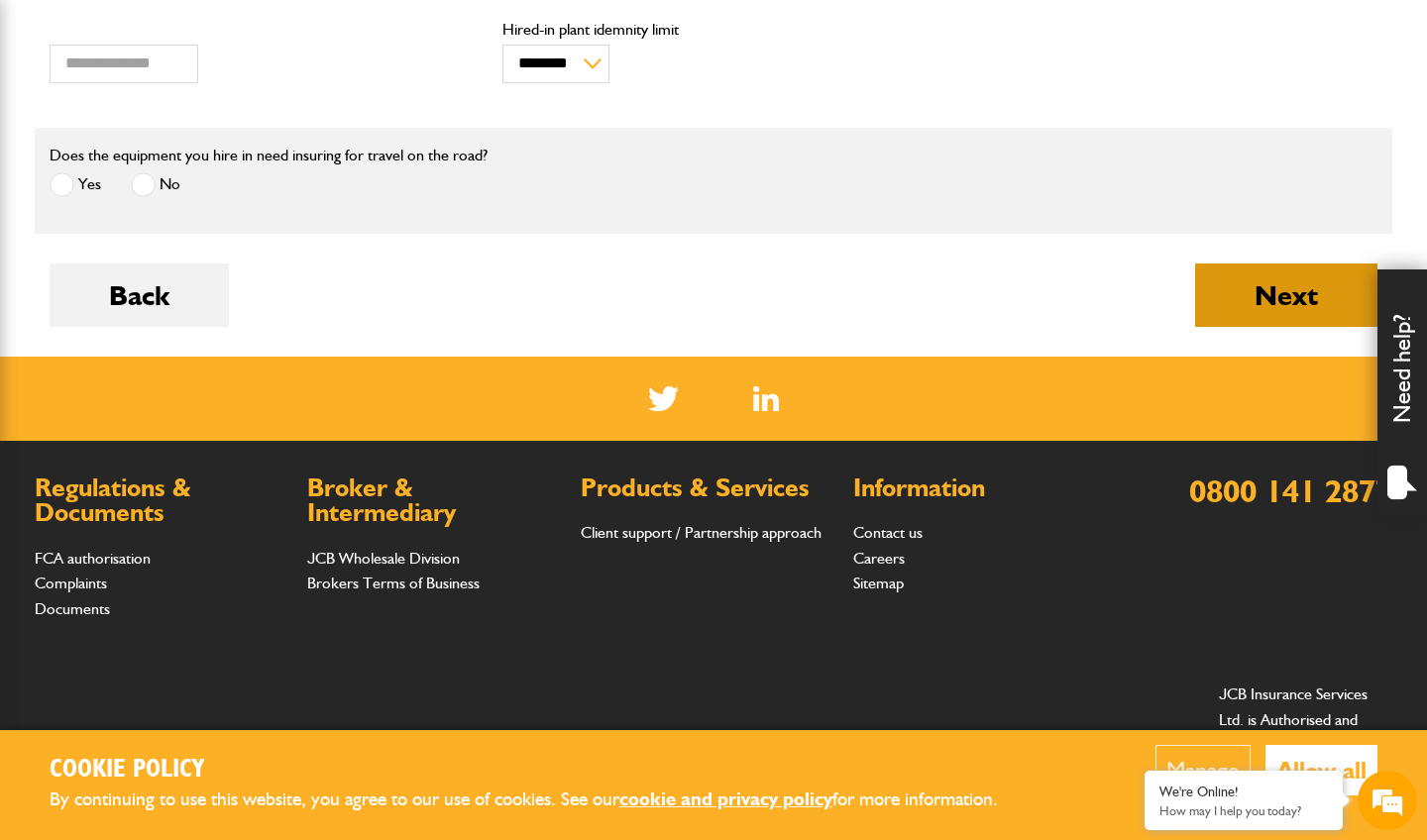 click on "Next" at bounding box center (1286, 295) 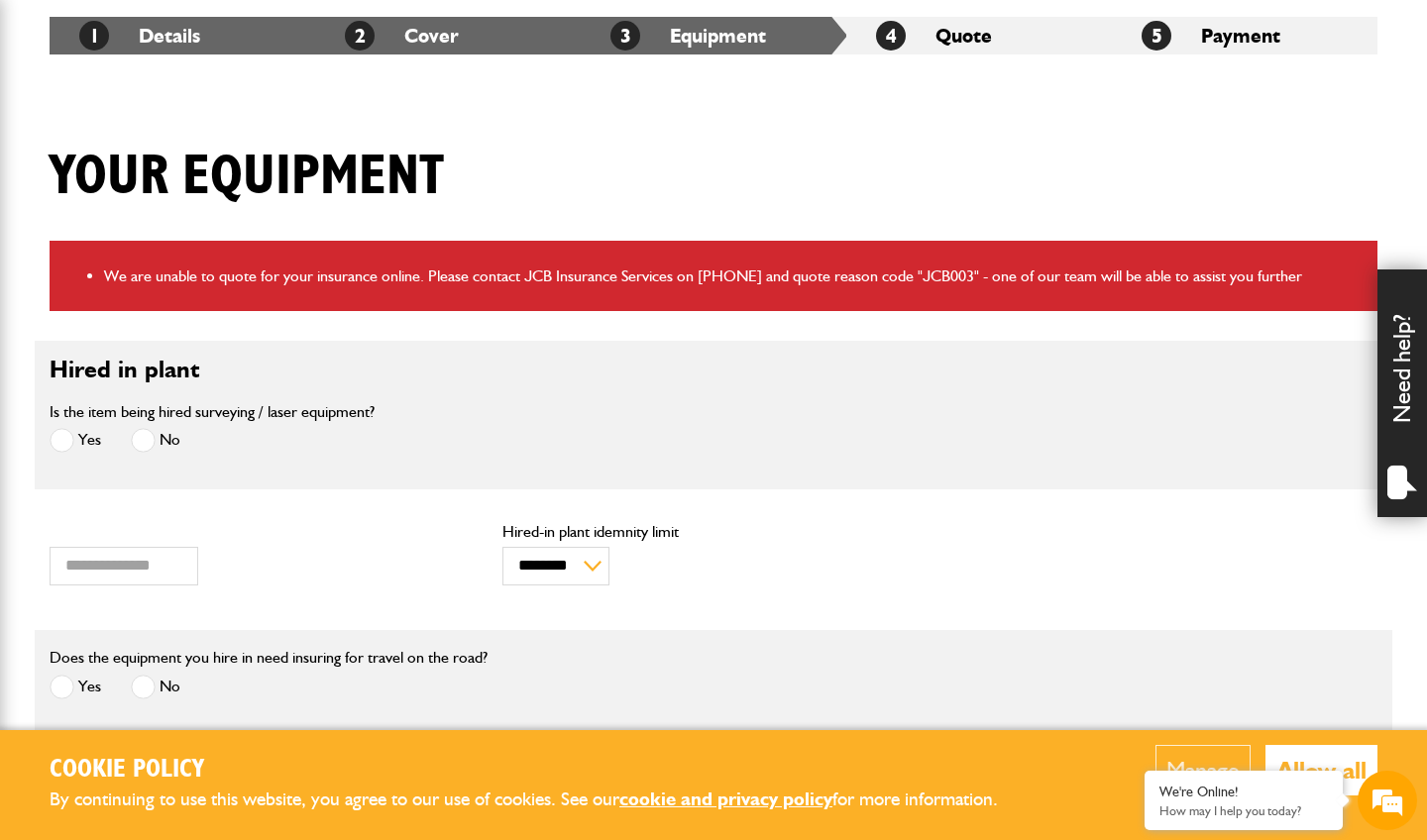 scroll, scrollTop: 374, scrollLeft: 0, axis: vertical 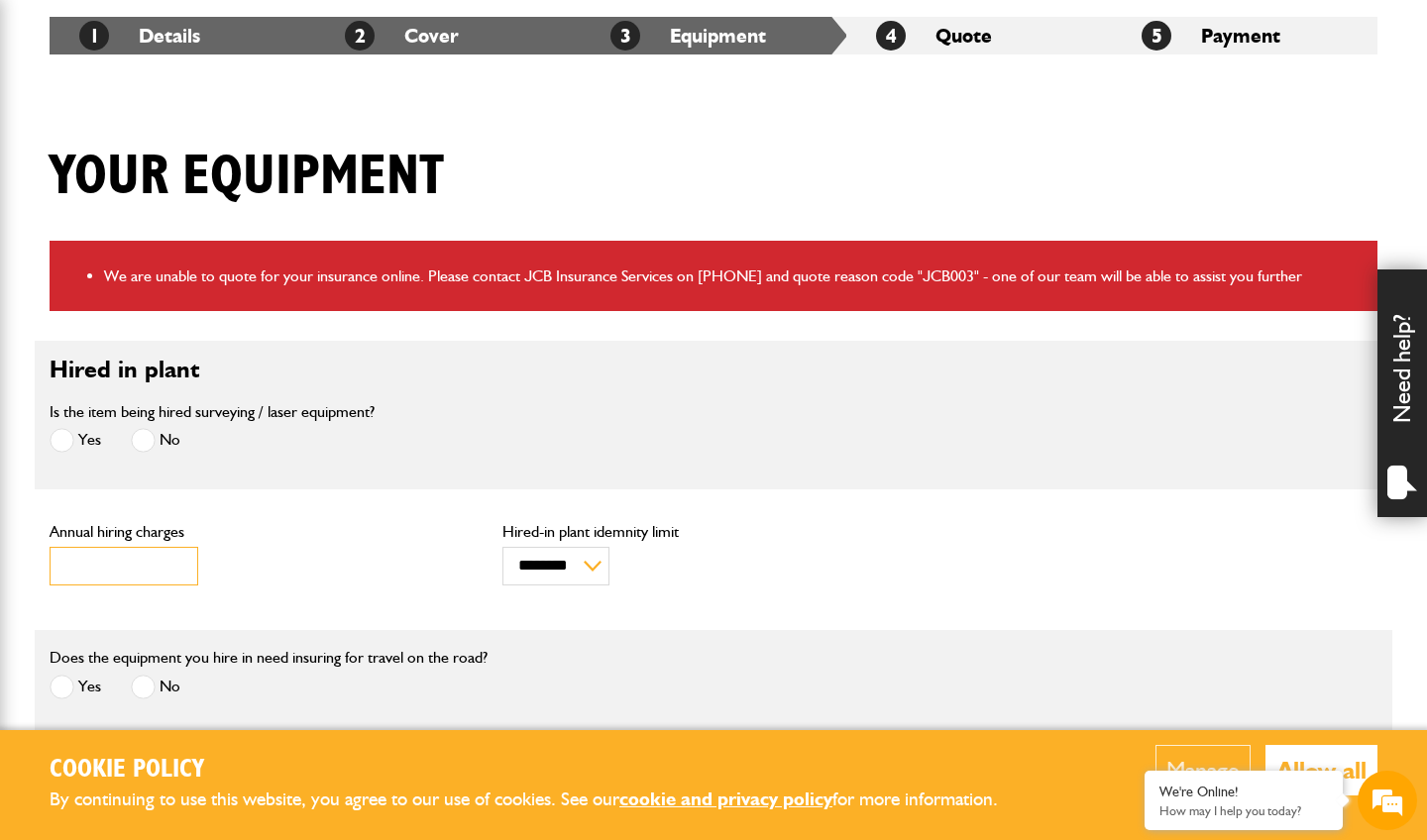 click on "******" at bounding box center [124, 566] 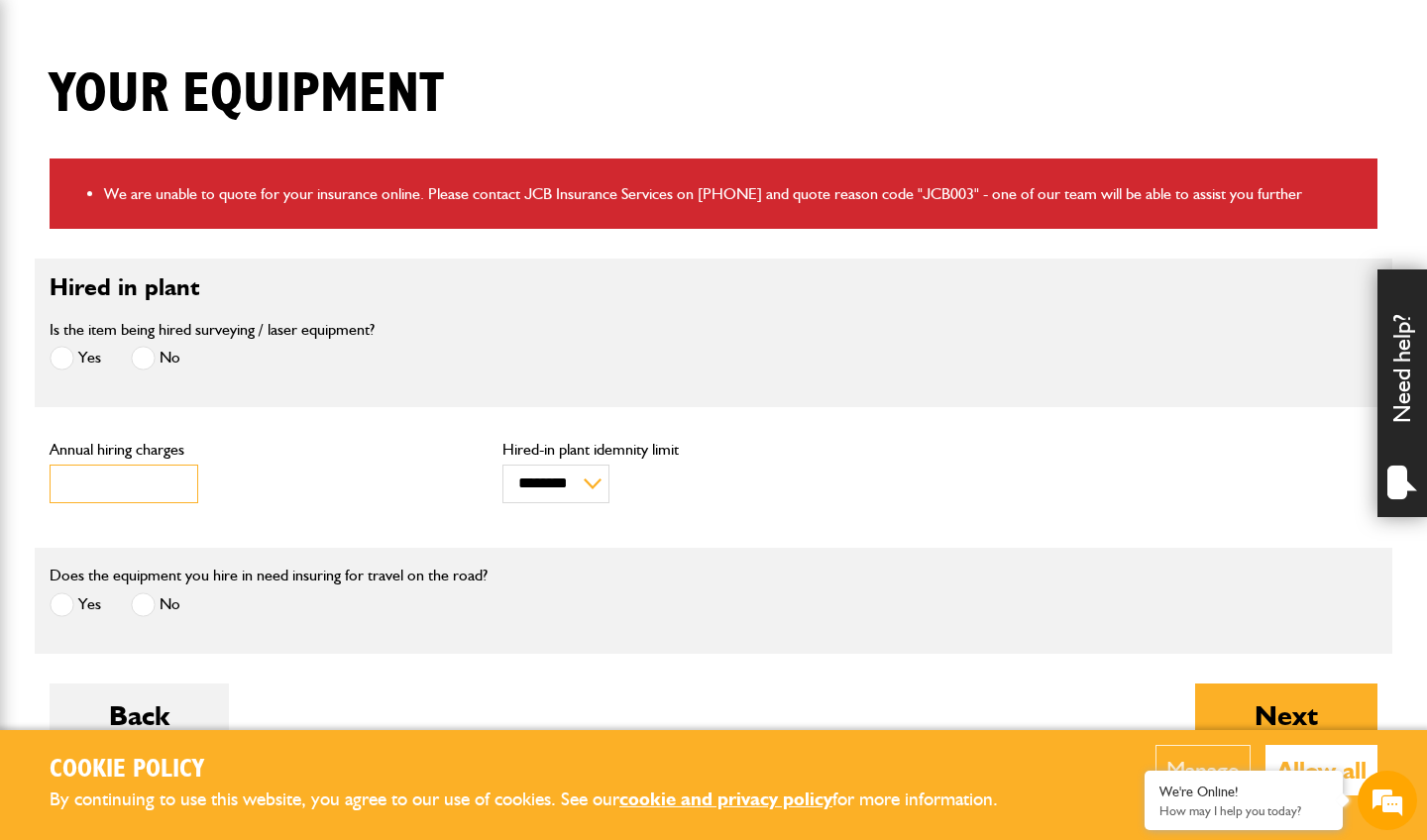 scroll, scrollTop: 459, scrollLeft: 0, axis: vertical 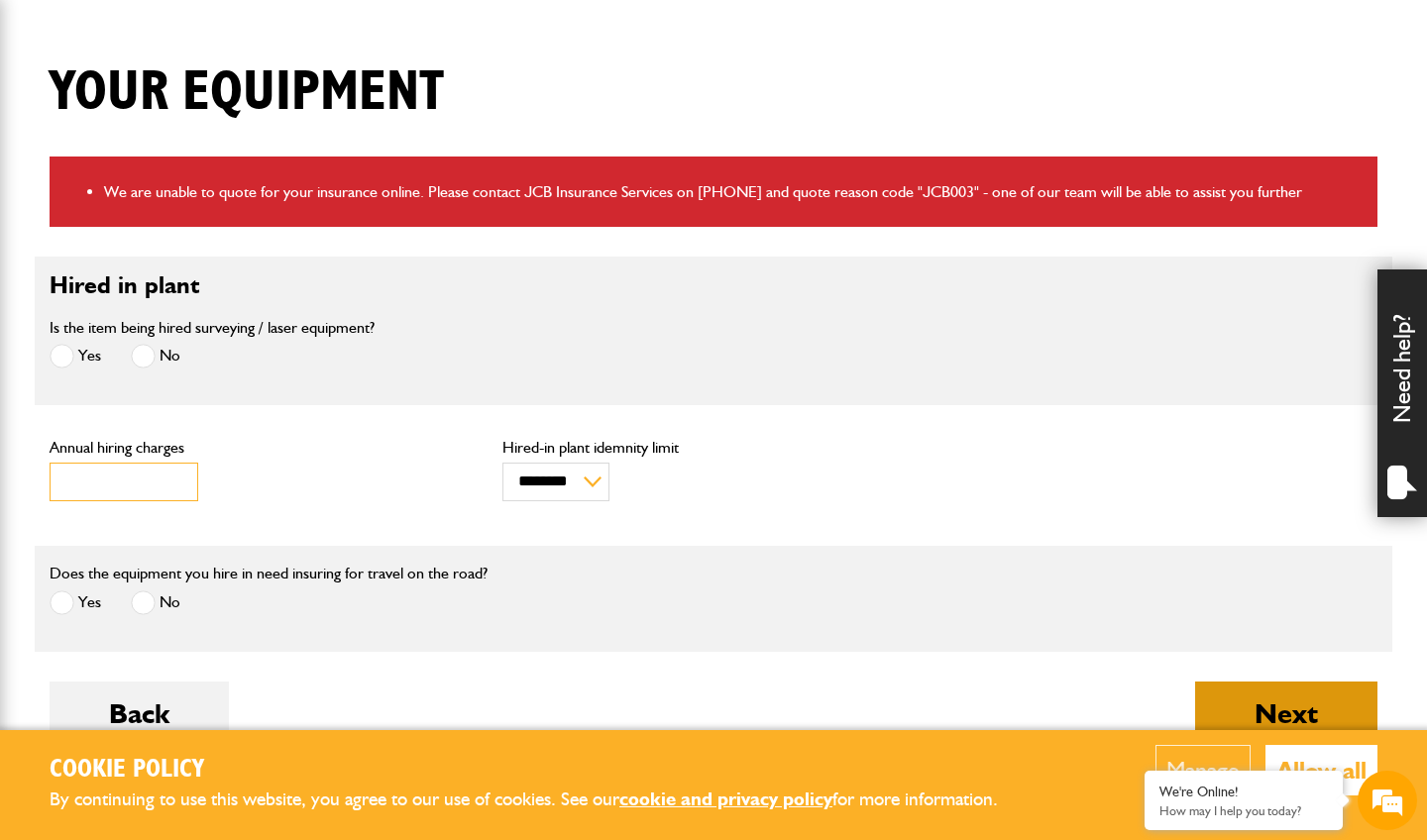 type on "******" 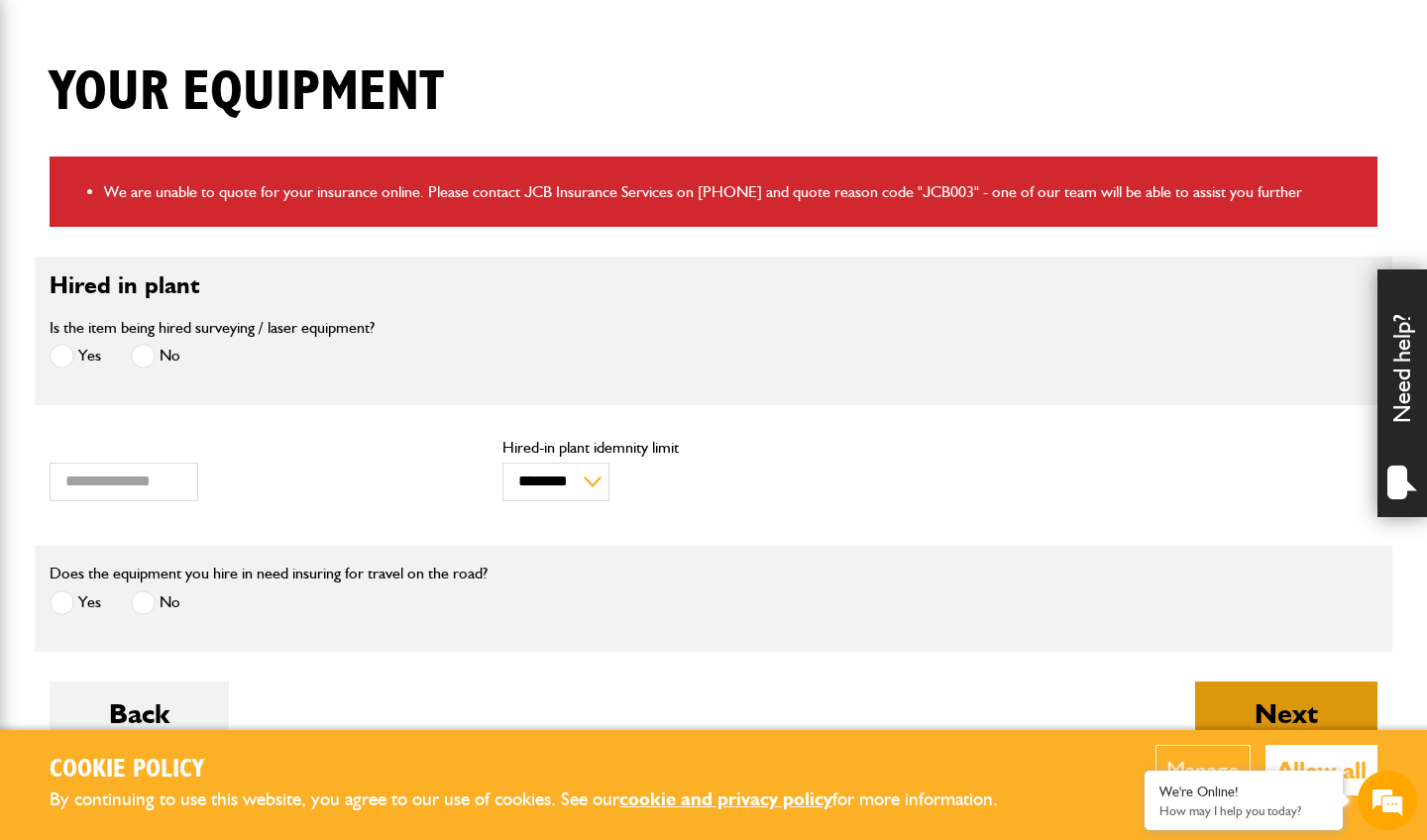 click on "Next" at bounding box center [1286, 713] 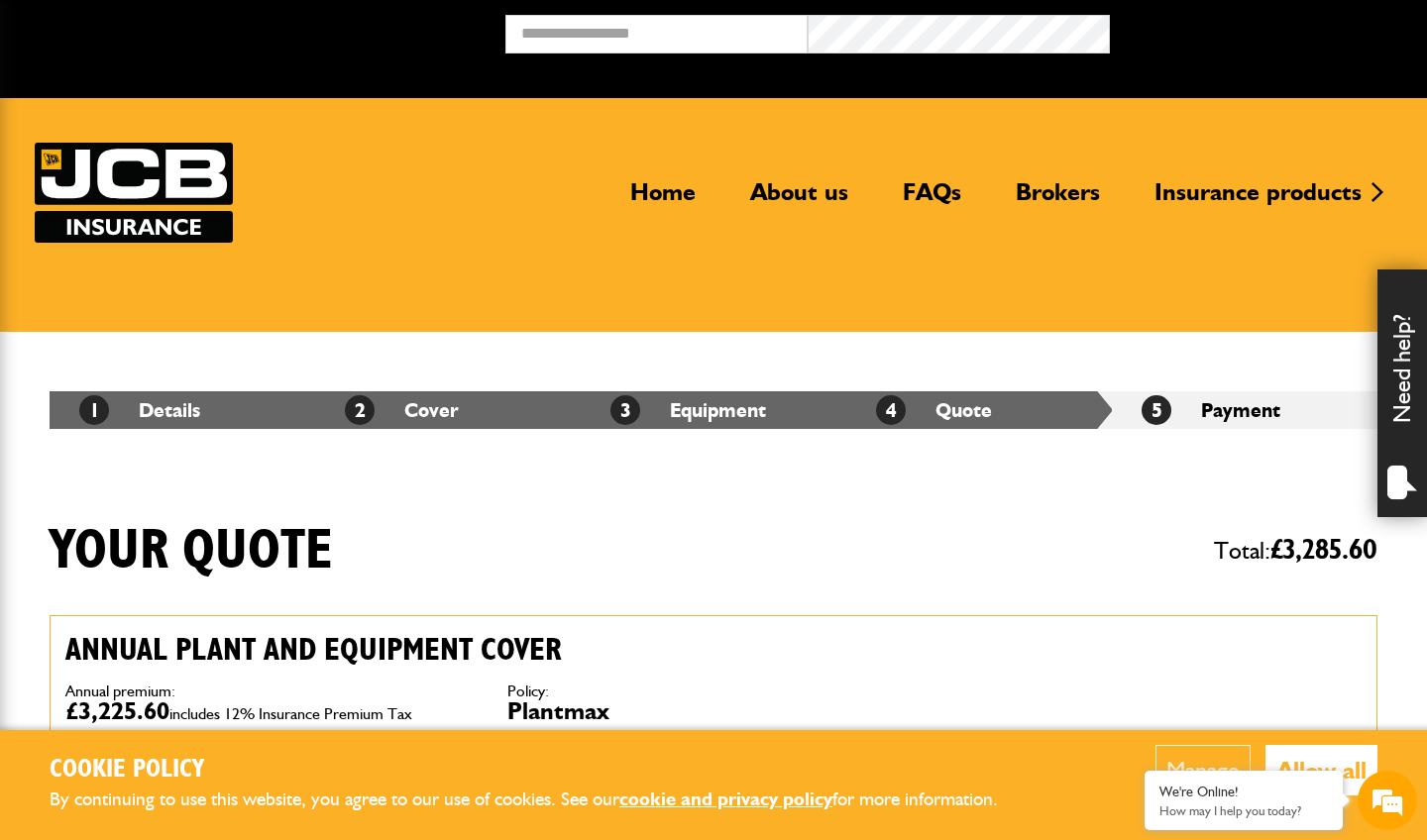 scroll, scrollTop: 0, scrollLeft: 0, axis: both 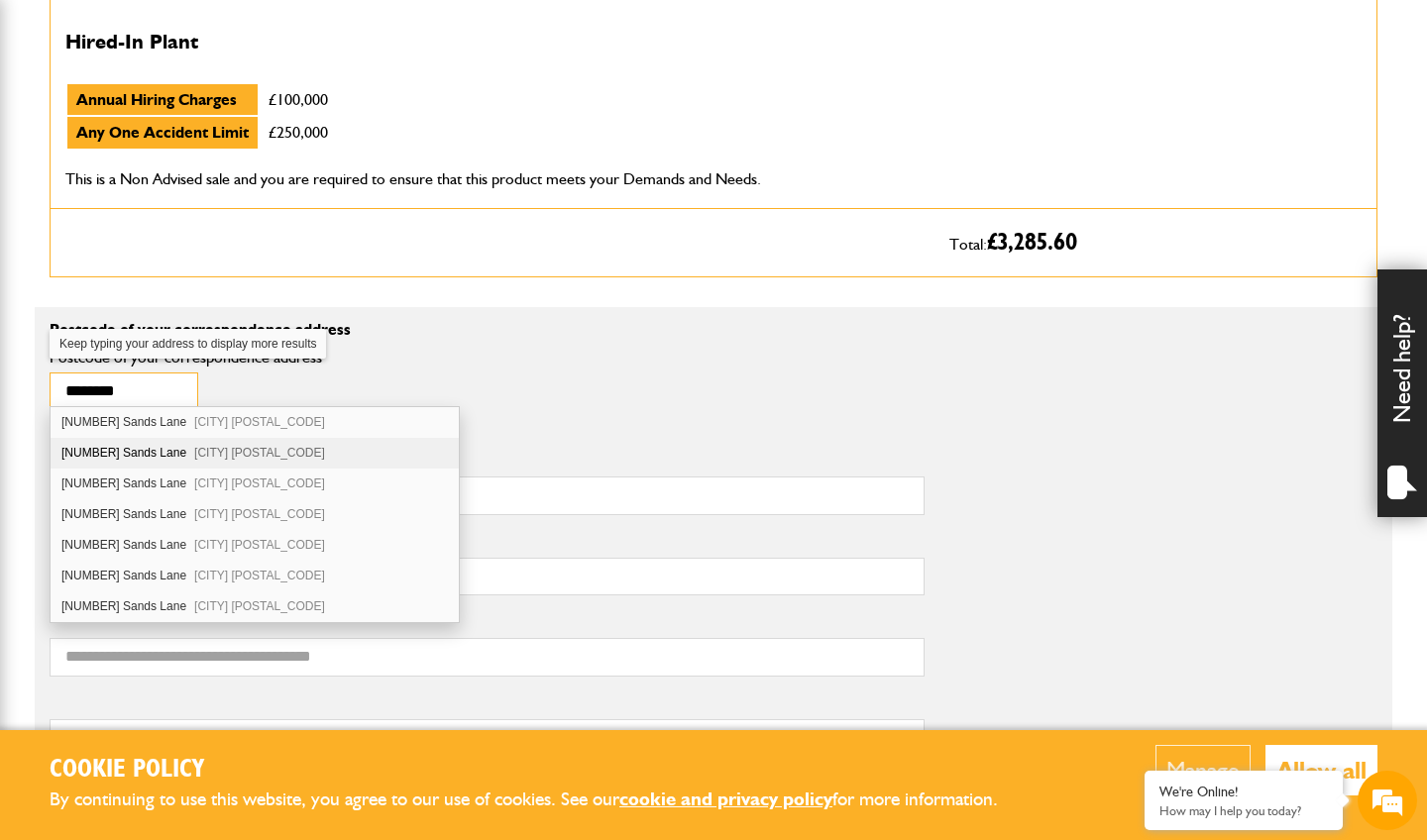 type on "********" 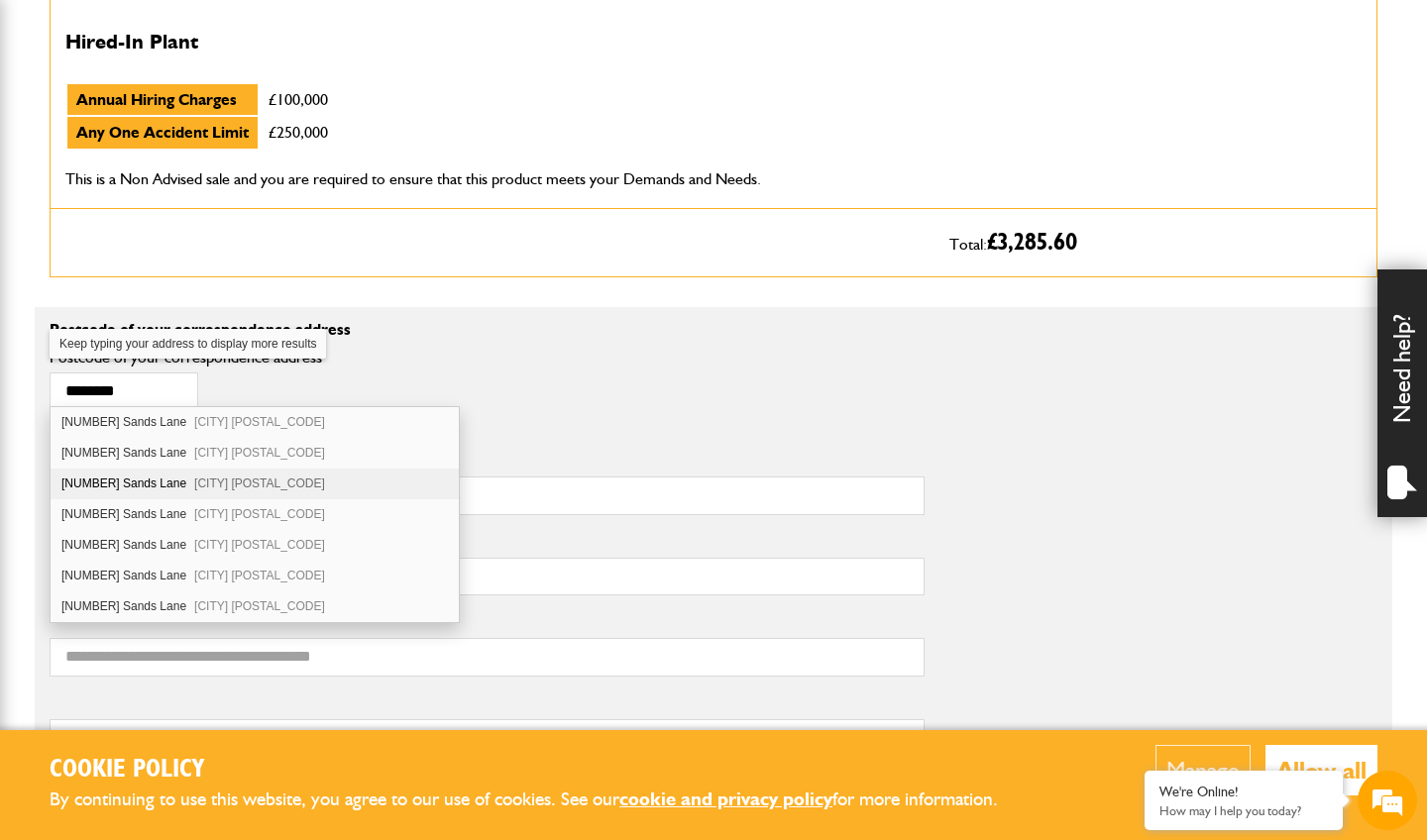 click on "[NUMBER] Sands Lane [CITY] [POSTAL_CODE]" at bounding box center [255, 483] 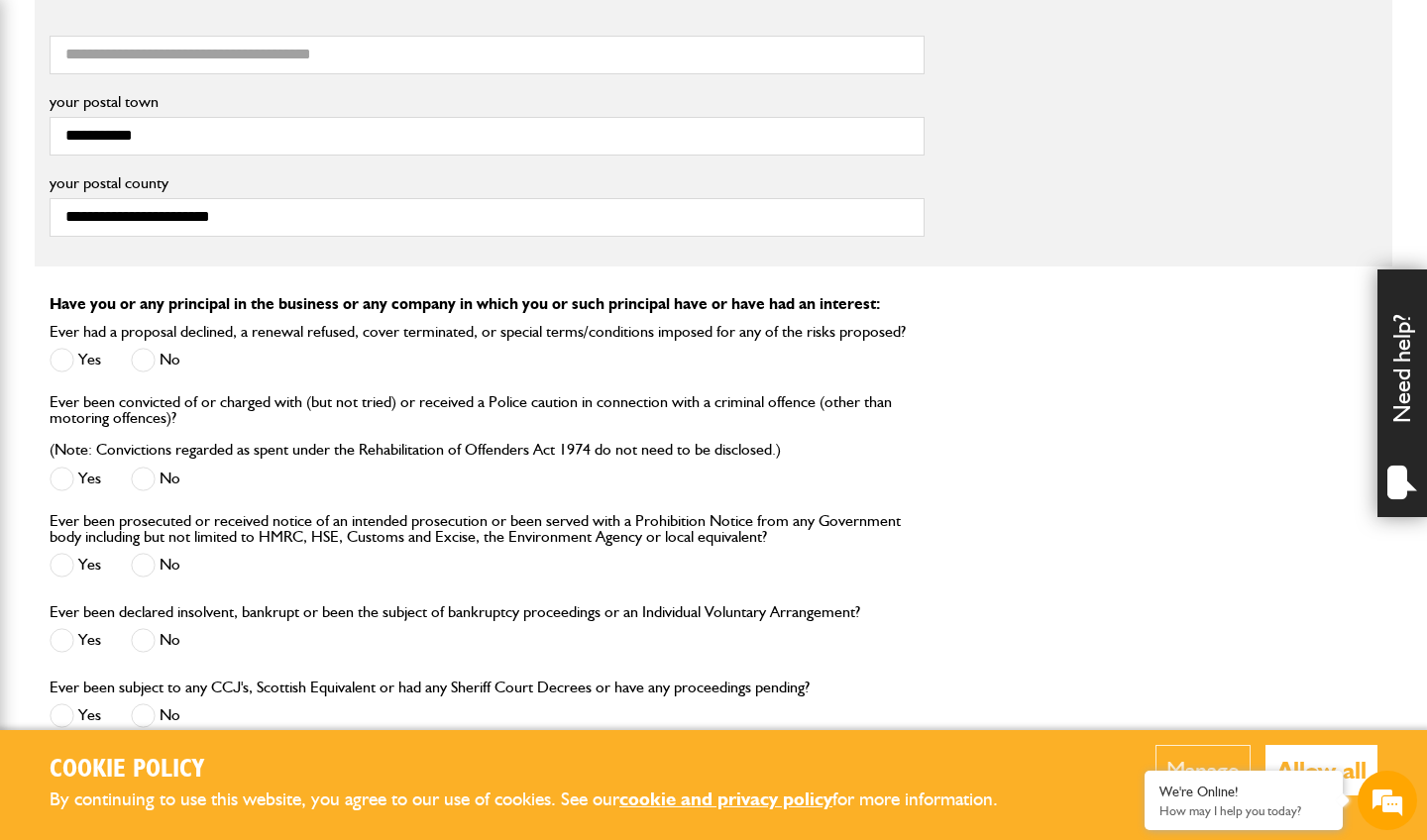 scroll, scrollTop: 1690, scrollLeft: 0, axis: vertical 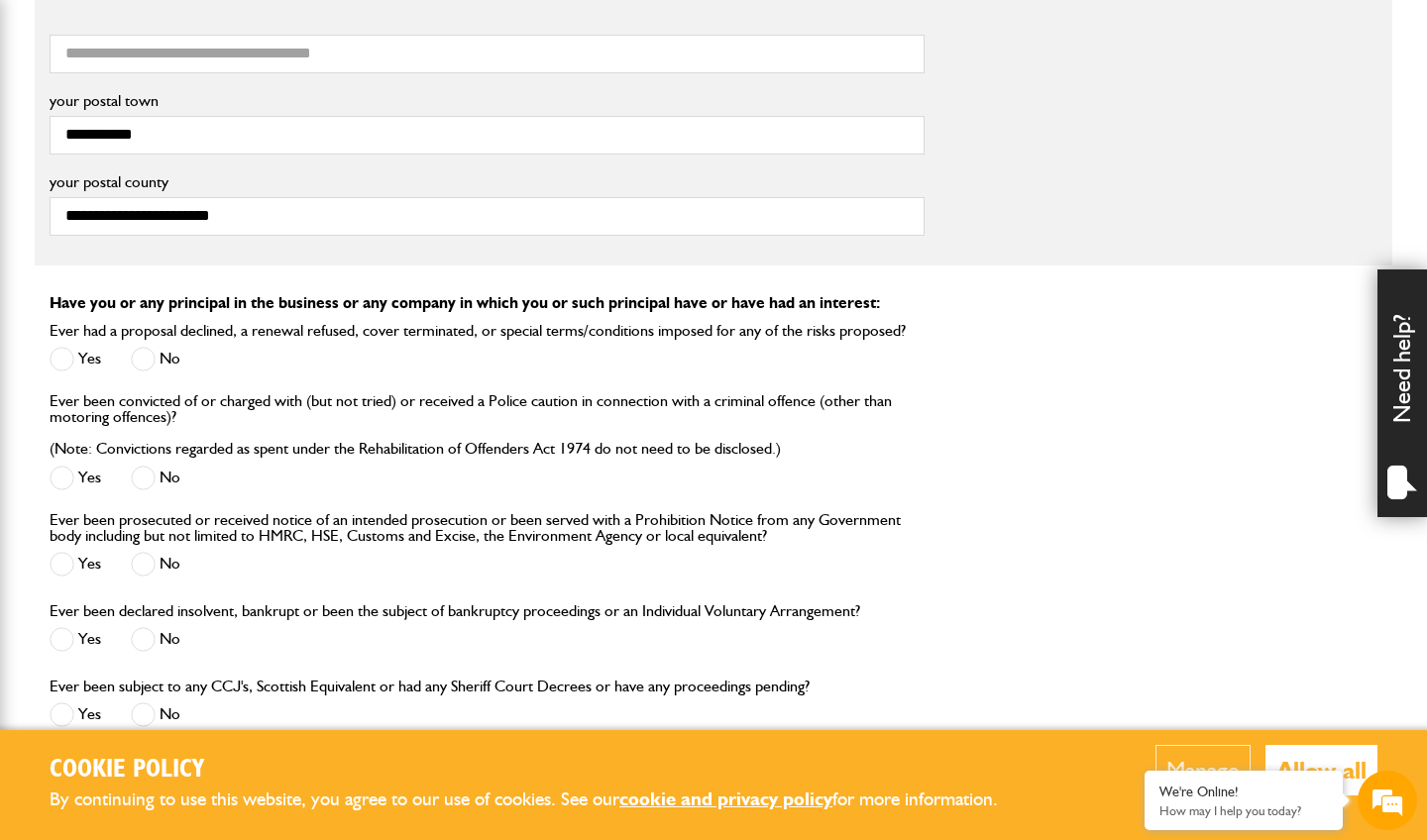 click at bounding box center (143, 359) 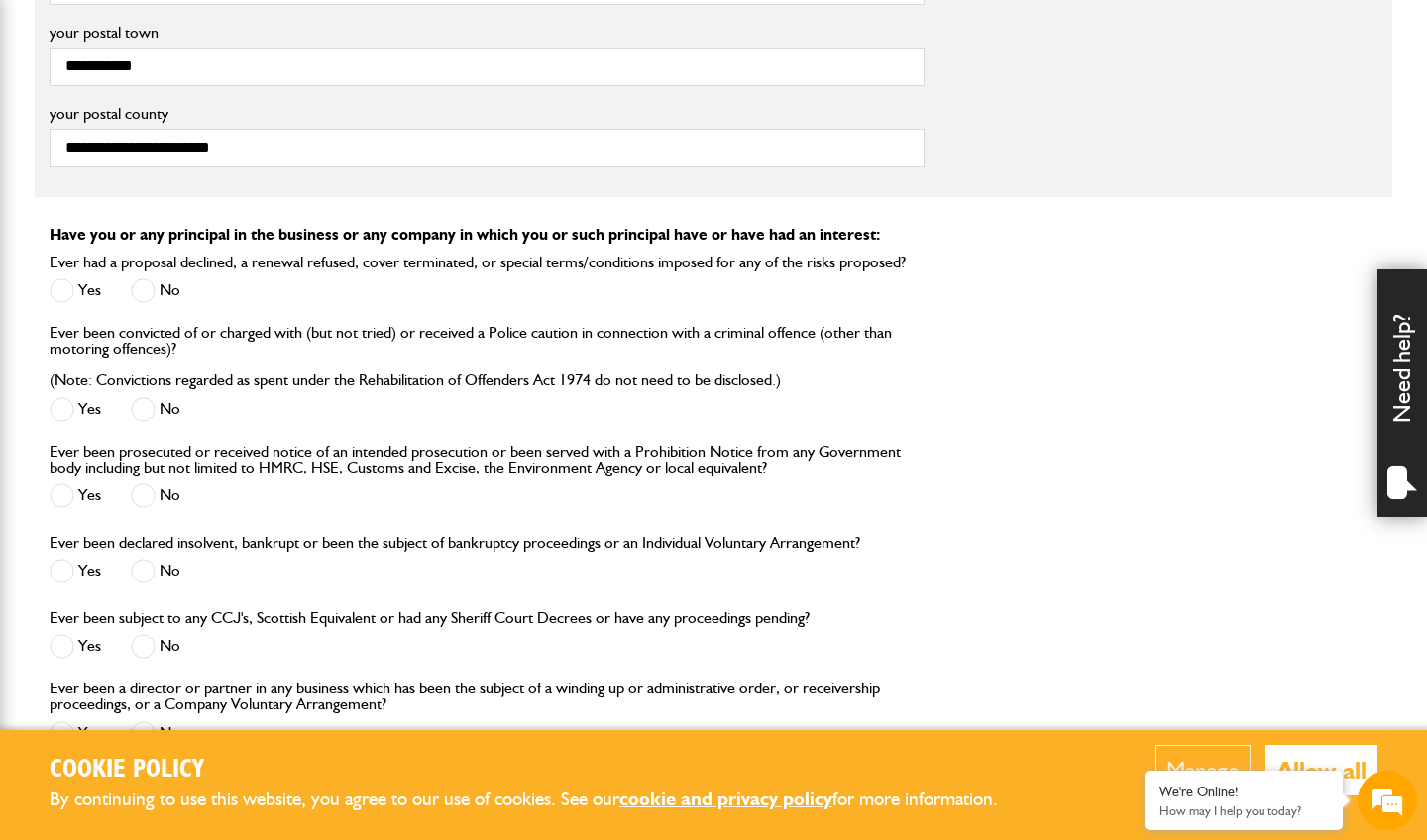 scroll, scrollTop: 1758, scrollLeft: 0, axis: vertical 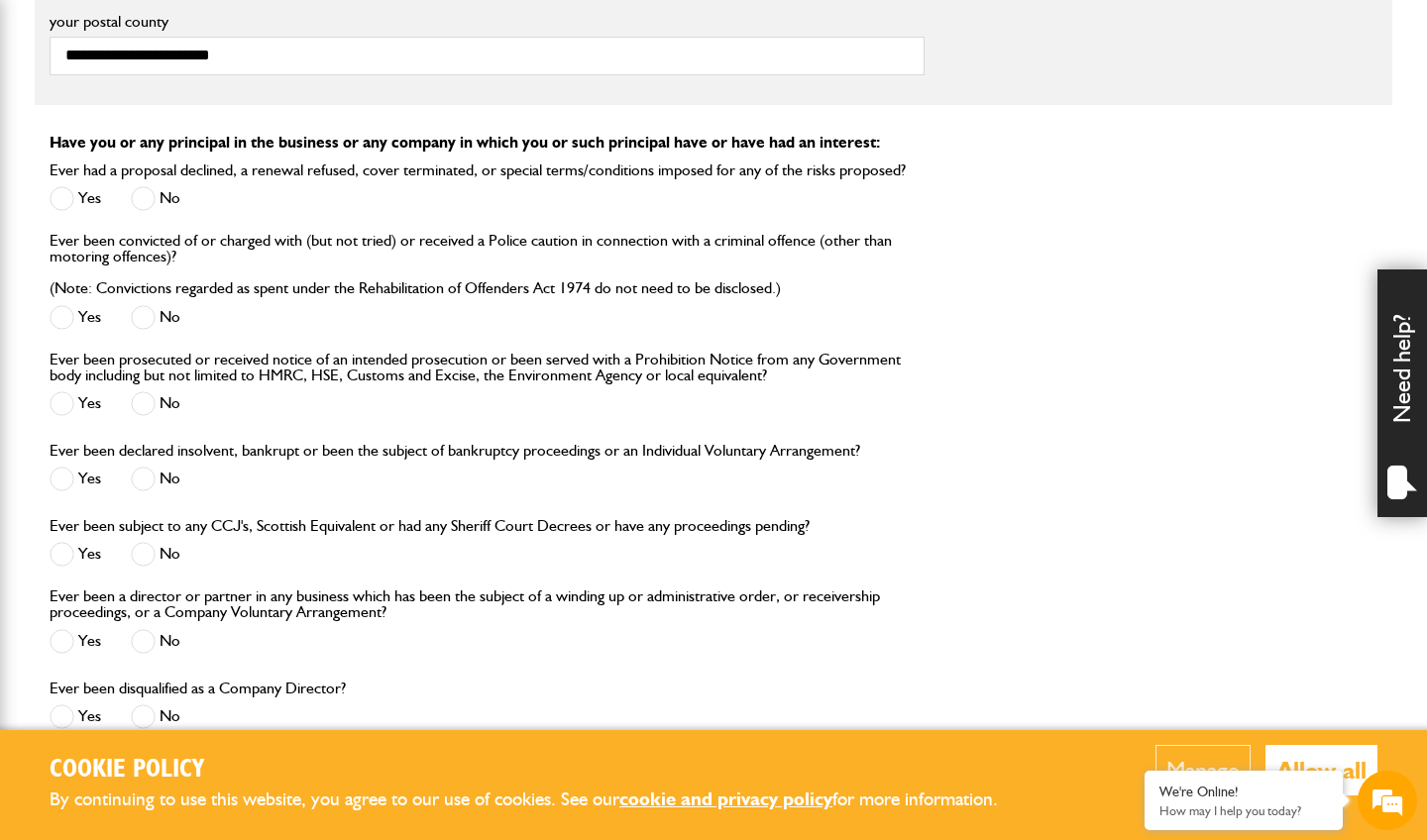 click at bounding box center [143, 554] 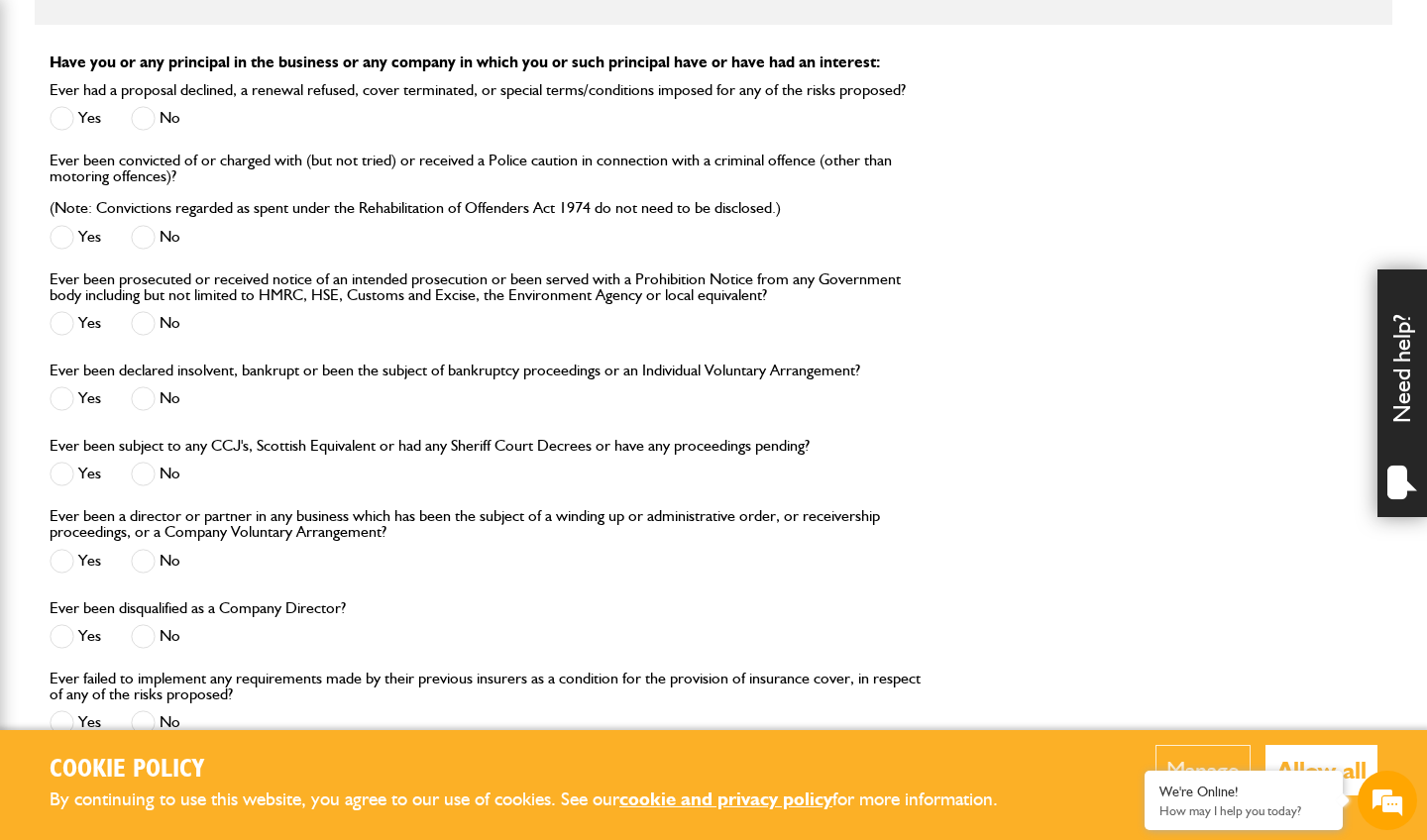 scroll, scrollTop: 1932, scrollLeft: 0, axis: vertical 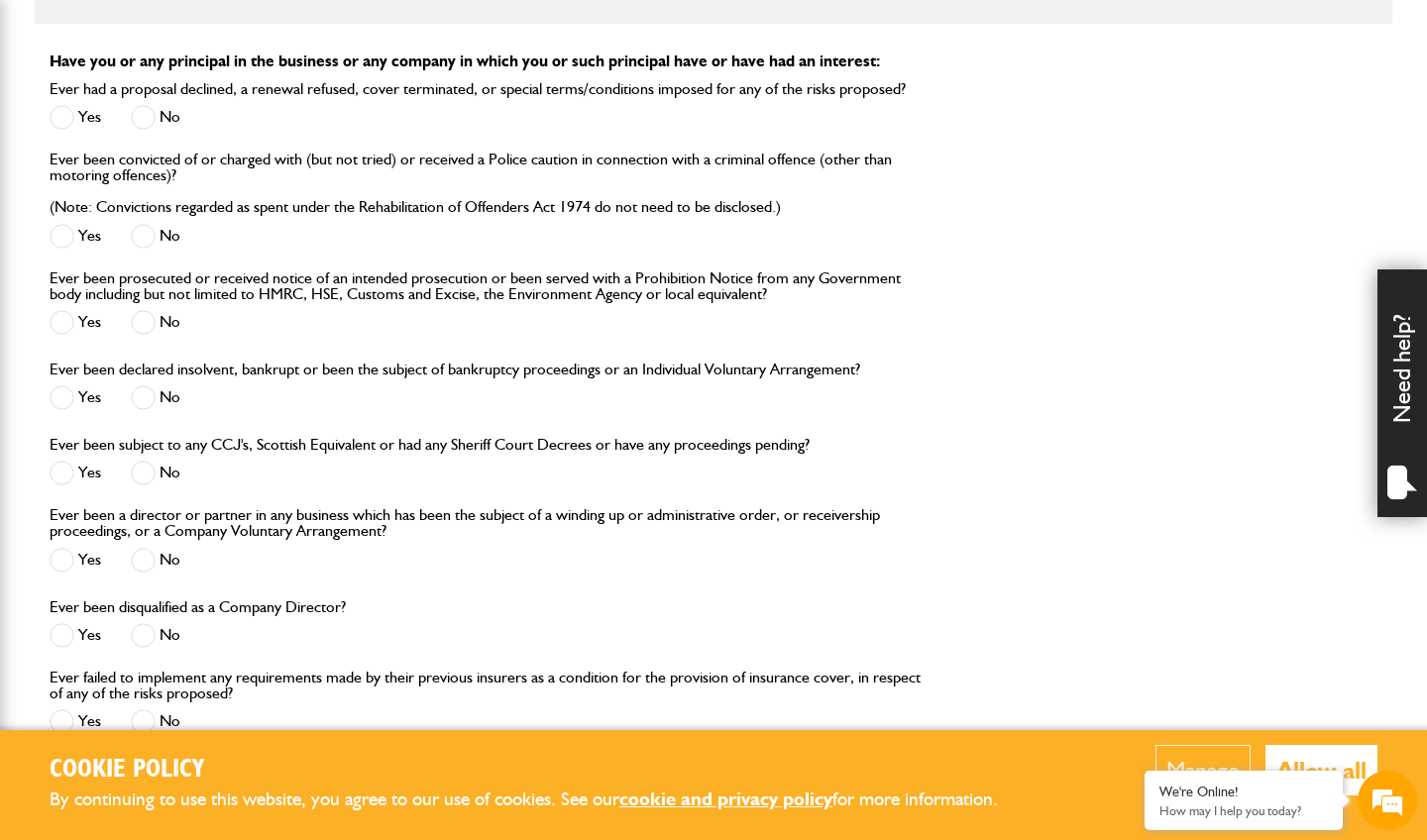drag, startPoint x: 150, startPoint y: 559, endPoint x: 158, endPoint y: 566, distance: 10.630146 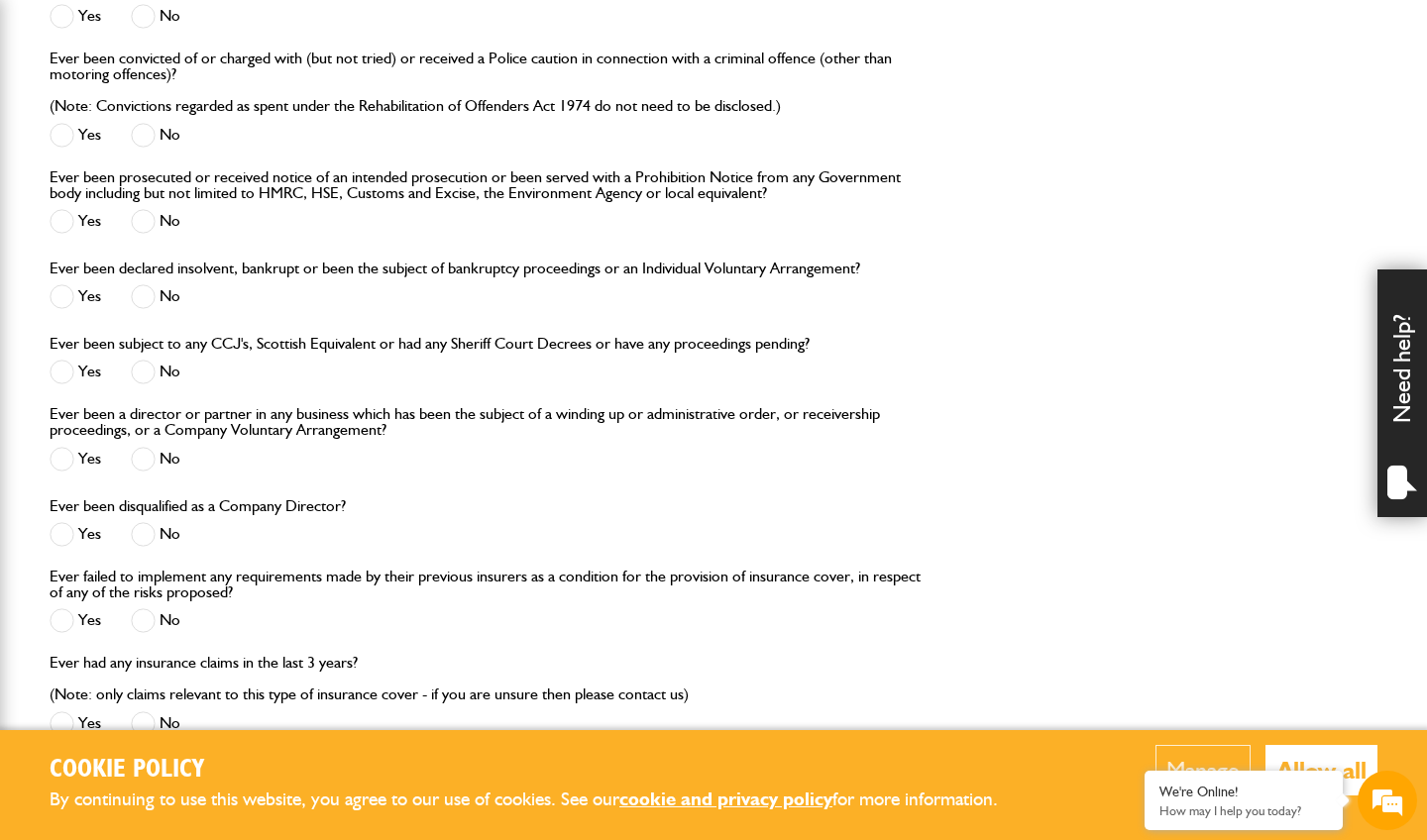 scroll, scrollTop: 2034, scrollLeft: 0, axis: vertical 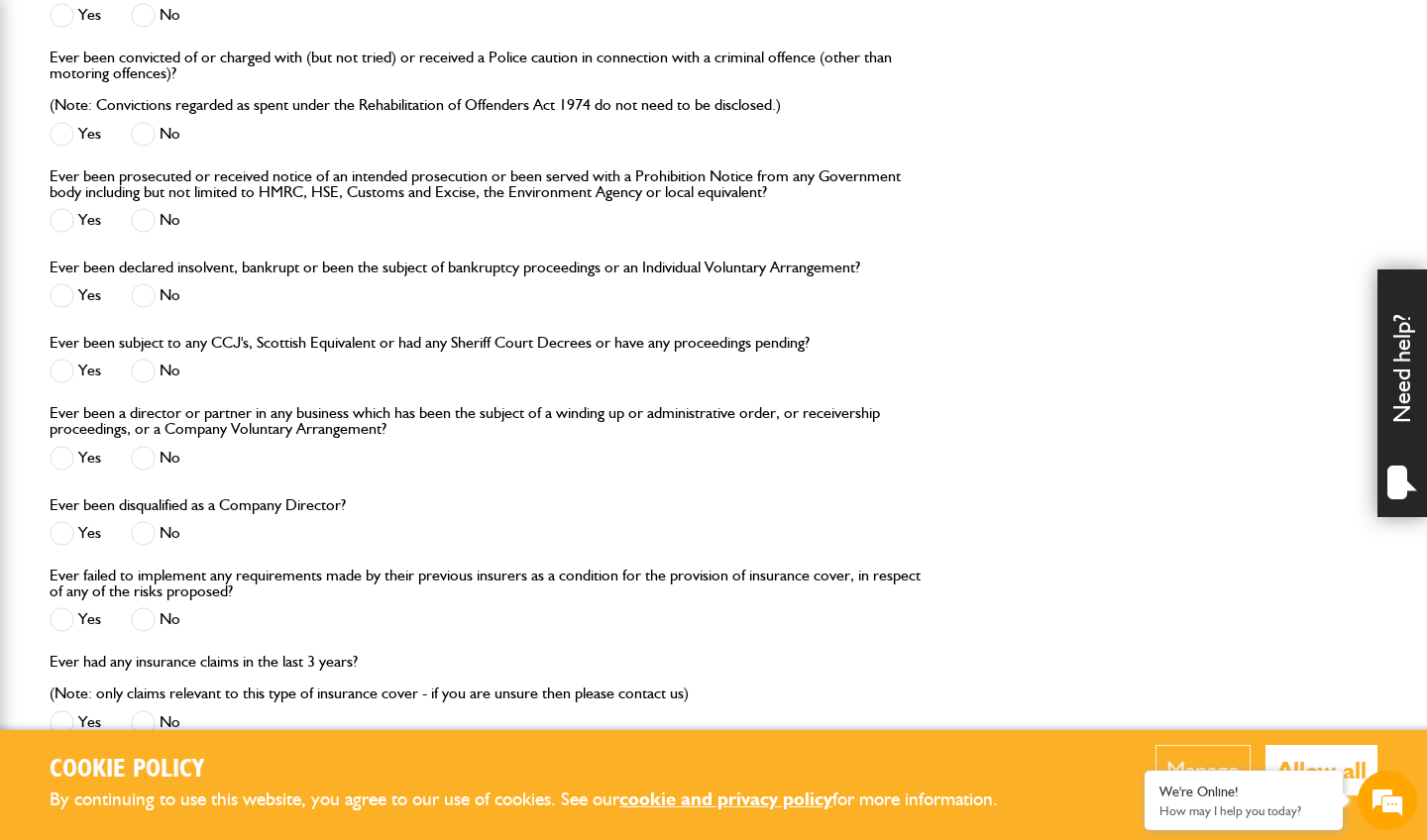 click at bounding box center [143, 533] 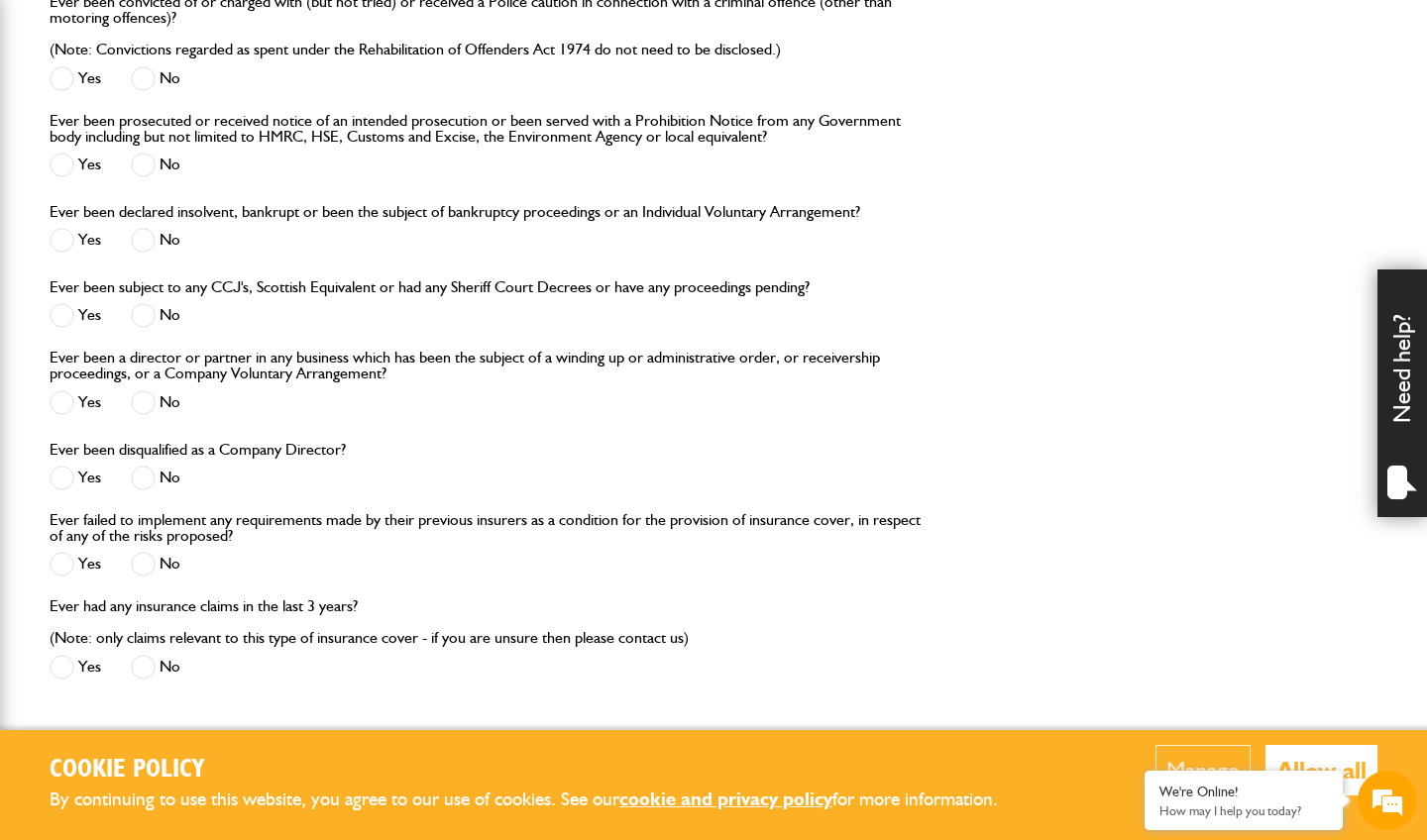 scroll, scrollTop: 2108, scrollLeft: 0, axis: vertical 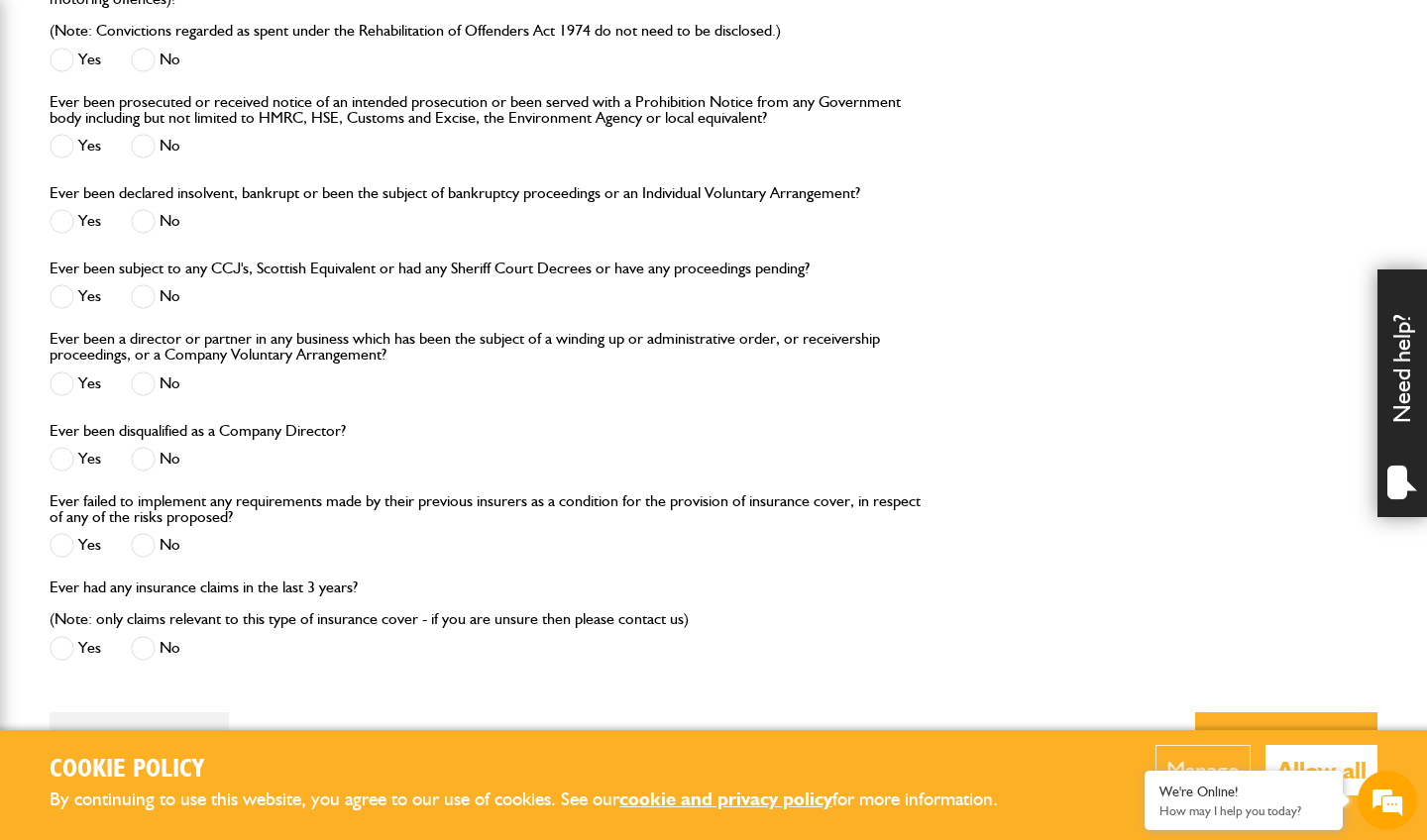 click at bounding box center [143, 545] 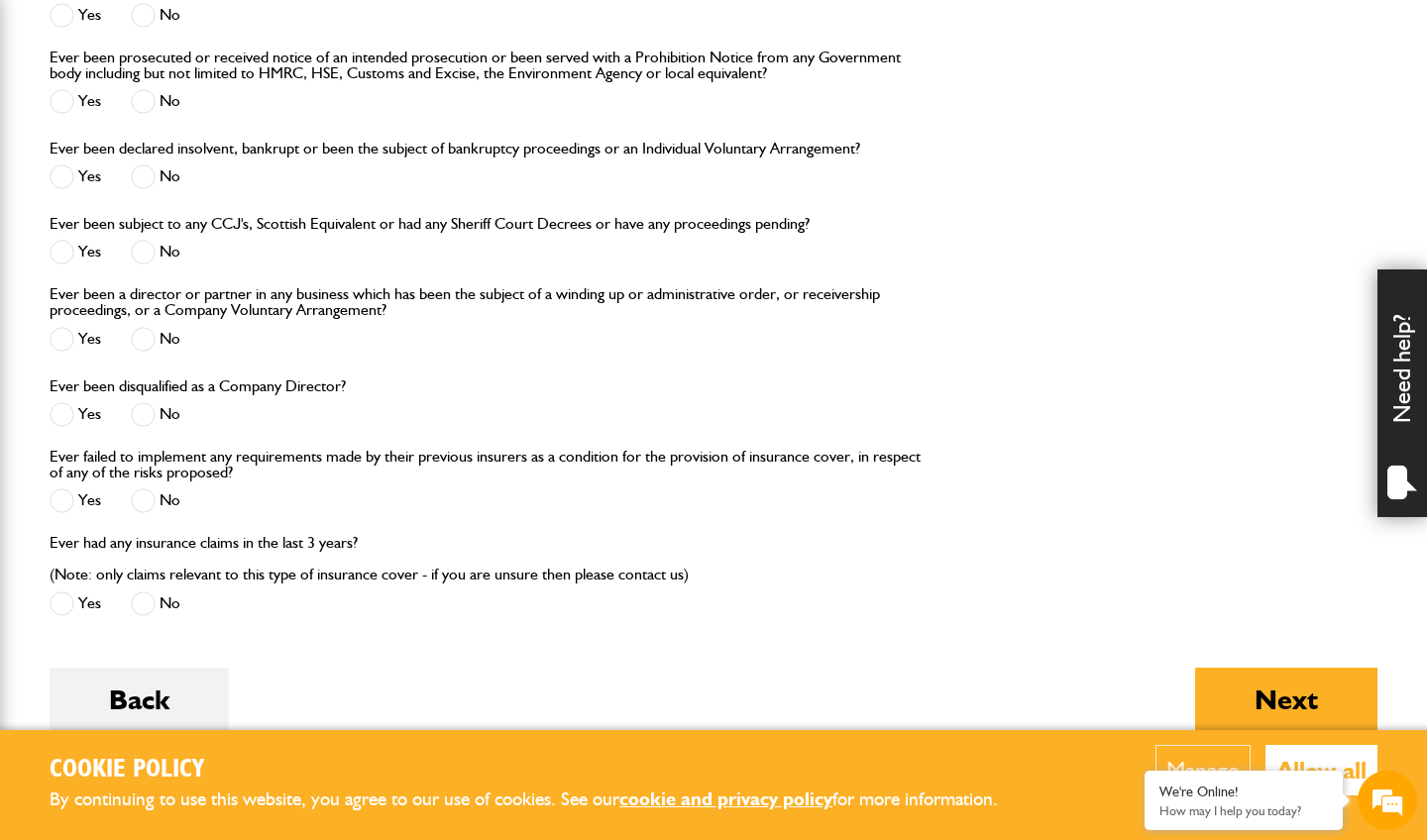 scroll, scrollTop: 2171, scrollLeft: 0, axis: vertical 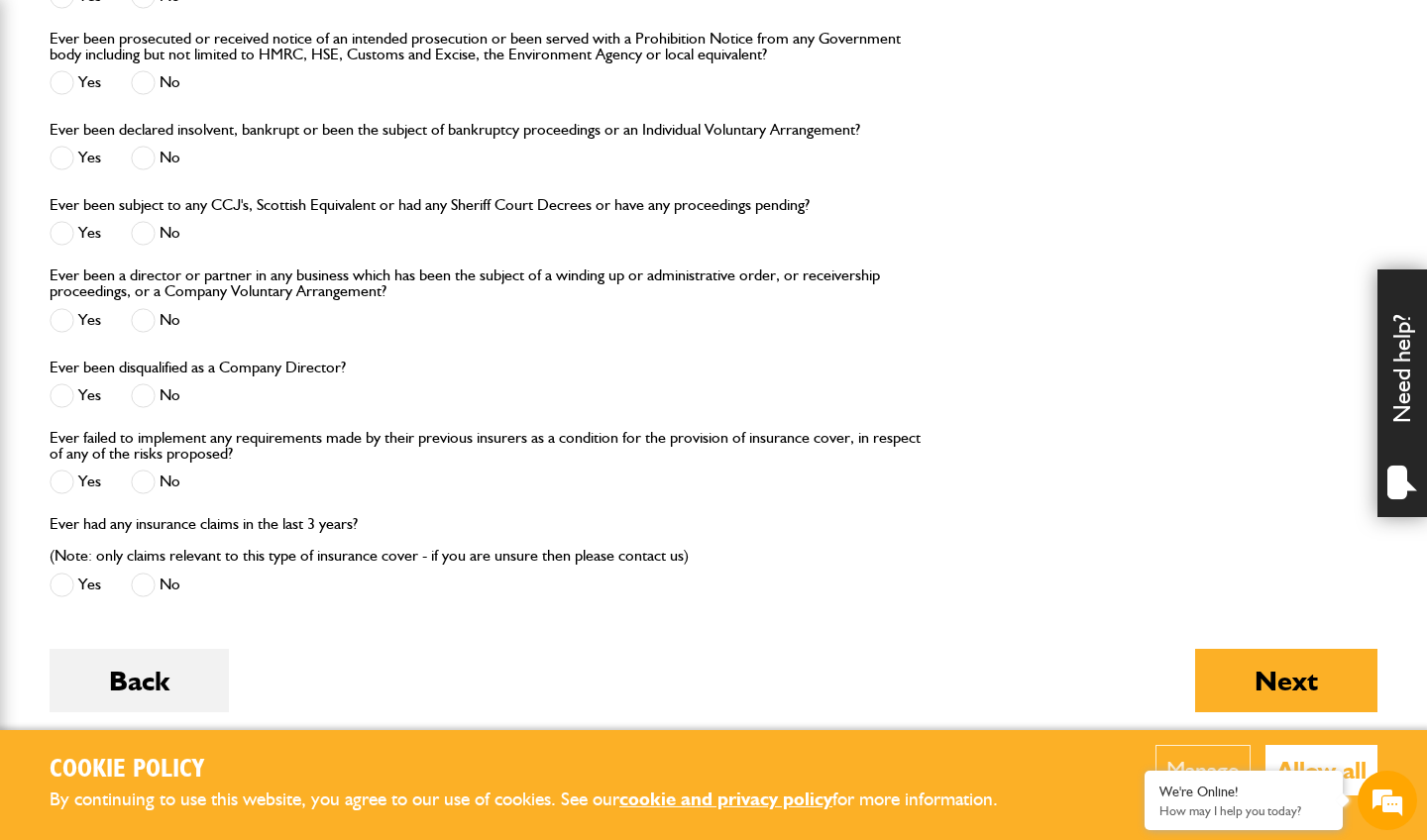 click at bounding box center (143, 584) 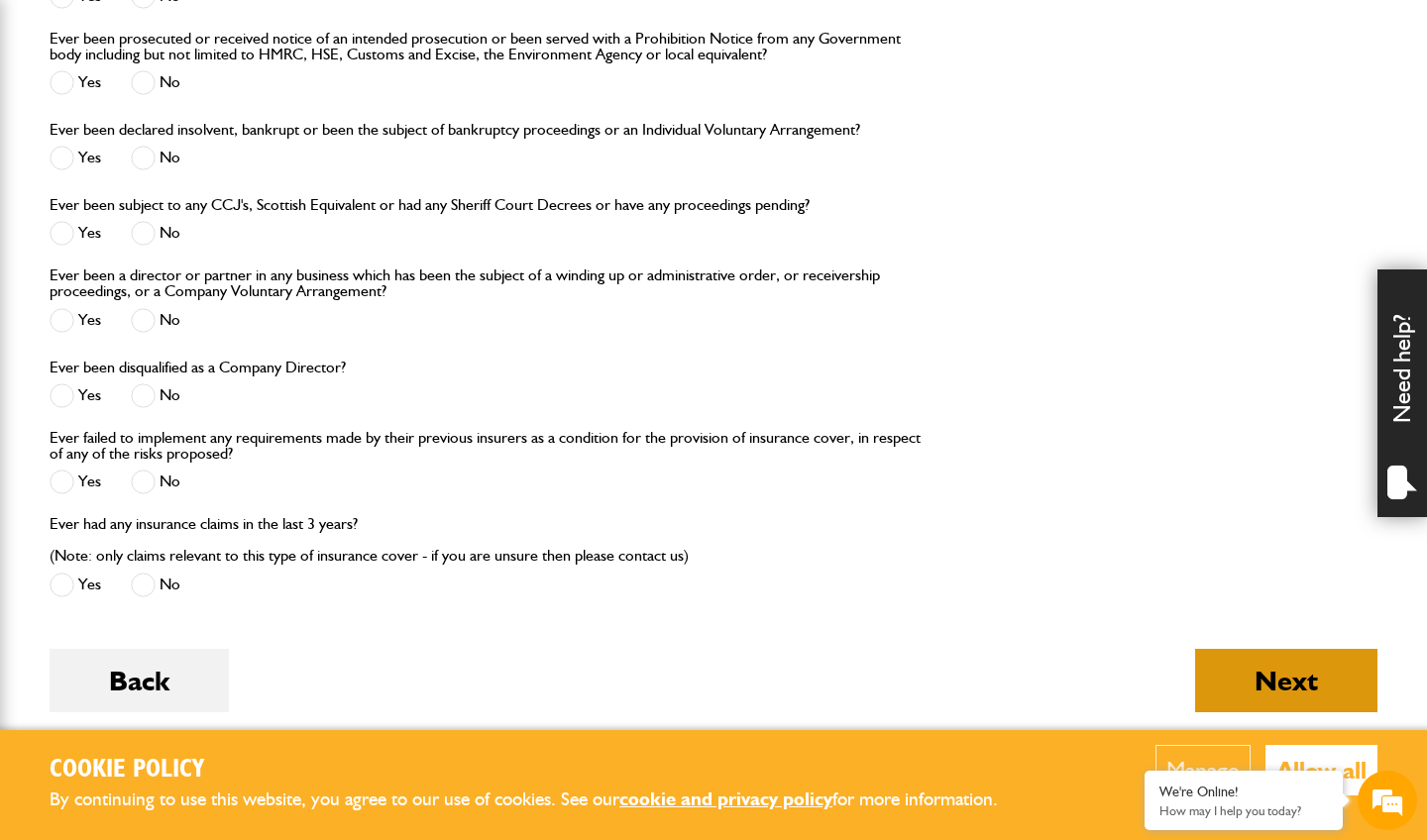 click on "Next" at bounding box center (1286, 681) 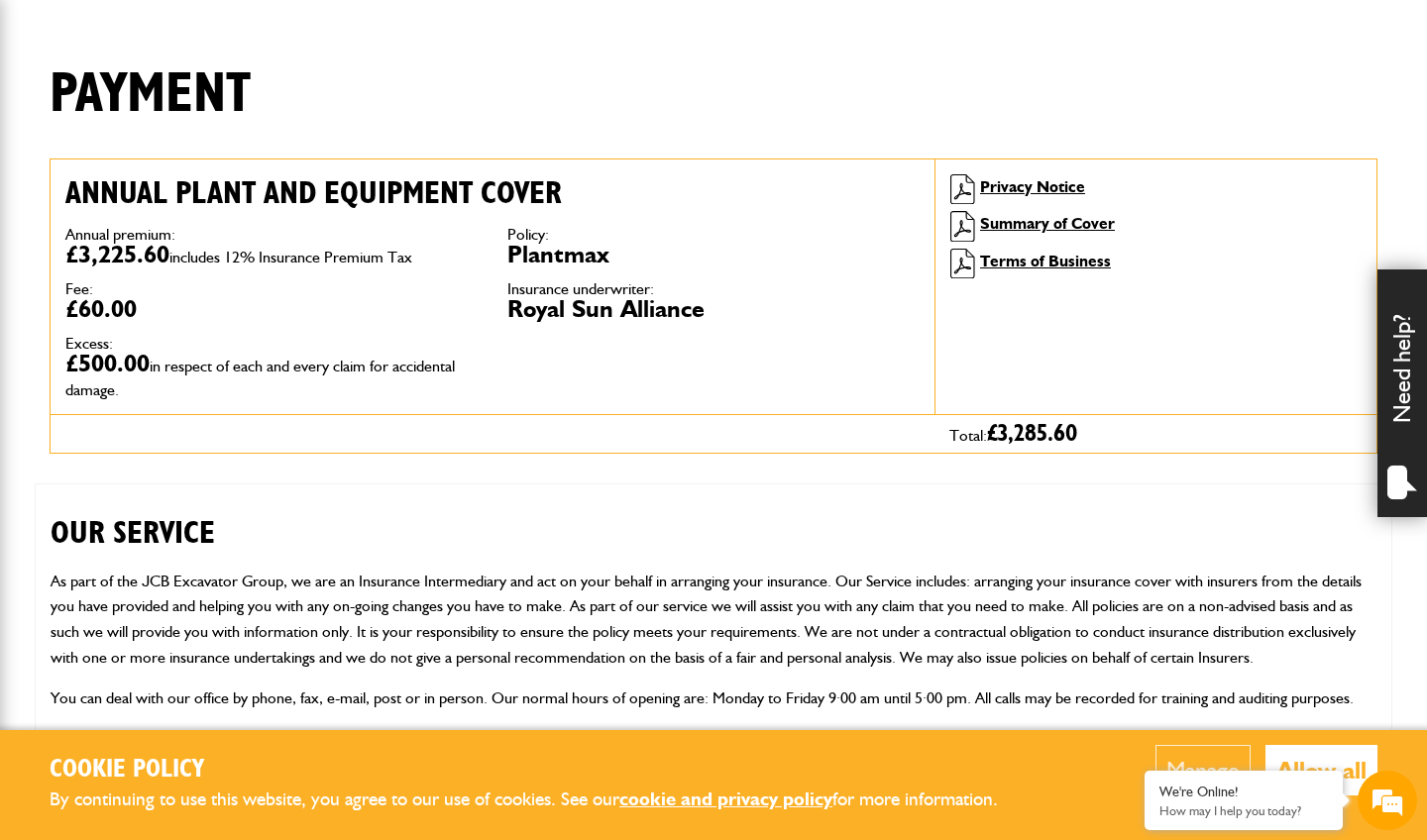 scroll, scrollTop: 434, scrollLeft: 0, axis: vertical 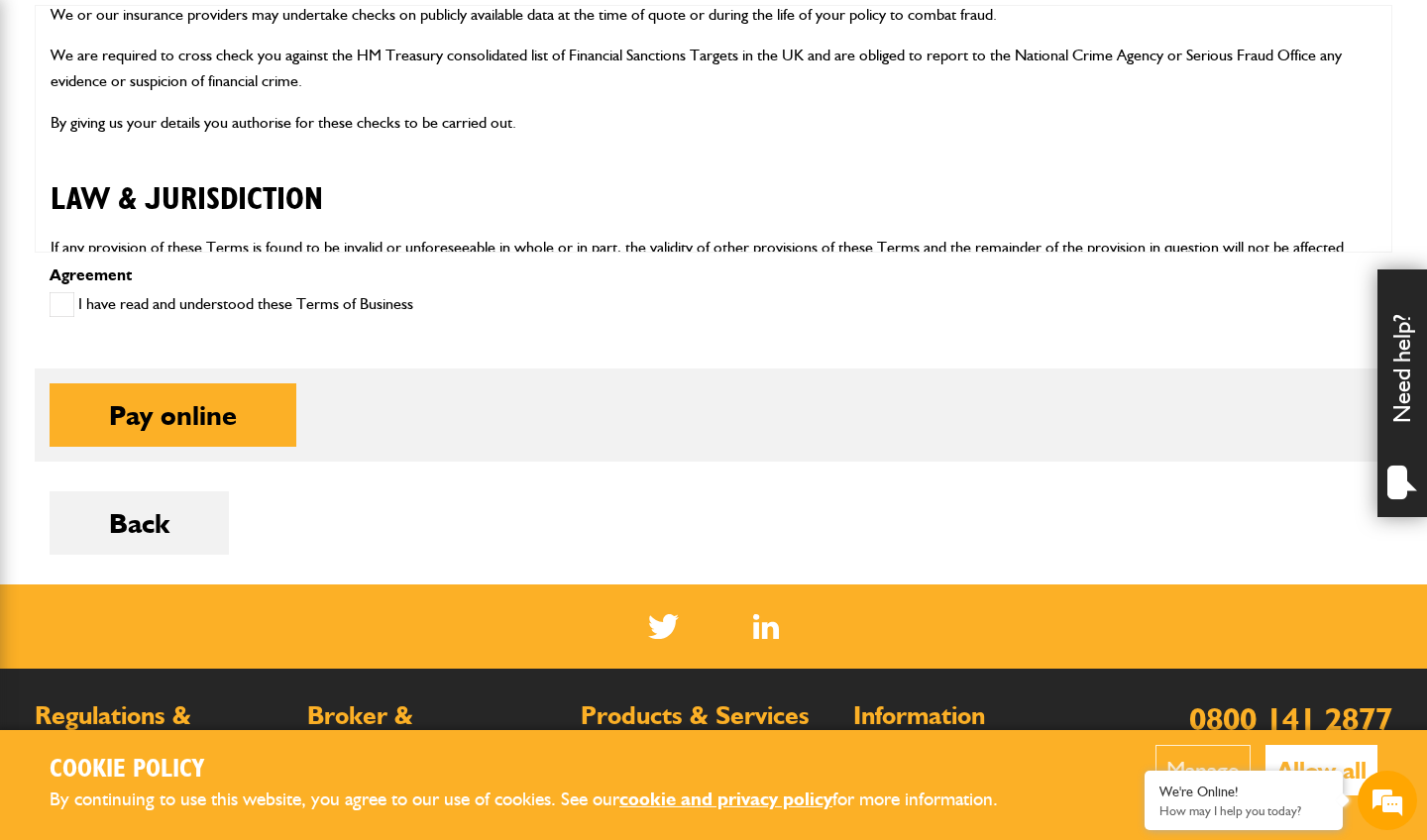 click at bounding box center (61, 304) 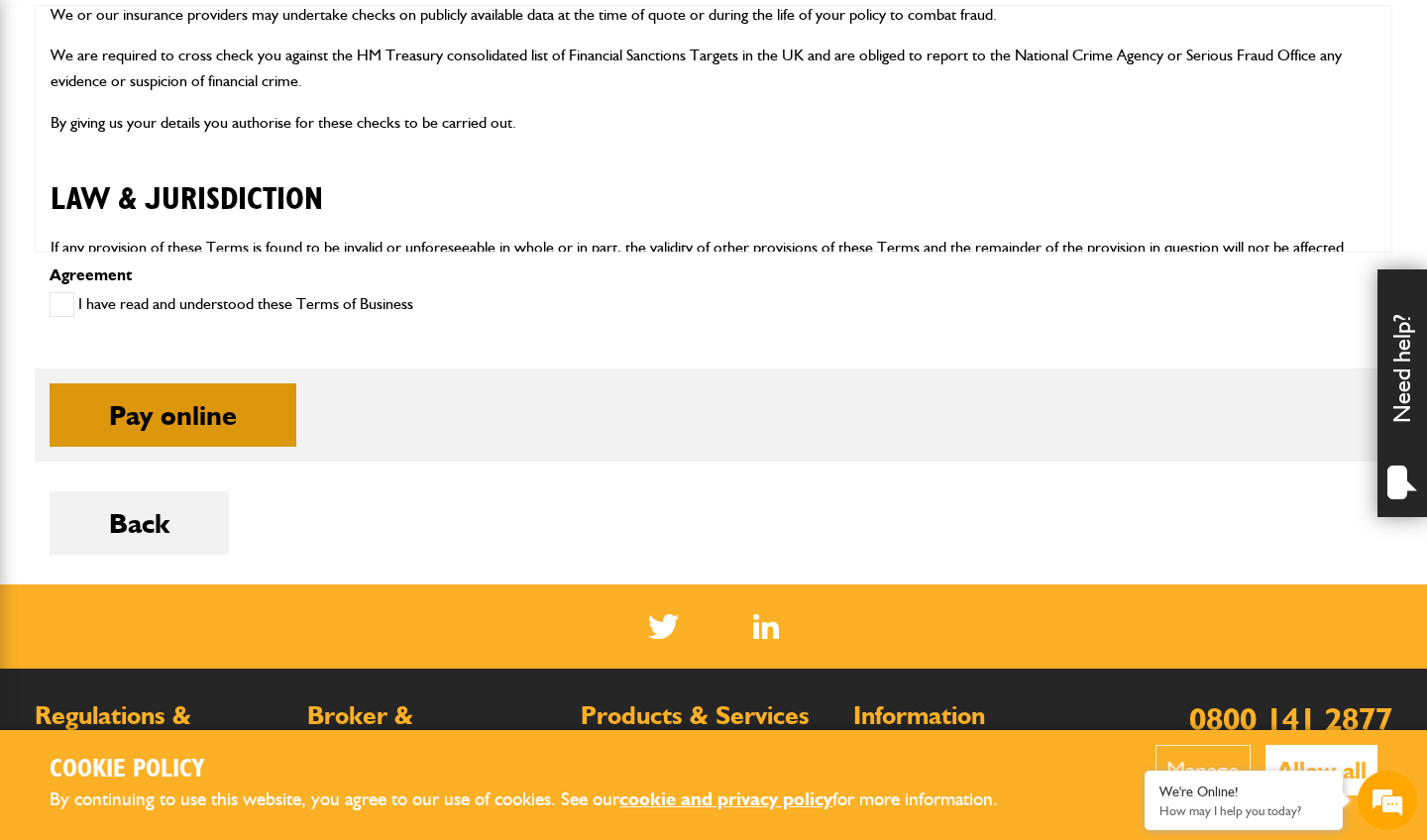 click on "Pay online" at bounding box center [172, 415] 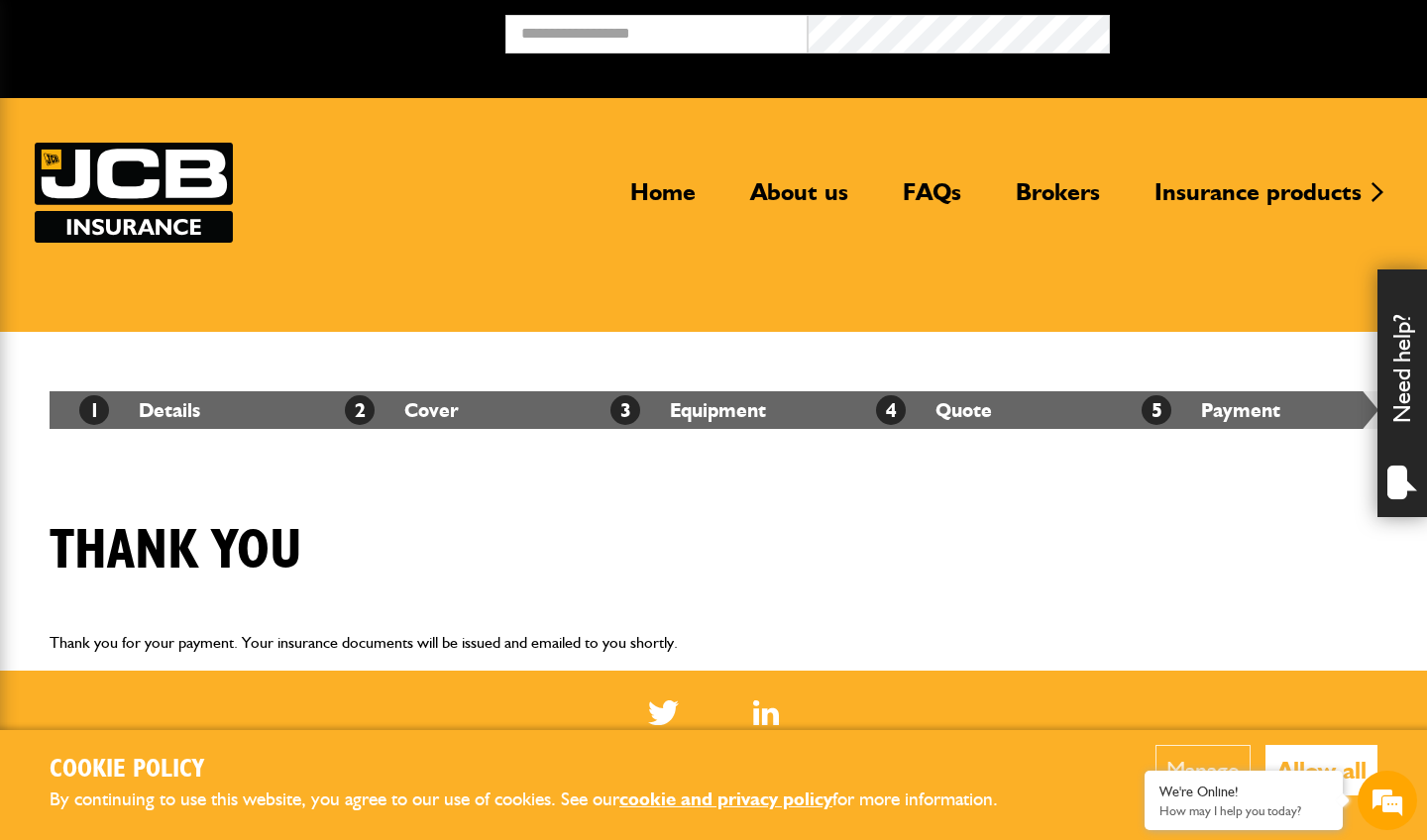 scroll, scrollTop: 0, scrollLeft: 0, axis: both 